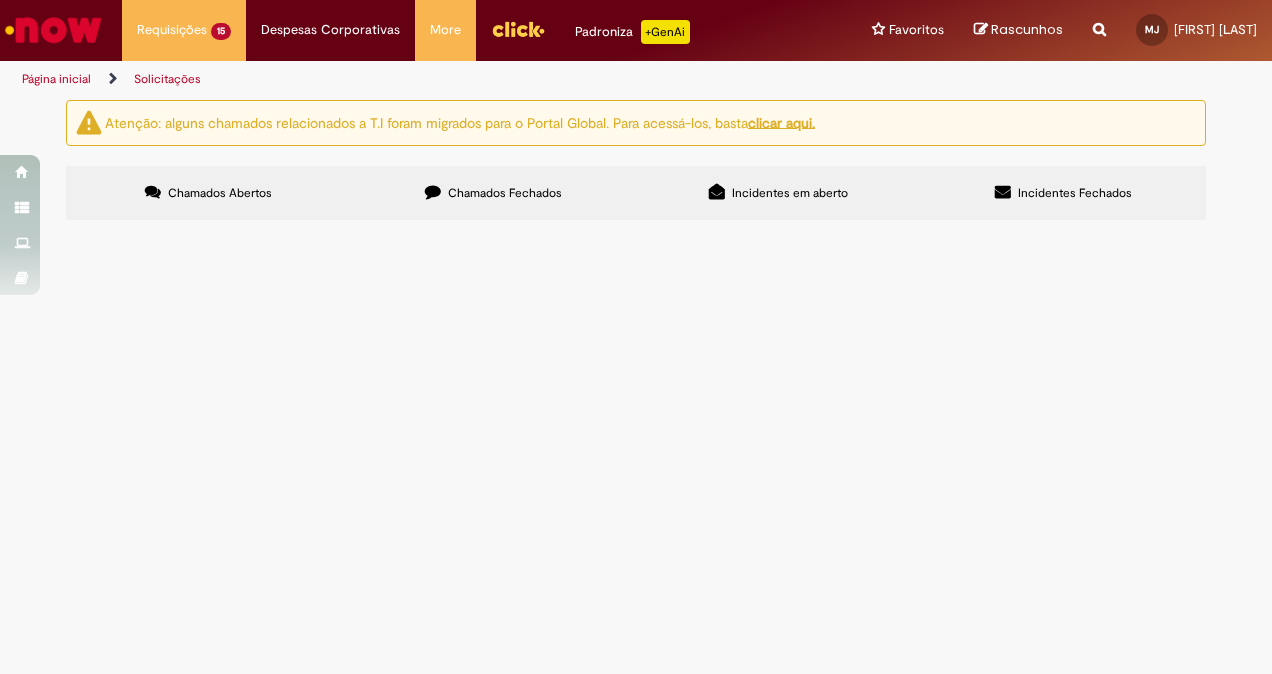 scroll, scrollTop: 0, scrollLeft: 0, axis: both 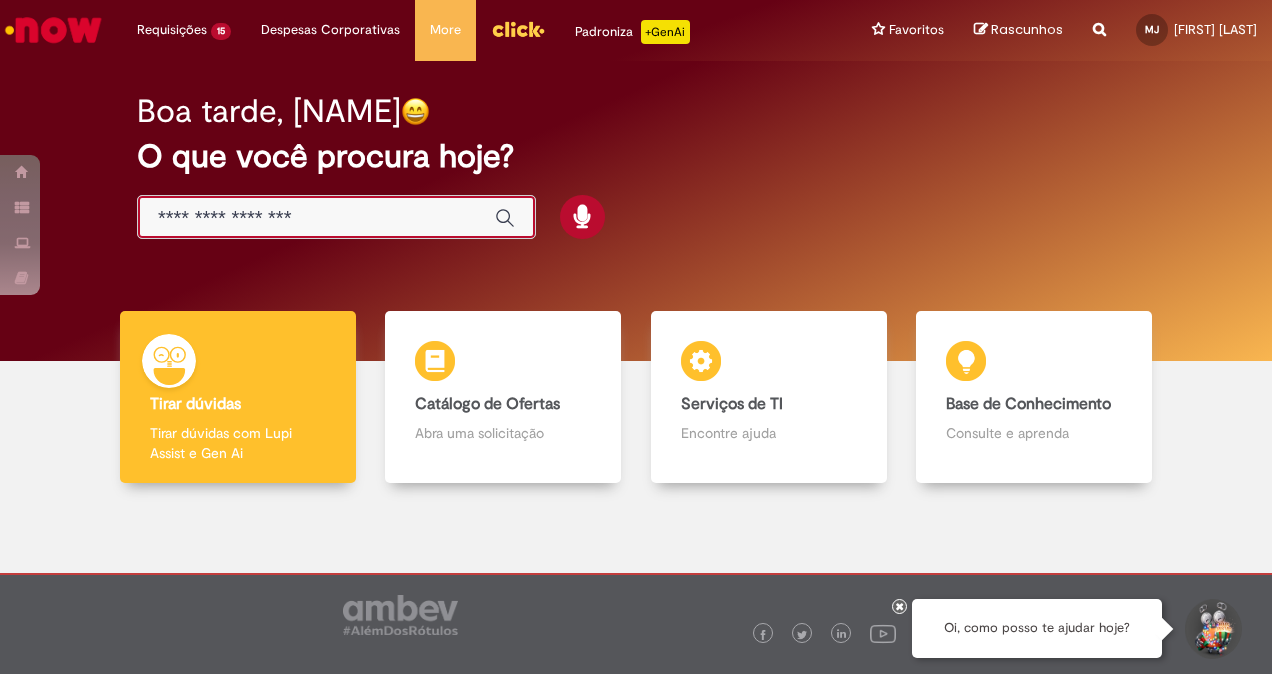 click at bounding box center (316, 218) 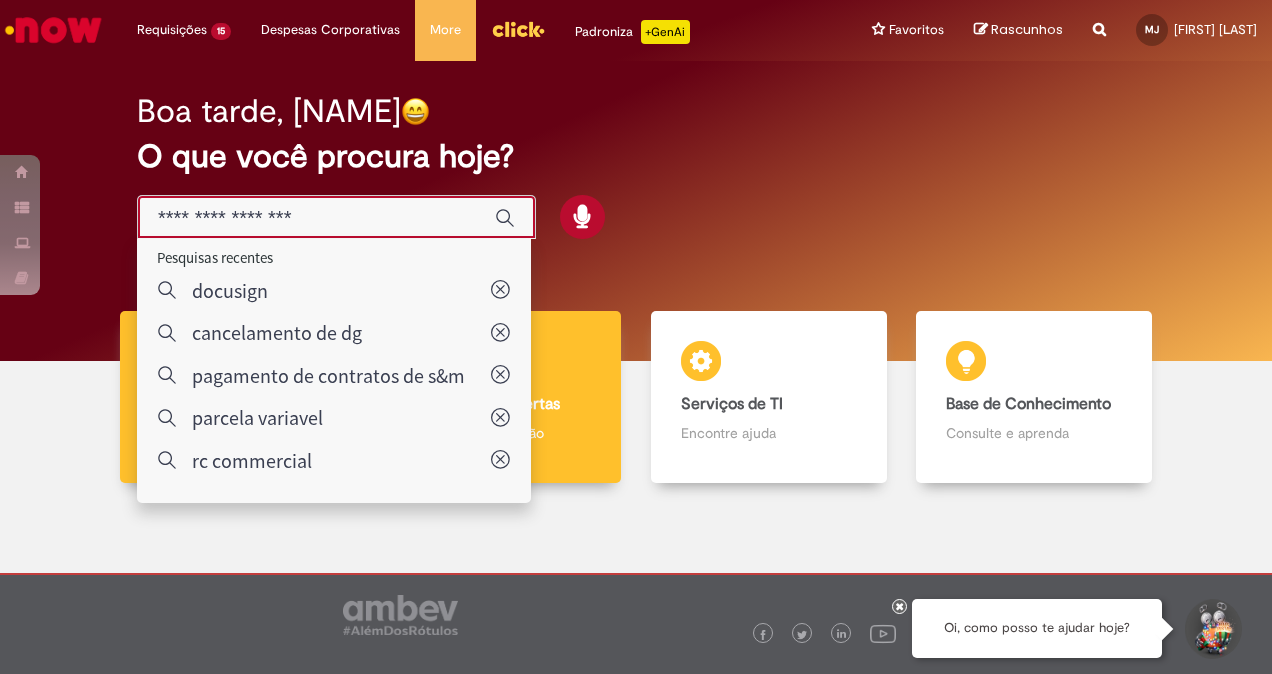 type on "**********" 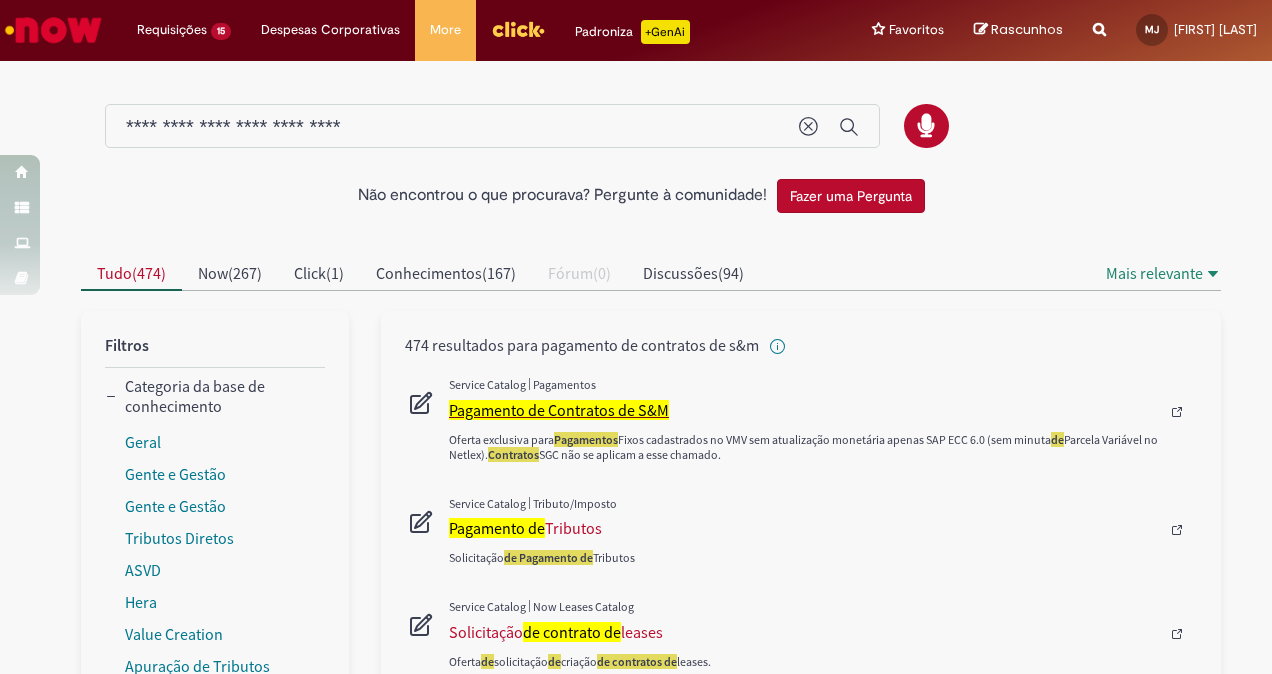 click on "Pagamento de Contratos de S&M" at bounding box center (559, 410) 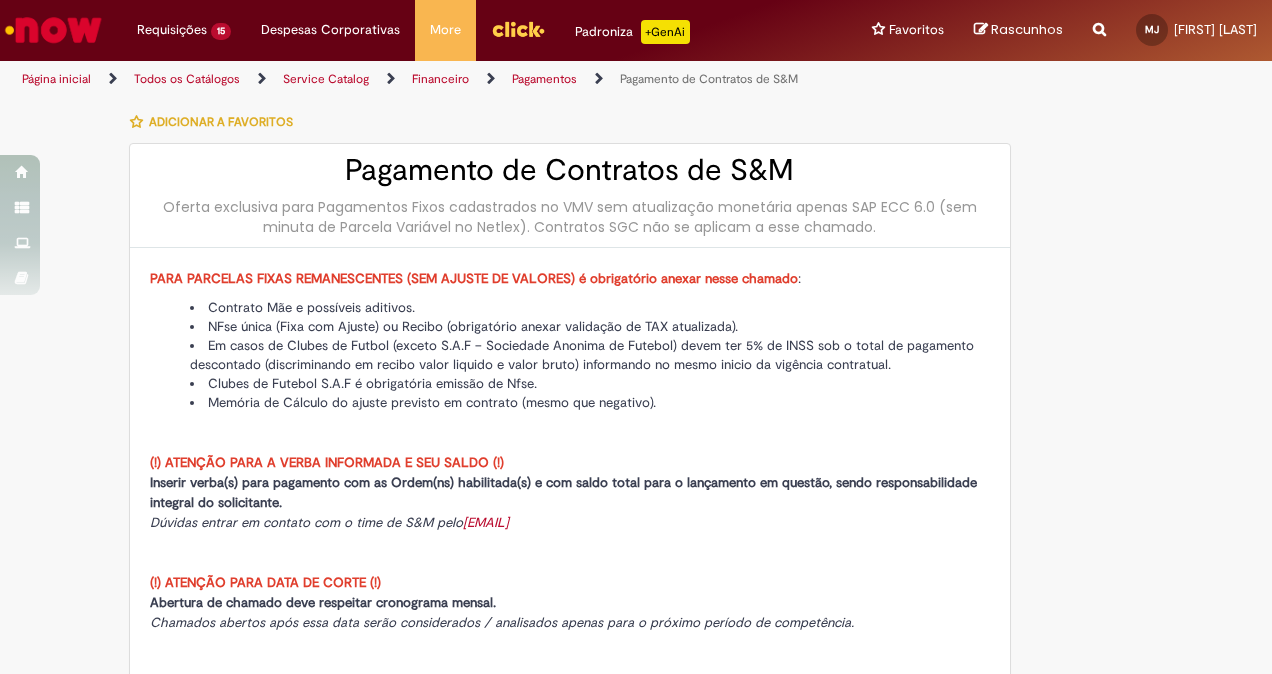 type on "********" 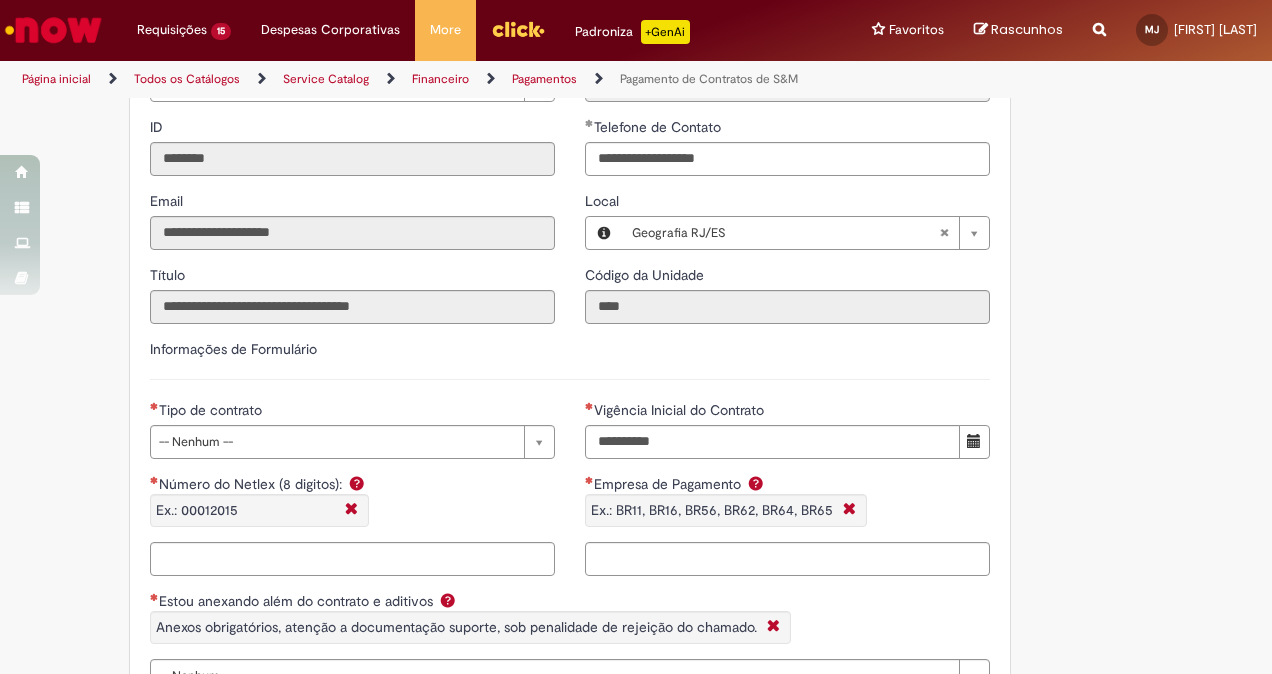 scroll, scrollTop: 1203, scrollLeft: 0, axis: vertical 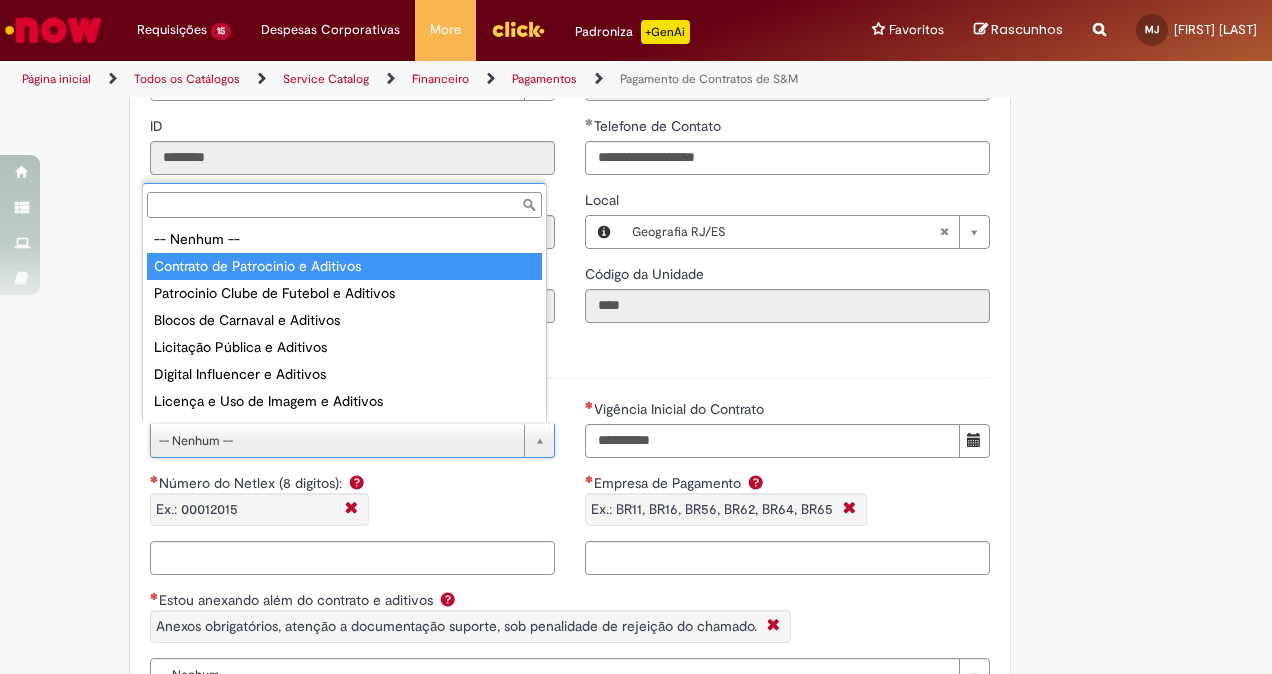 type on "**********" 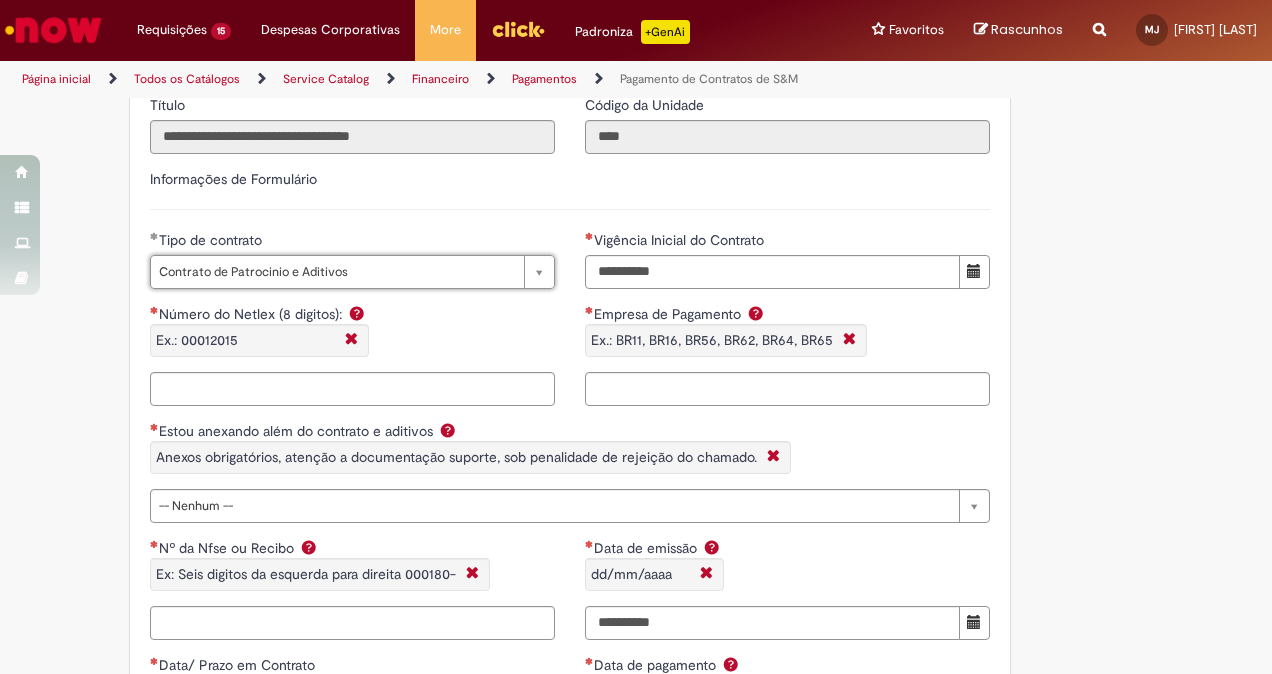 scroll, scrollTop: 1381, scrollLeft: 0, axis: vertical 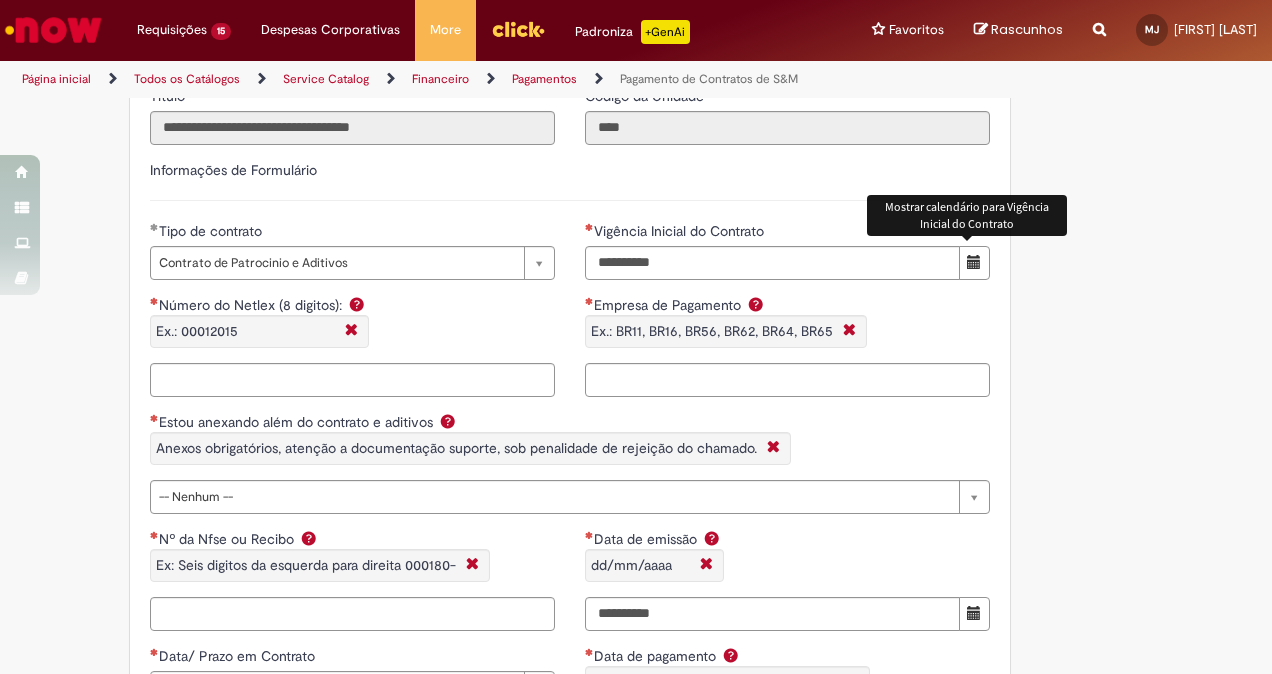 click at bounding box center (974, 262) 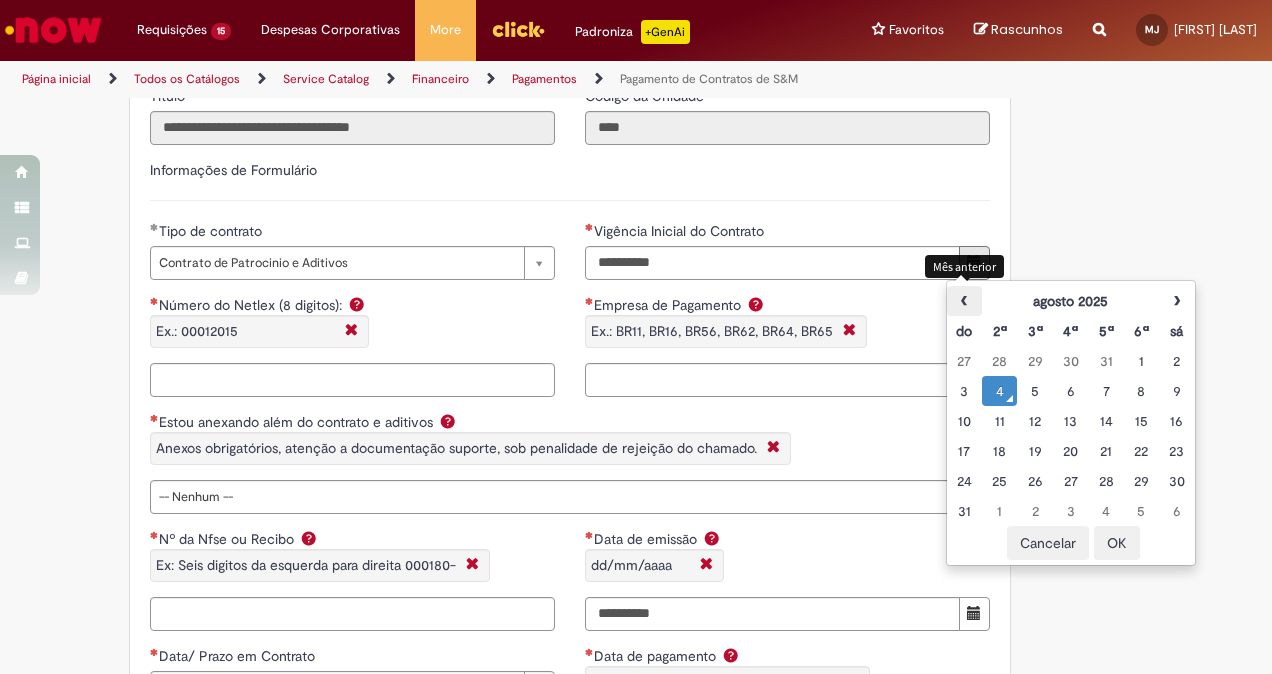 click on "‹" at bounding box center (964, 301) 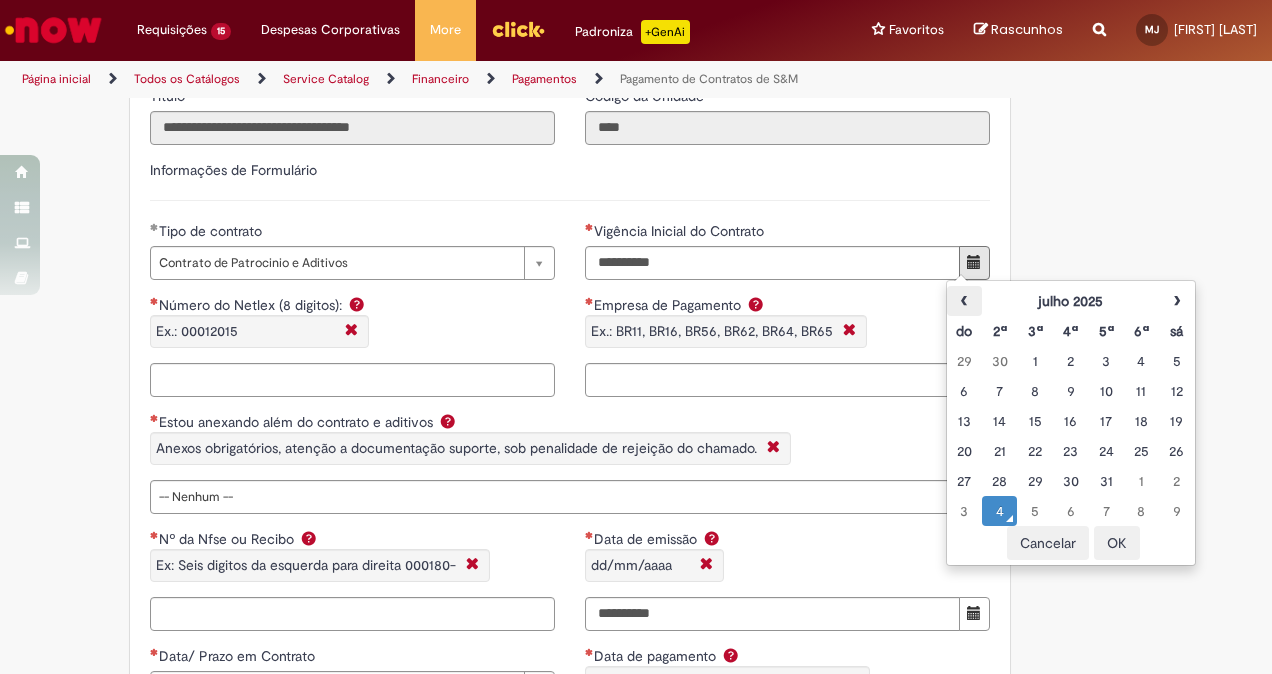 click on "‹" at bounding box center (964, 301) 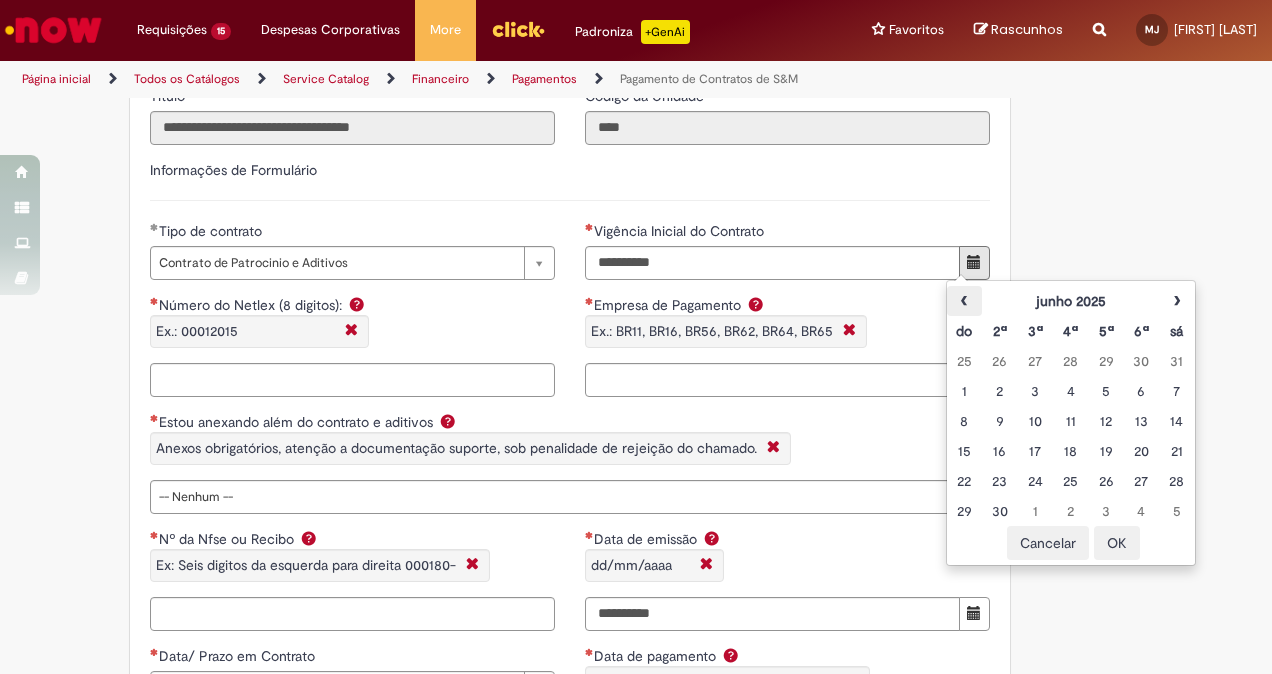 click on "‹" at bounding box center [964, 301] 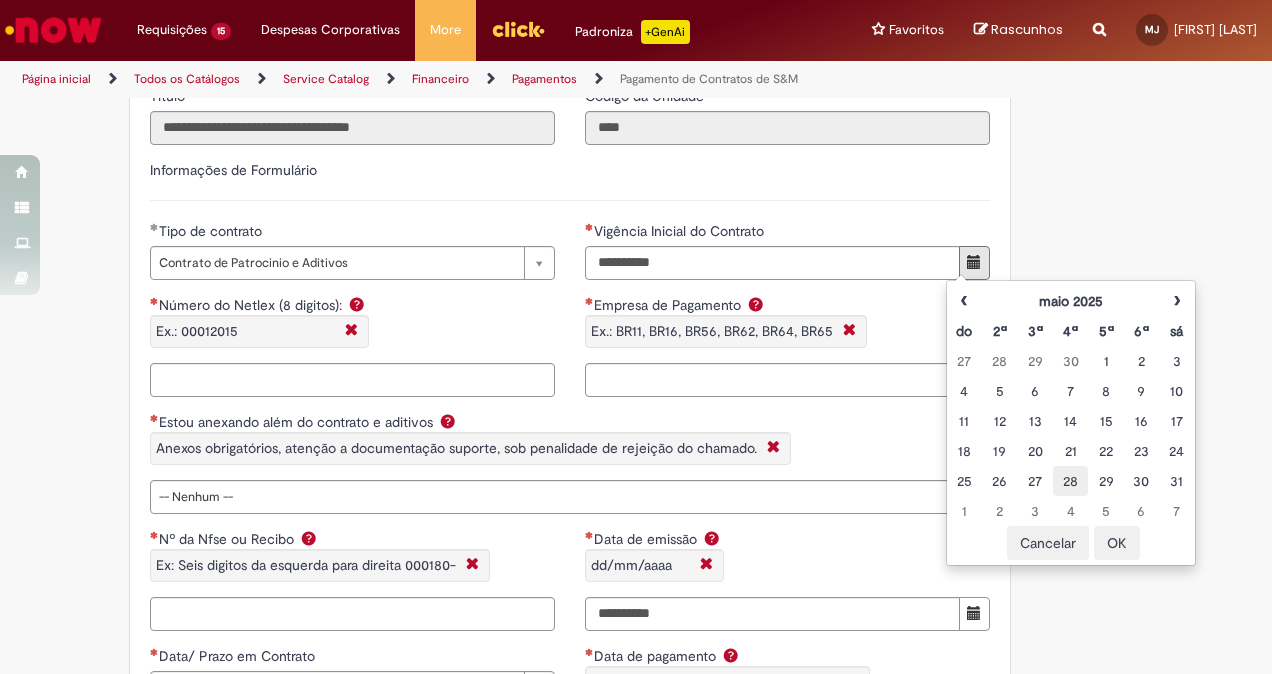 click on "28" at bounding box center [1070, 481] 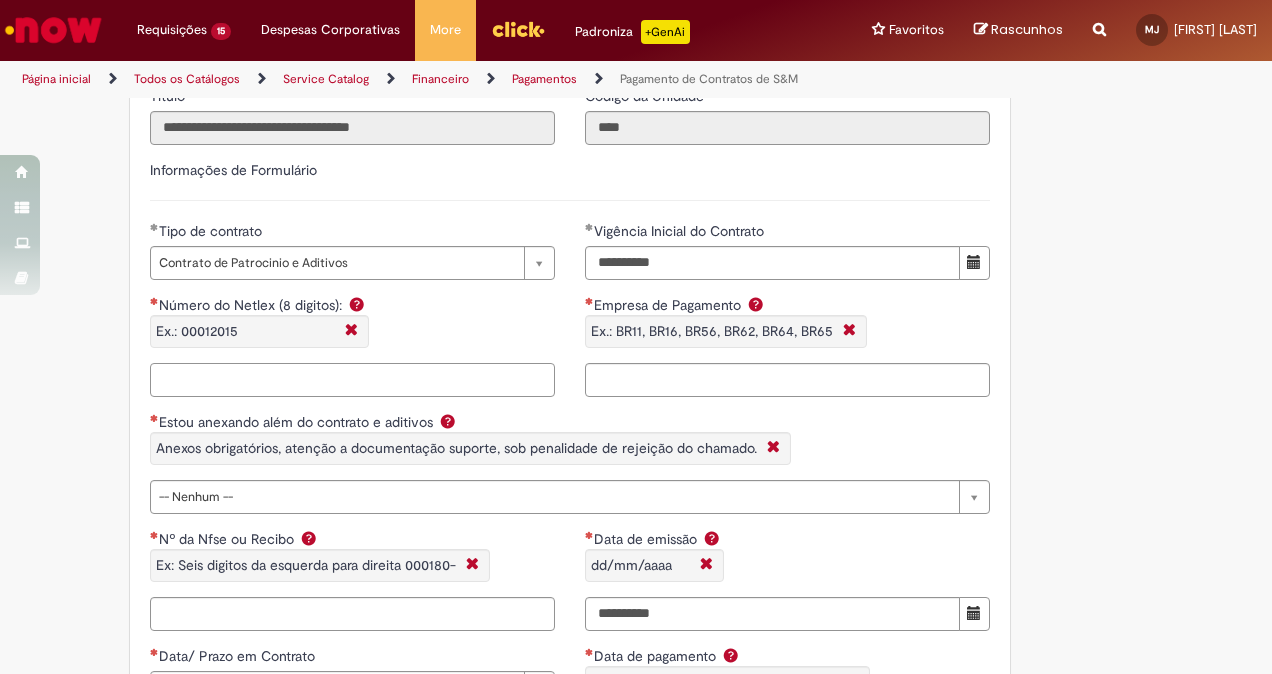 click on "Número do Netlex (8 digitos): Ex.: 00012015" at bounding box center (352, 380) 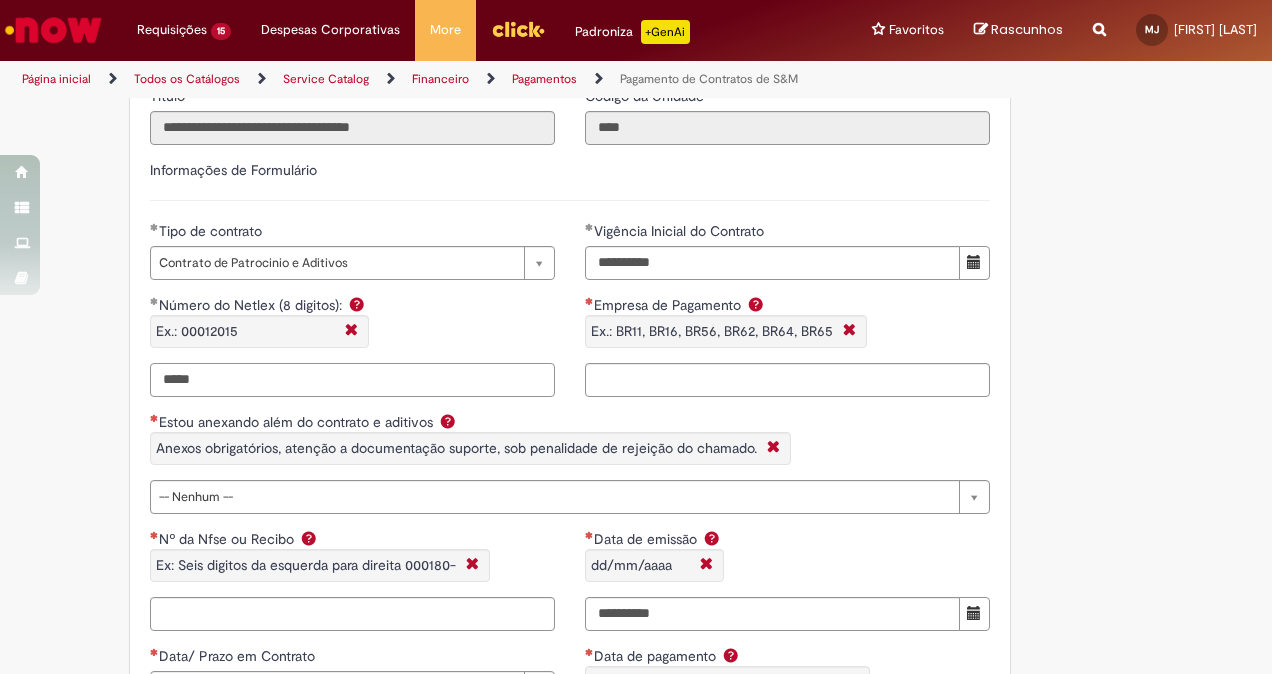 click on "*****" at bounding box center [352, 380] 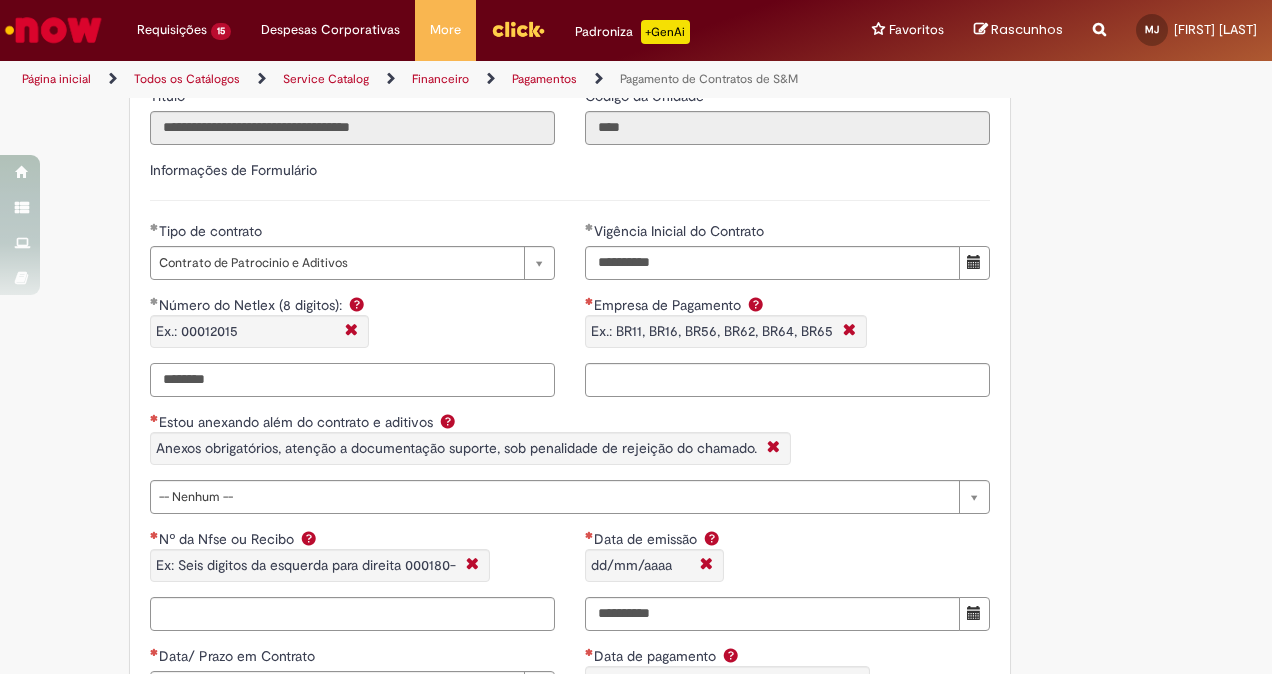 type on "********" 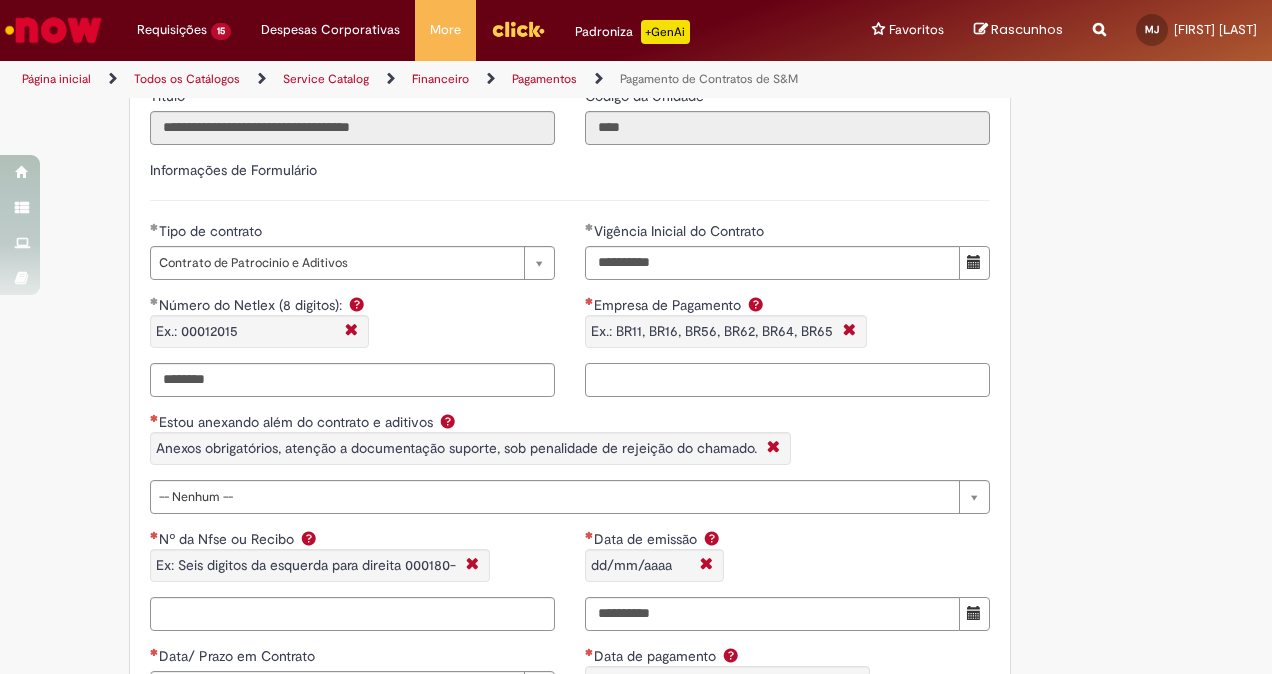 click on "Empresa de Pagamento Ex.: BR11, BR16, BR56, BR62, BR64, BR65" at bounding box center [787, 380] 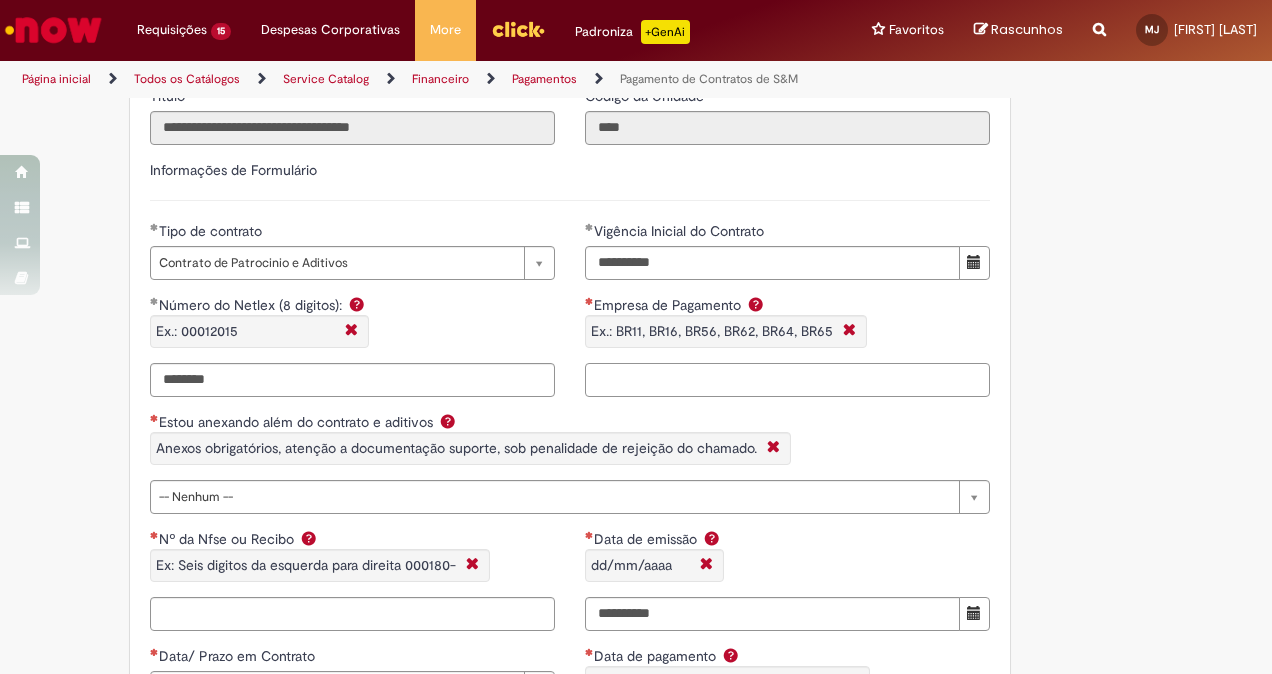 type on "****" 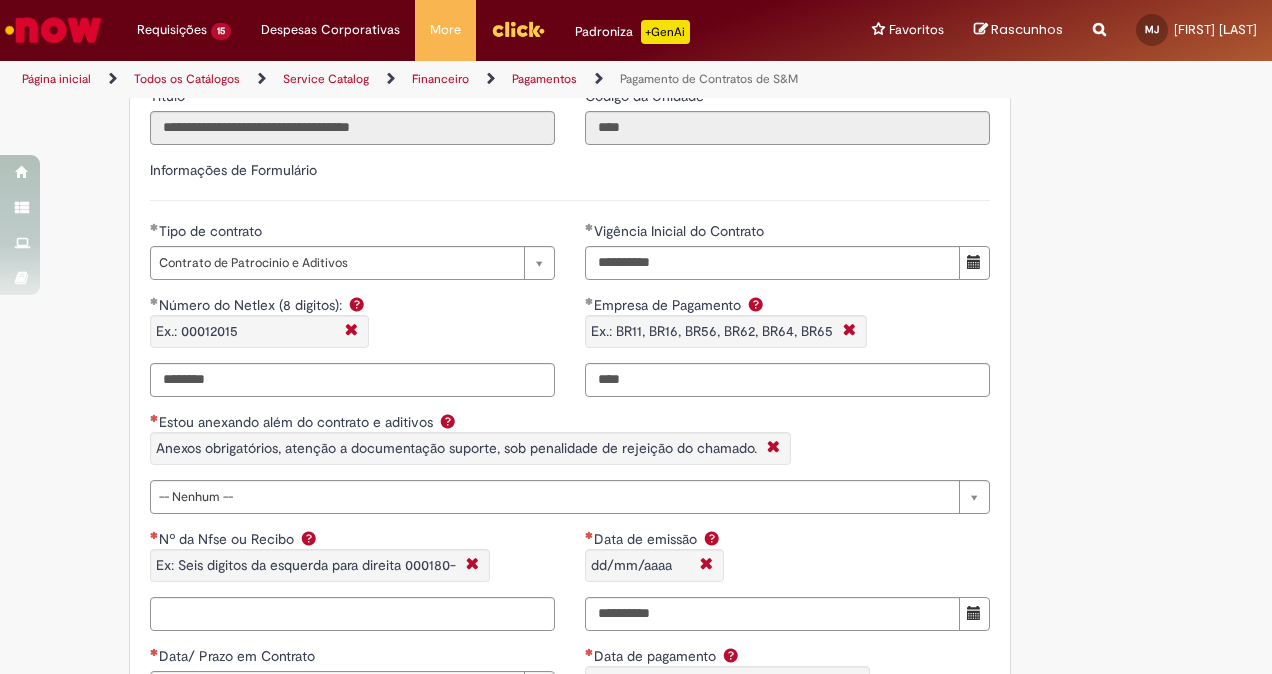 click on "Empresa de Pagamento Ex.: BR11, BR16, BR56, BR62, BR64, BR65" at bounding box center (787, 329) 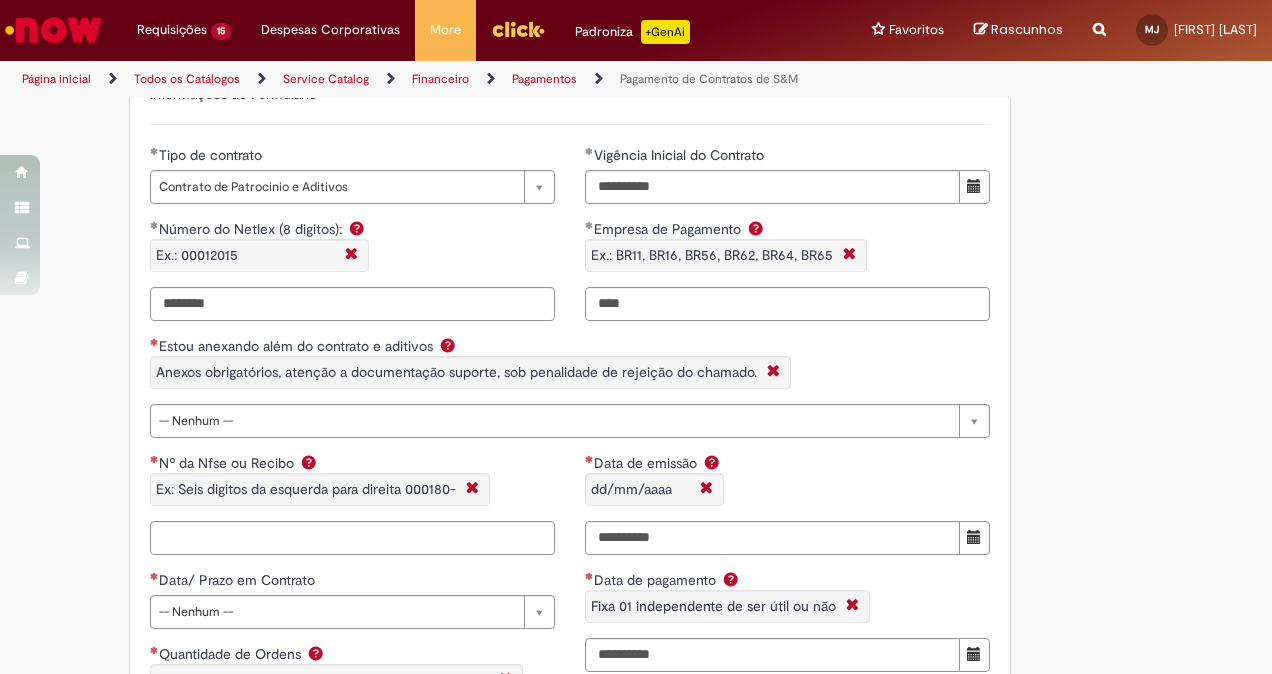scroll, scrollTop: 1463, scrollLeft: 0, axis: vertical 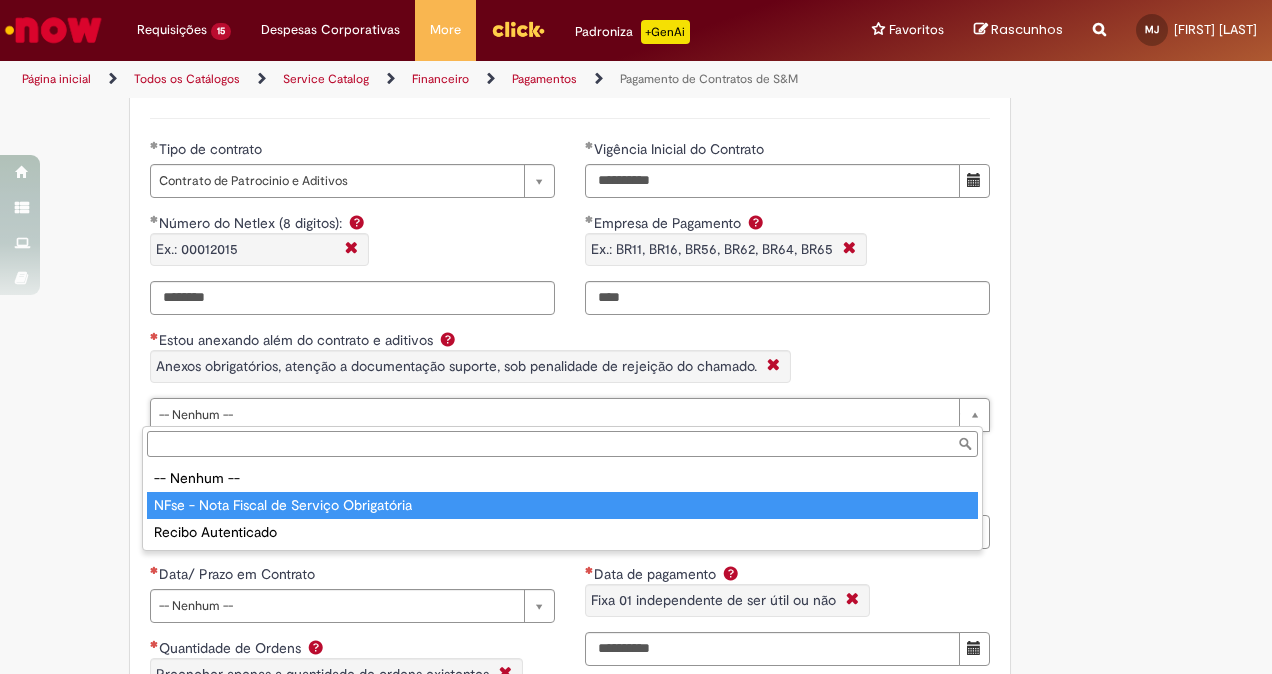 type on "**********" 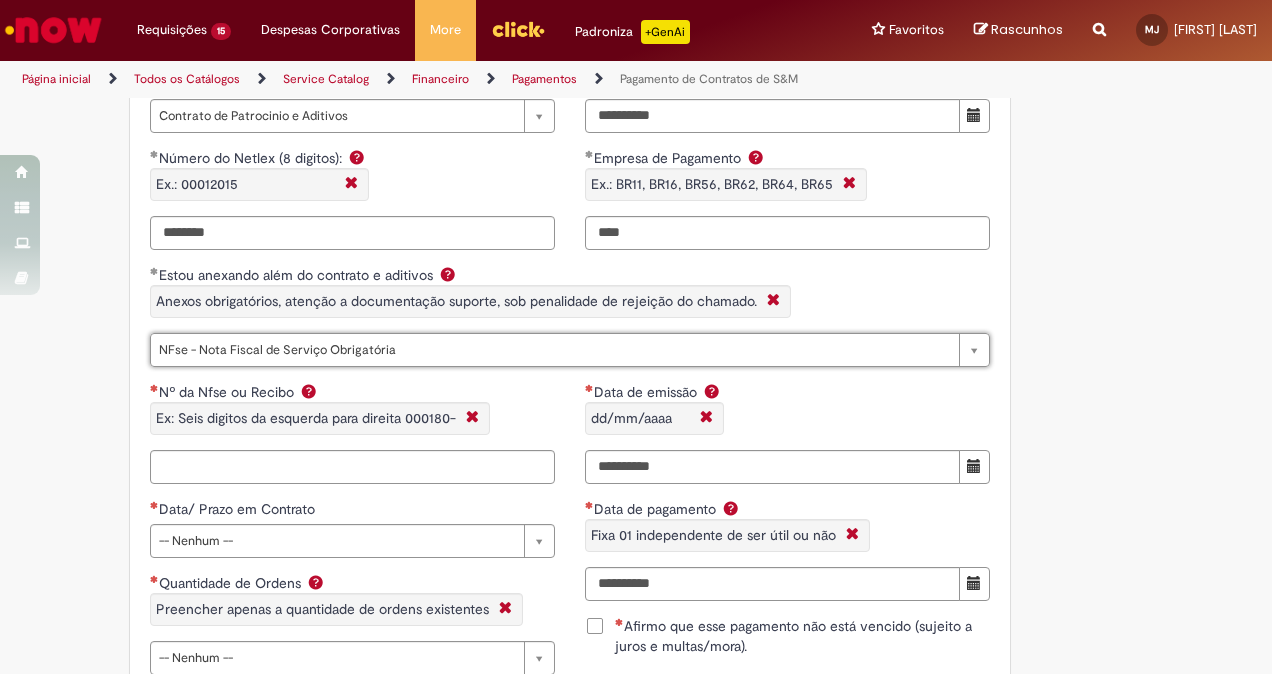 scroll, scrollTop: 1537, scrollLeft: 0, axis: vertical 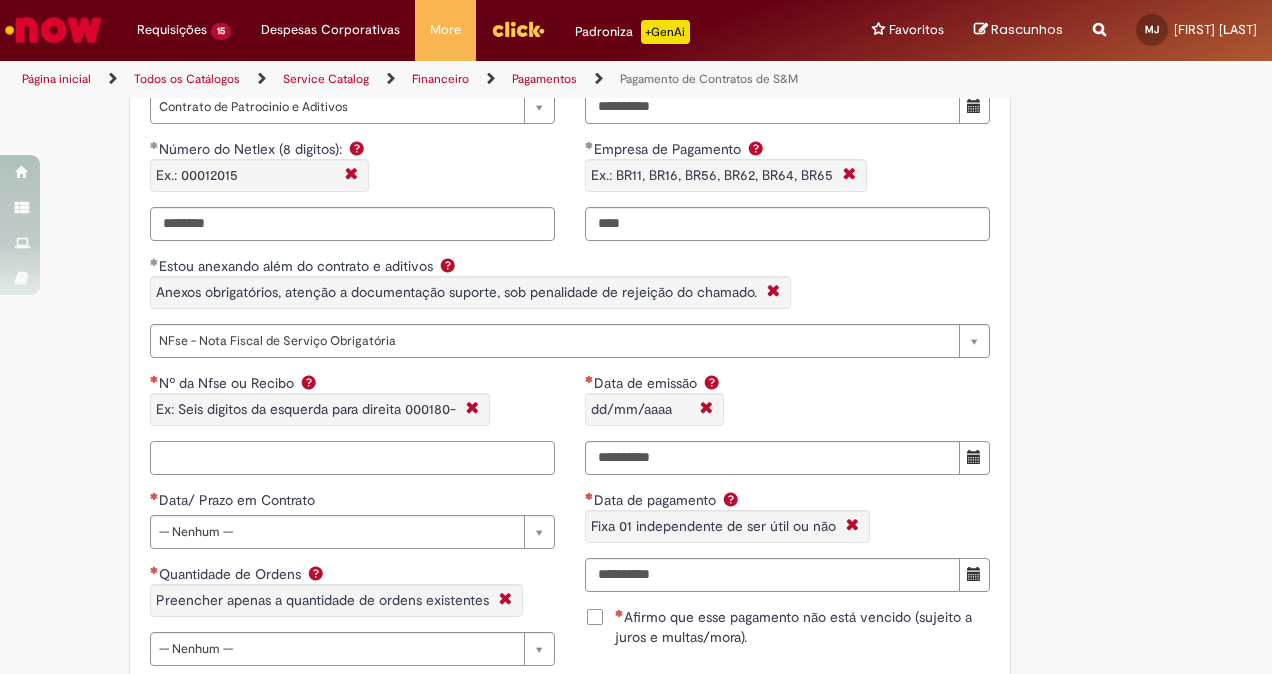 click on "Nº da Nfse ou Recibo Ex: Seis digitos da esquerda para direita 000180-" at bounding box center (352, 458) 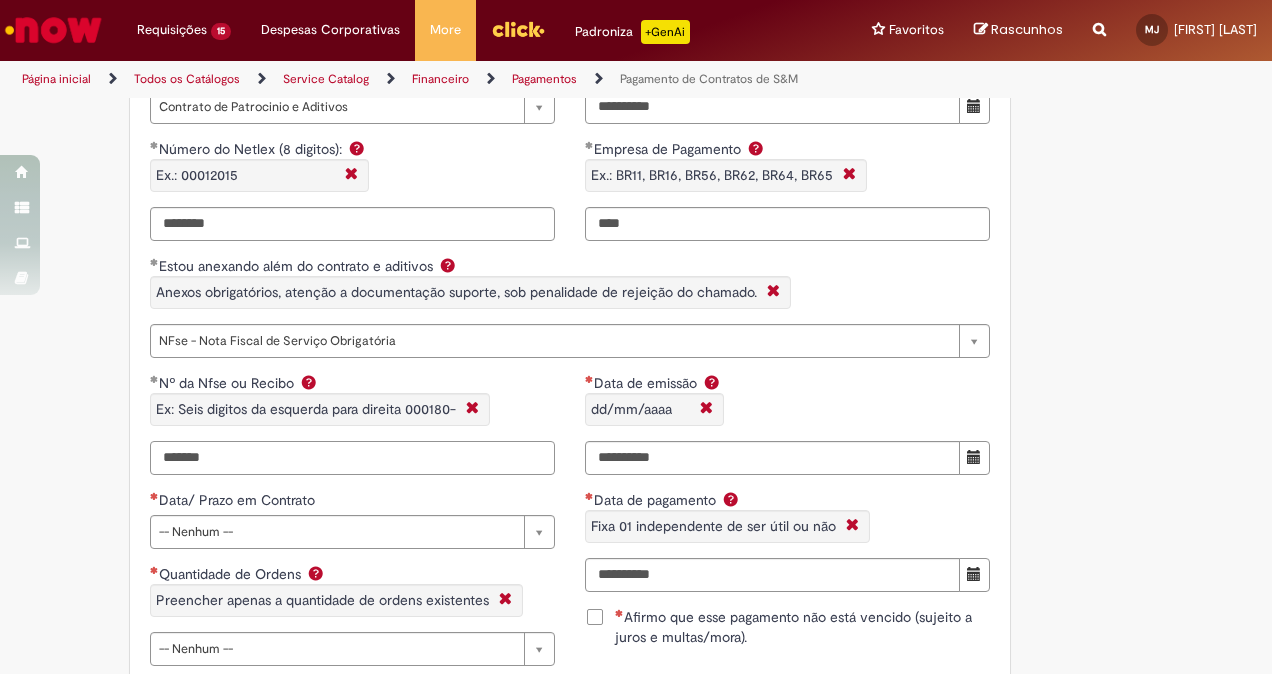 type on "*******" 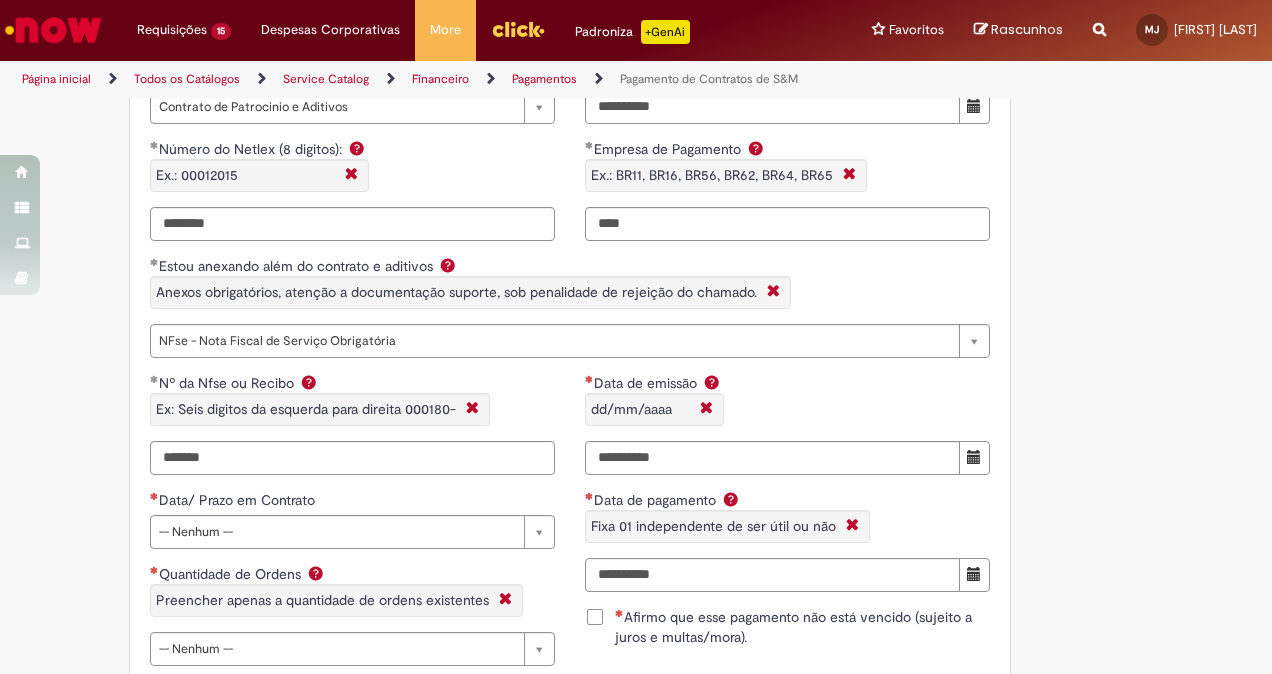 click on "Data de emissão dd/mm/aaaa" at bounding box center (787, 407) 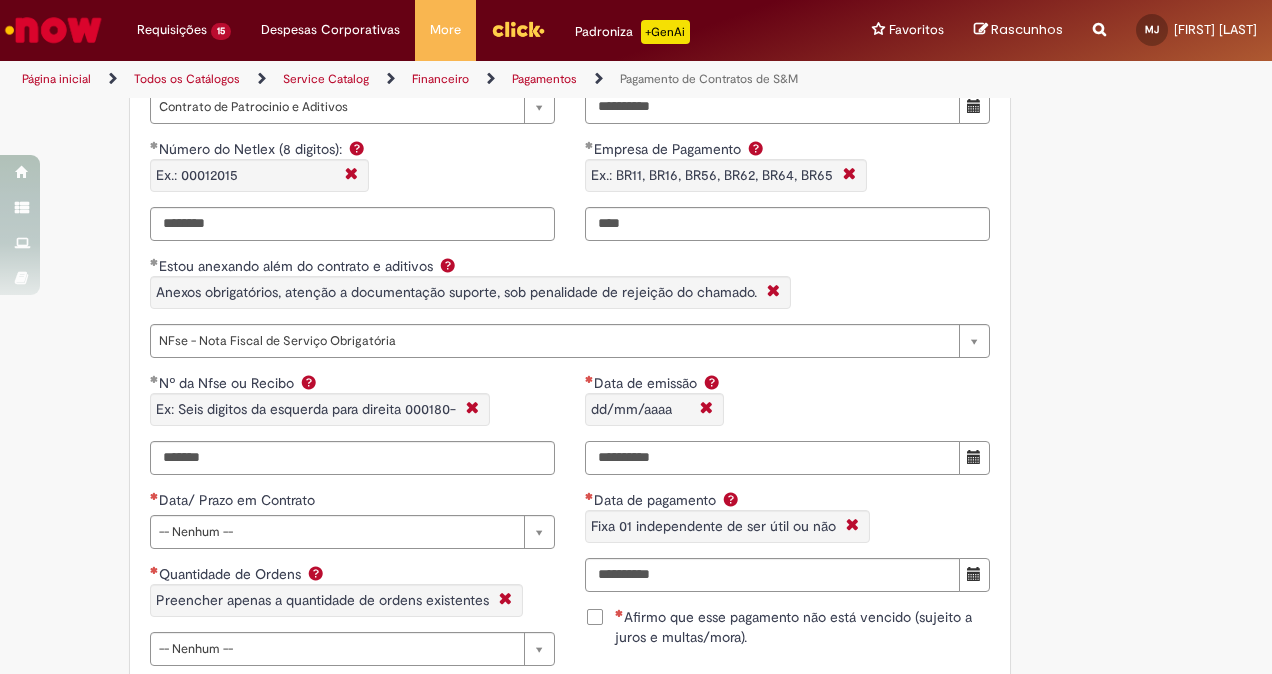 click on "Data de emissão dd/mm/aaaa" at bounding box center [772, 458] 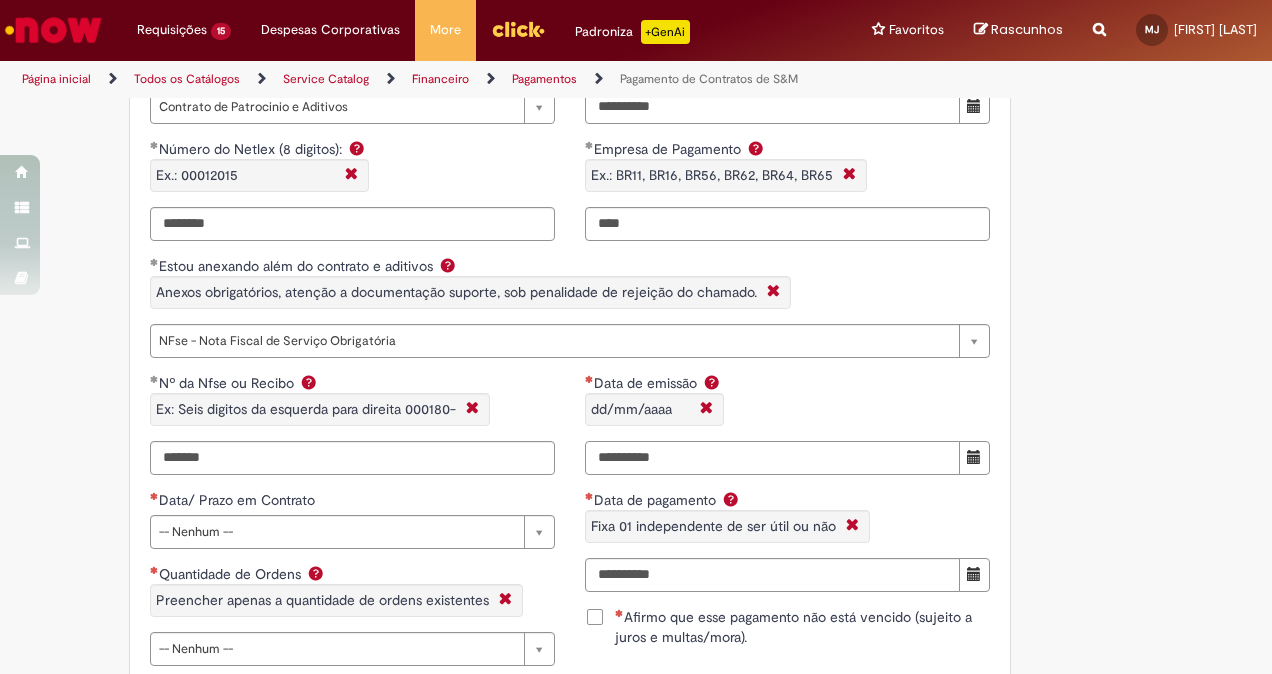 scroll, scrollTop: 1583, scrollLeft: 0, axis: vertical 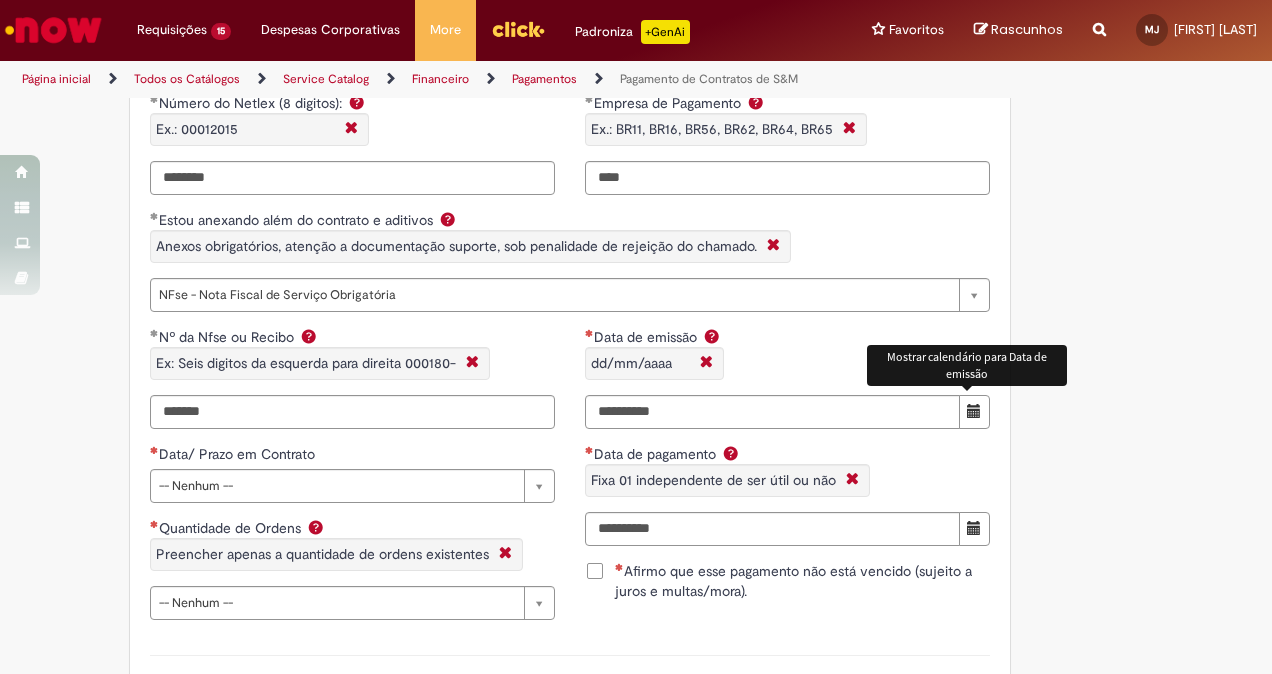 click at bounding box center (974, 412) 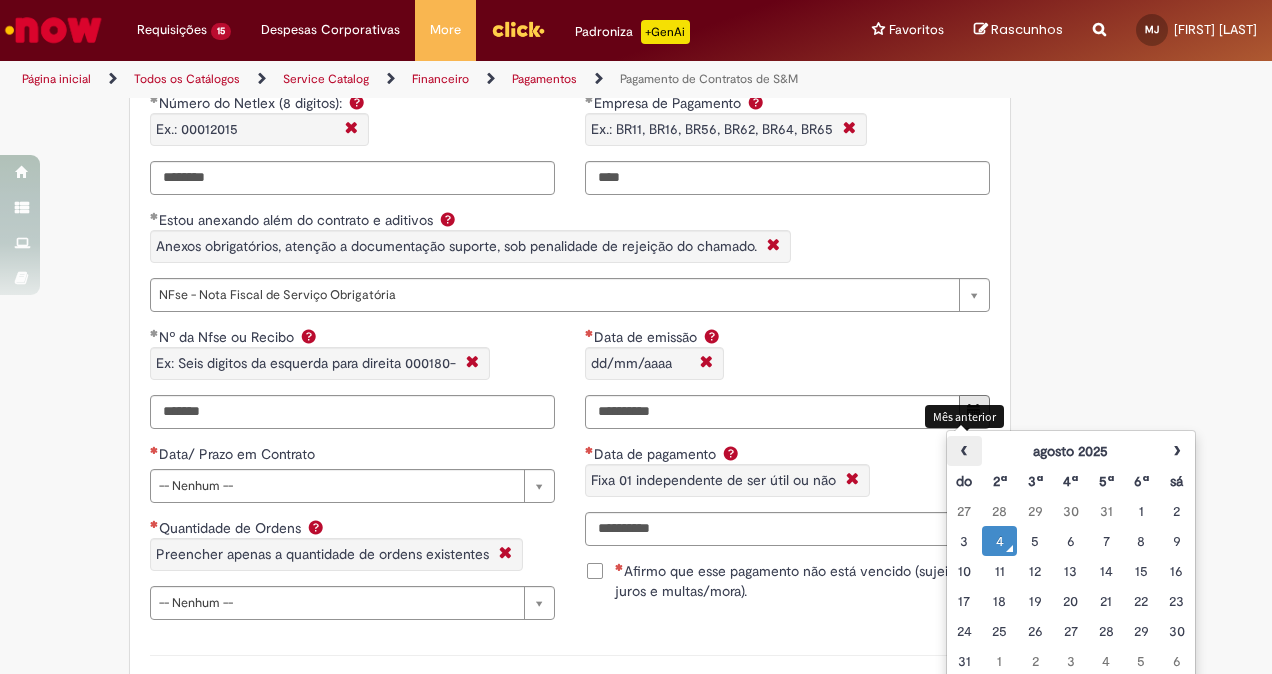 click on "‹" at bounding box center (964, 451) 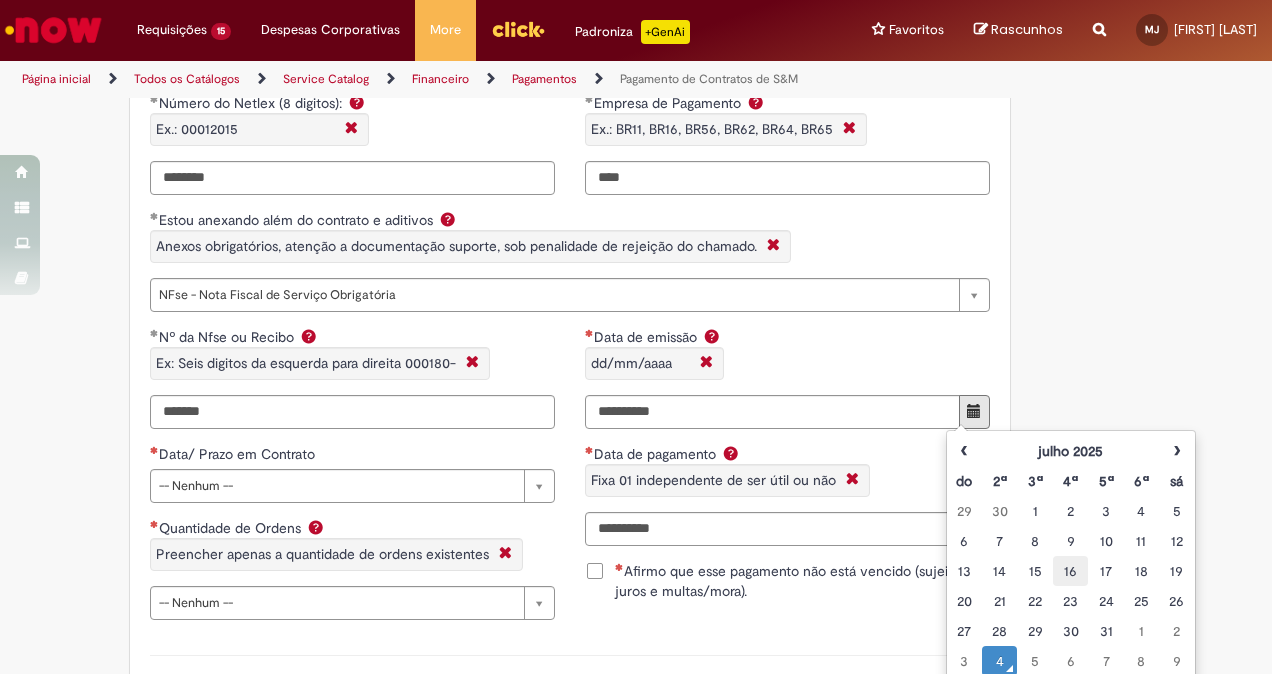 click on "16" at bounding box center [1070, 571] 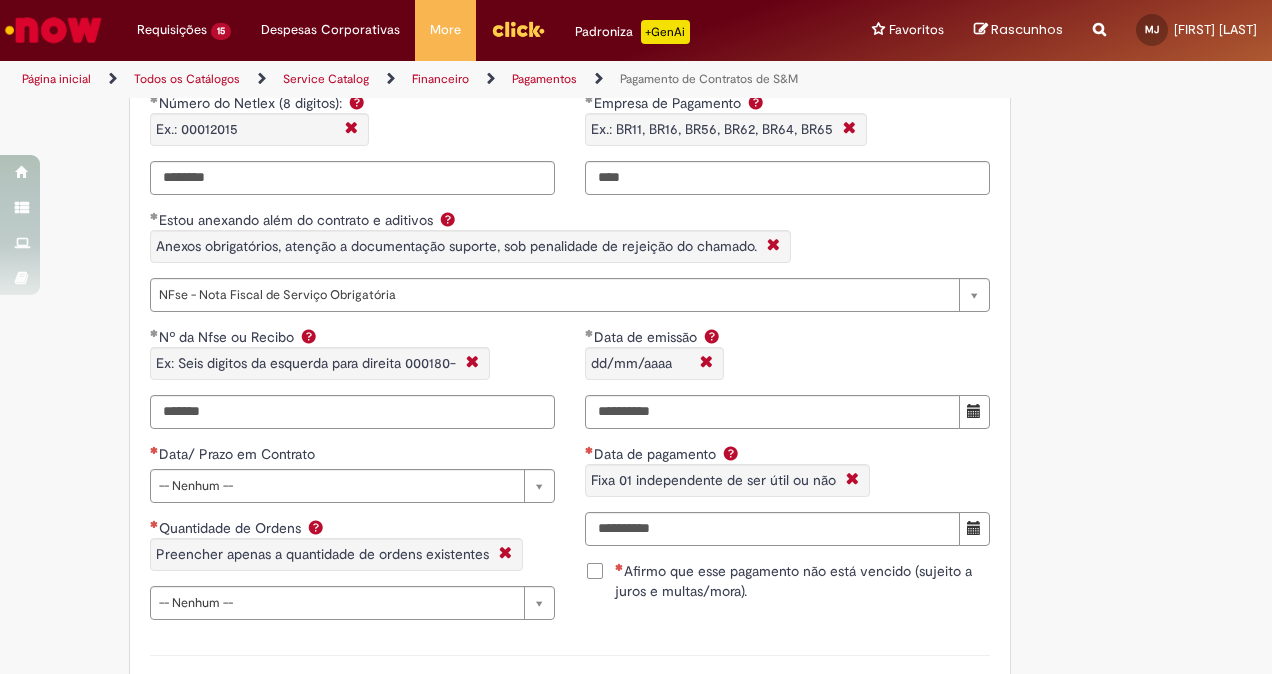 click on "Adicionar a Favoritos
Pagamento de Contratos de S&M
Oferta exclusiva para Pagamentos Fixos cadastrados no VMV sem atualização monetária apenas SAP ECC 6.0 (sem minuta de Parcela Variável no Netlex). Contratos SGC não se aplicam a esse chamado.
PARA PARCELAS FIXAS REMANESCENTES (SEM AJUSTE DE VALORES) é obrigatório anexar nesse chamado :
Contrato Mãe e possíveis aditivos.
NFse única (Fixa com Ajuste) ou Recibo (obrigatório anexar validação de TAX atualizada).
Em casos de Clubes de Futbol (exceto S.A.F – Sociedade Anonima de Futebol) devem ter 5% de INSS sob o total de pagamento descontado (discriminando em recibo valor liquido e valor bruto) informando no mesmo início da vigência contratual.
Clubes de Futebol S.A.F é obrigatória emissão de Nfse.
Memória de Cálculo do ajuste previsto em contrato (mesmo que negativo)." at bounding box center (636, 67) 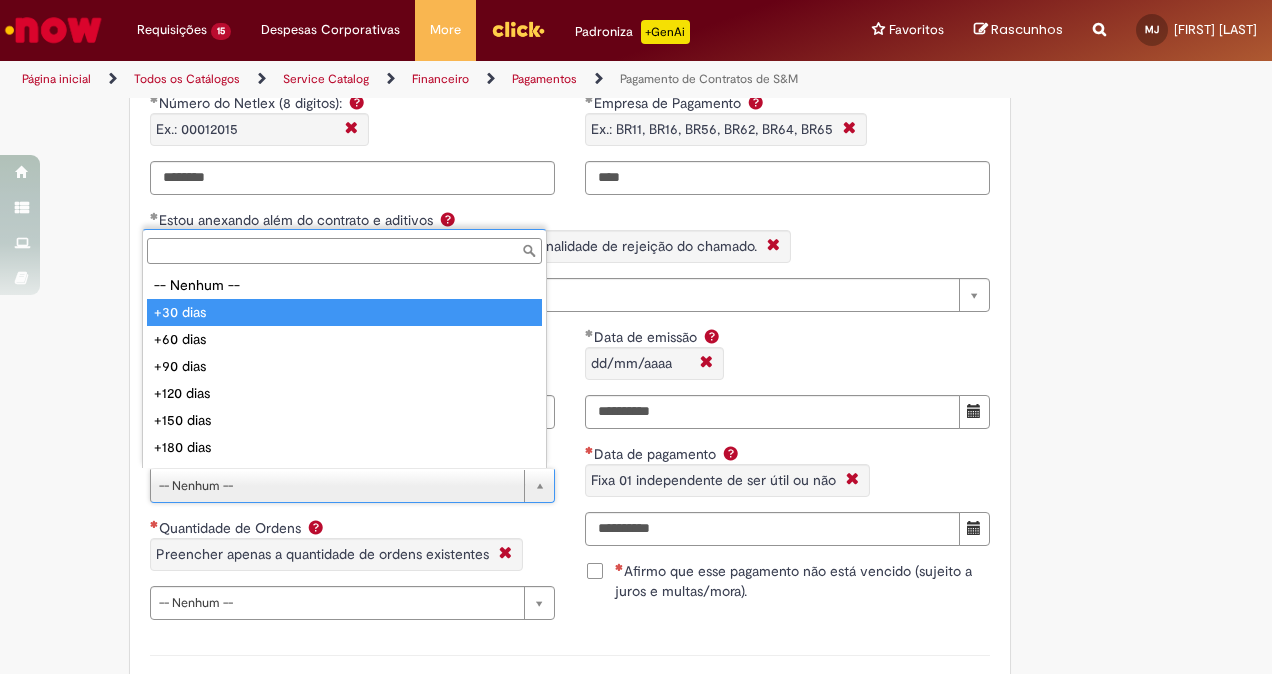 type on "********" 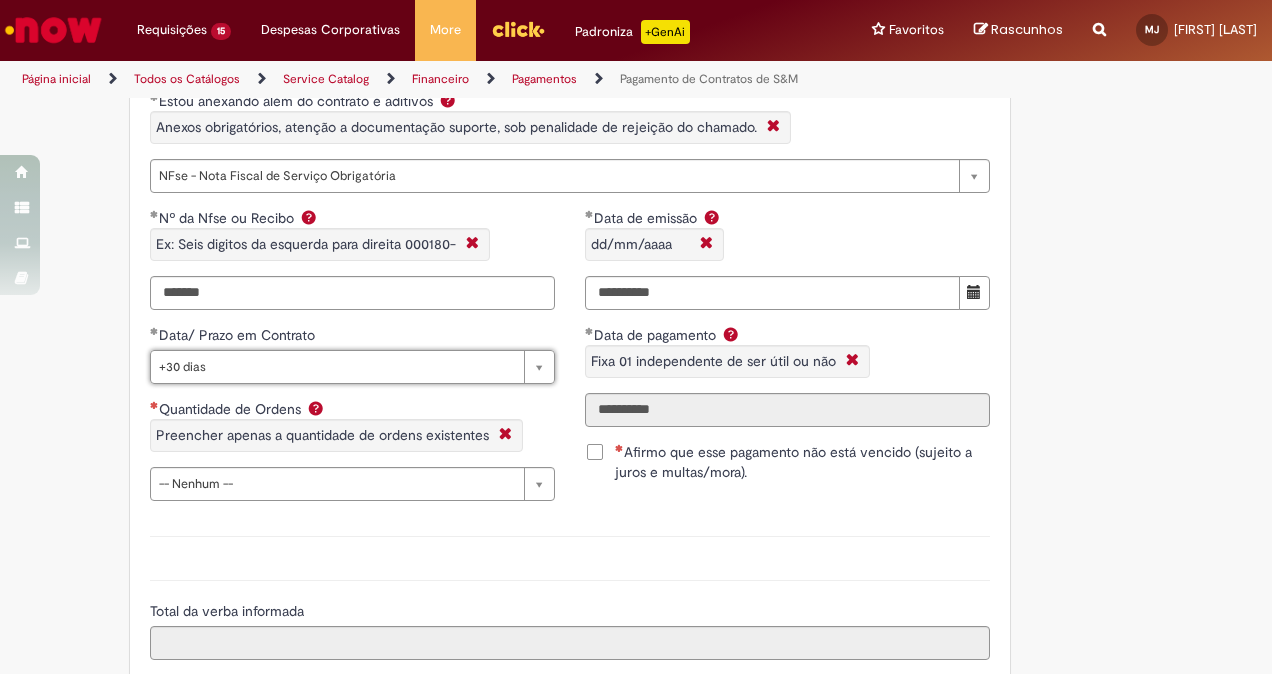 scroll, scrollTop: 1705, scrollLeft: 0, axis: vertical 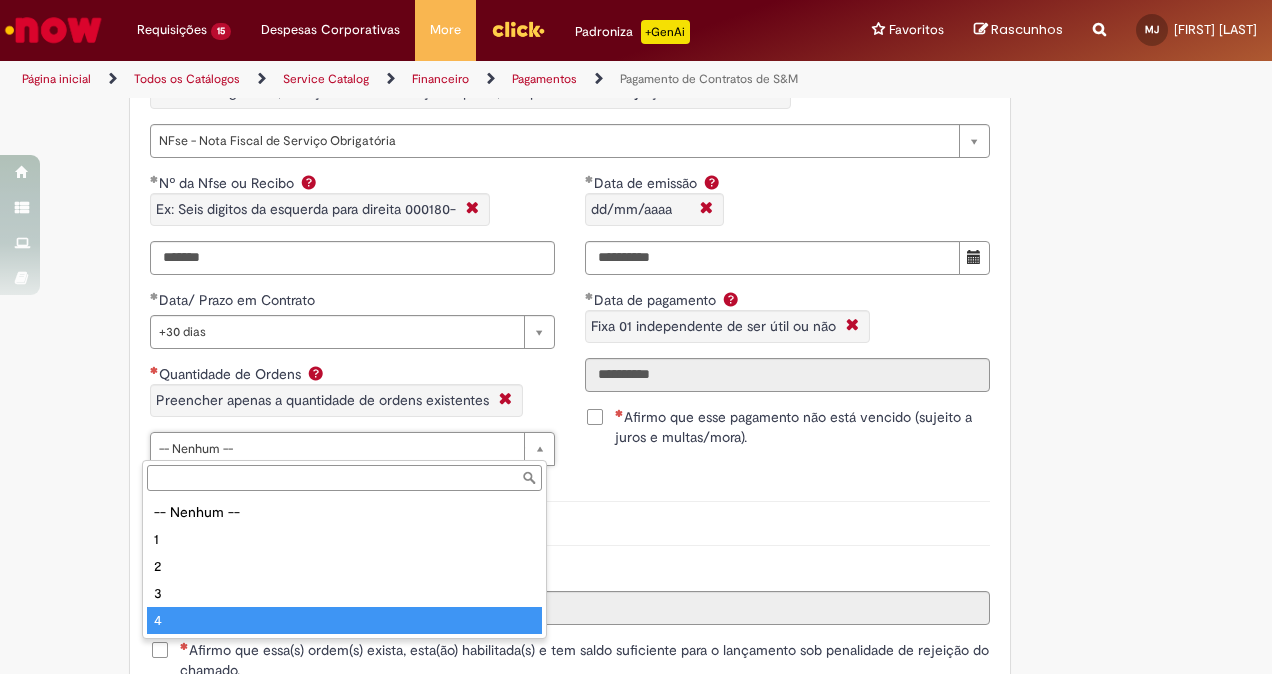 type on "*" 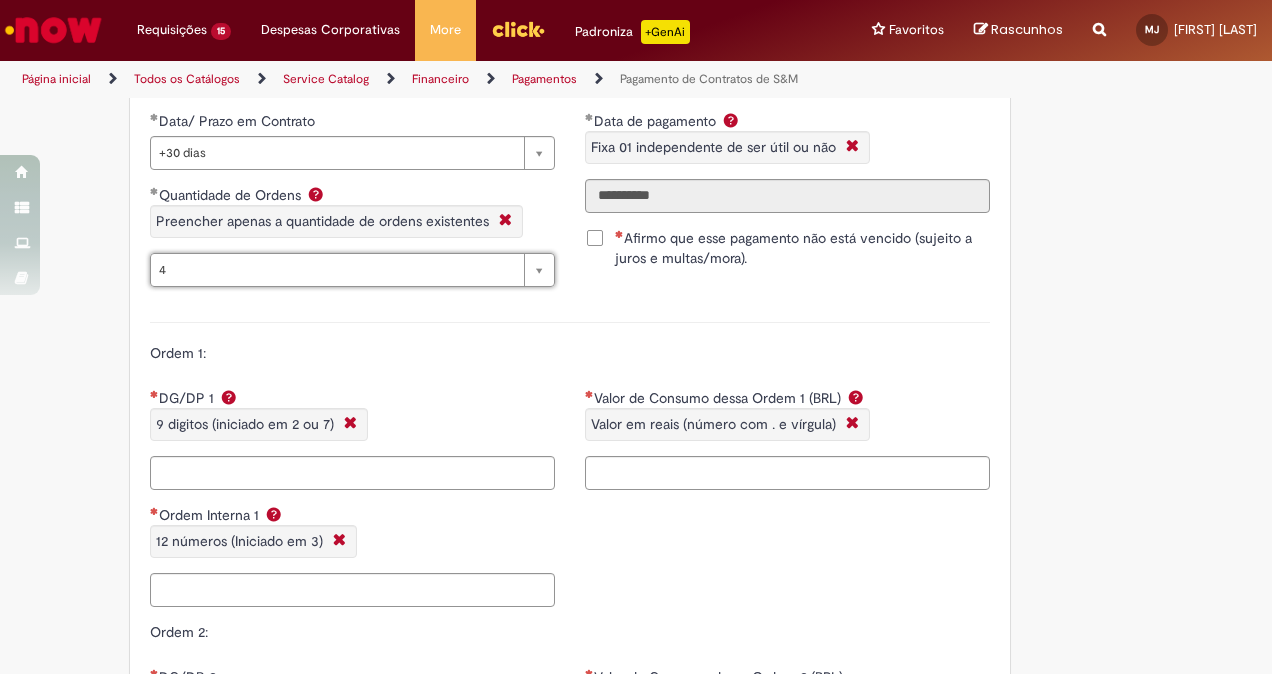 scroll, scrollTop: 1917, scrollLeft: 0, axis: vertical 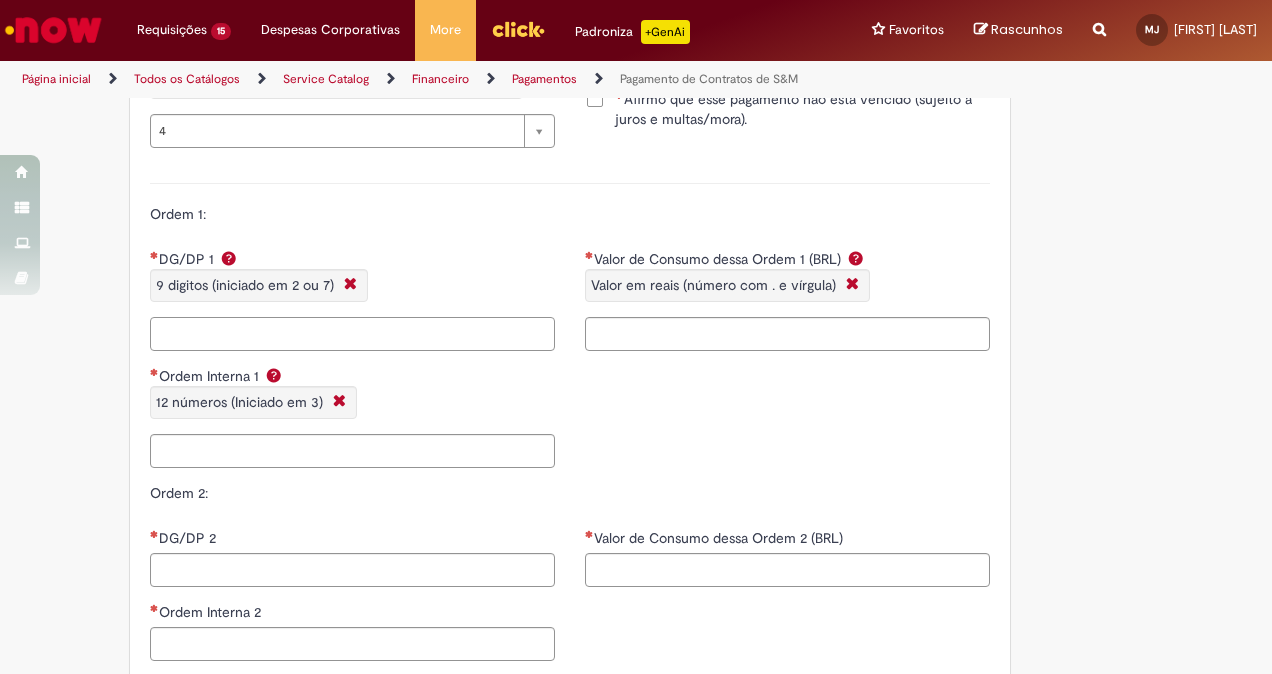 click on "DG/DP 1  9 digitos (iniciado em 2 ou 7)" at bounding box center (352, 334) 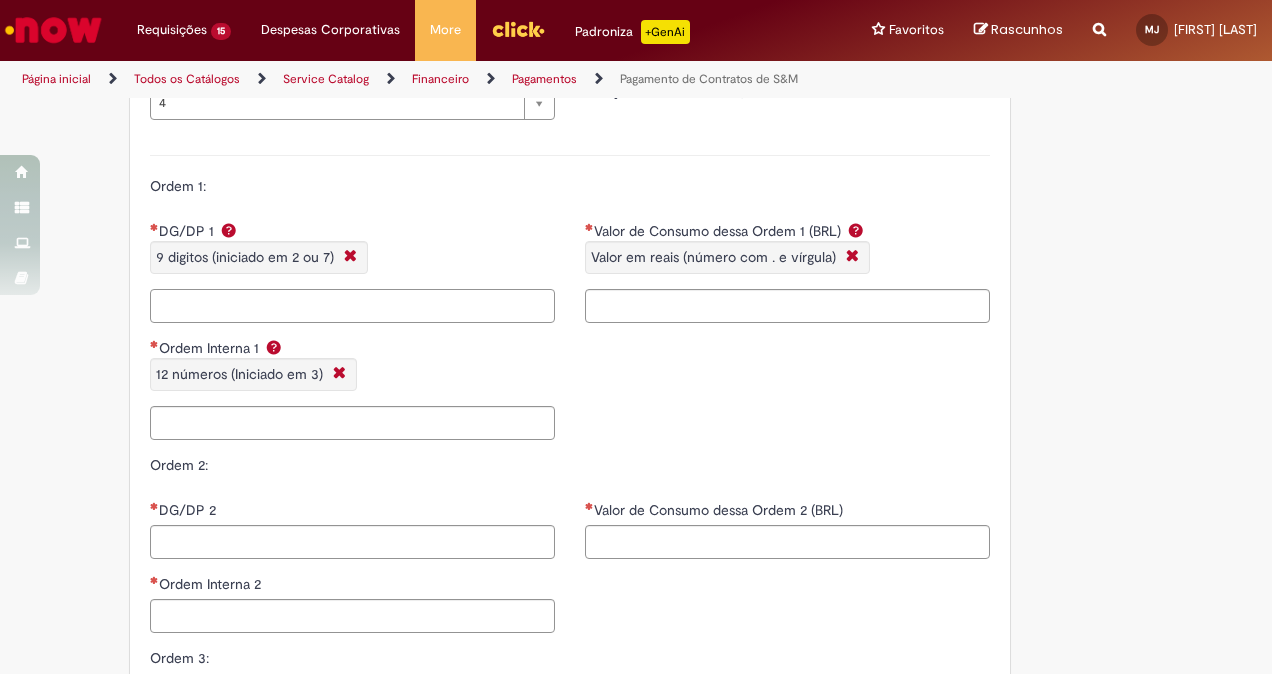 scroll, scrollTop: 2082, scrollLeft: 0, axis: vertical 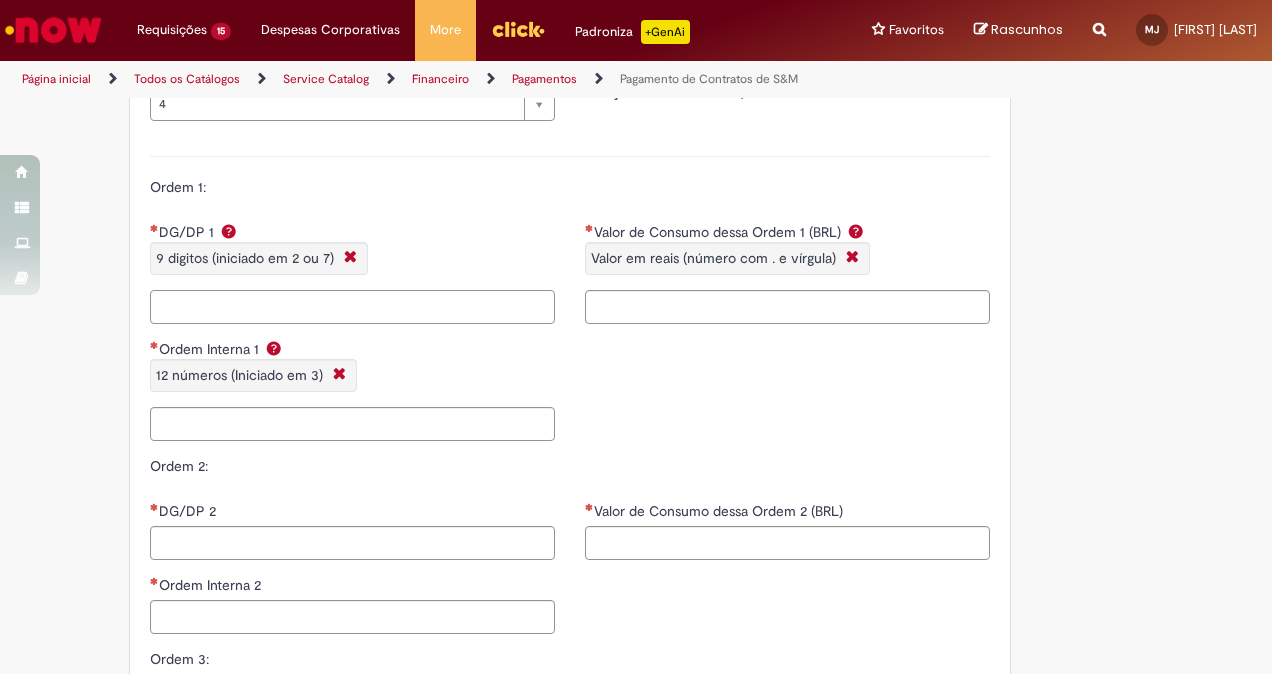 paste on "*********" 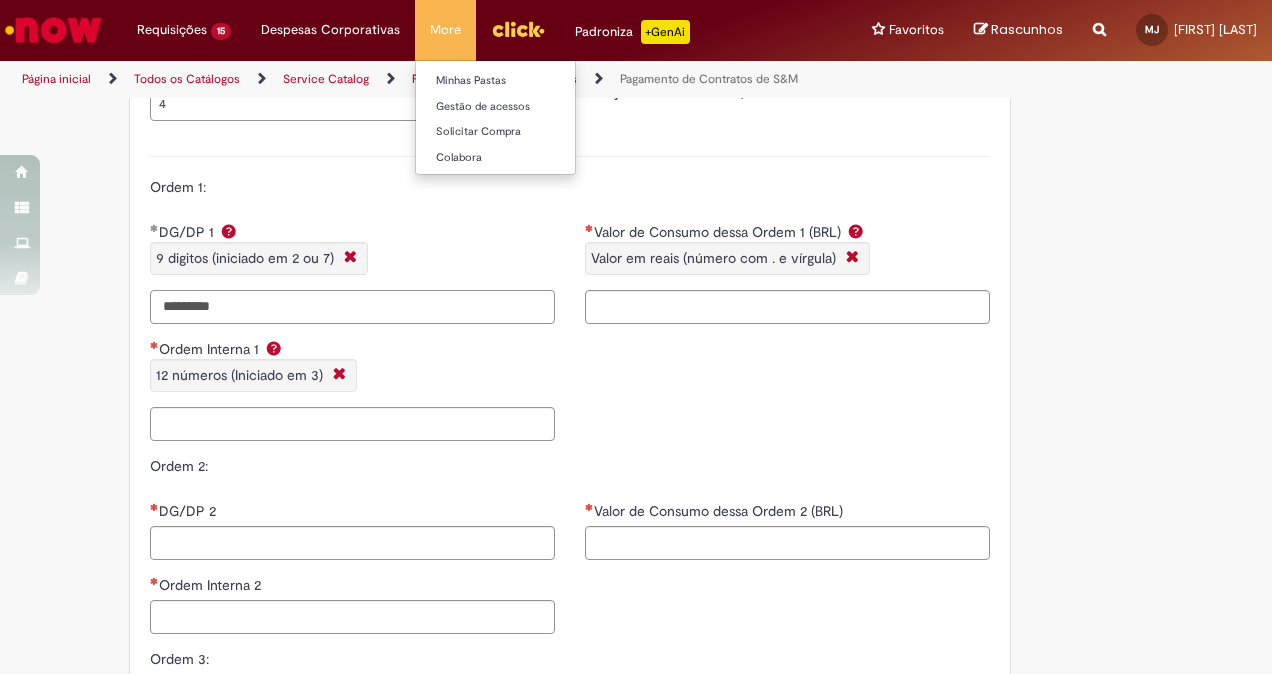 type on "*********" 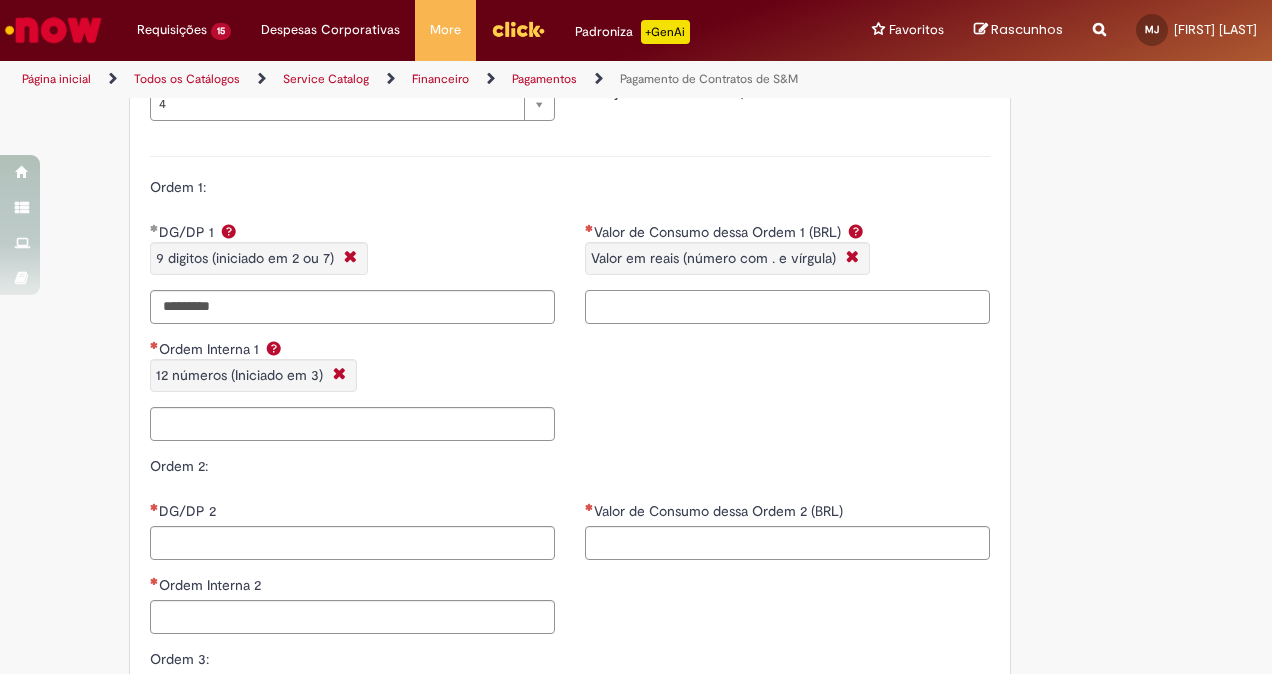click on "Valor de Consumo dessa Ordem 1 (BRL) Valor em reais (número com . e vírgula)" at bounding box center [787, 307] 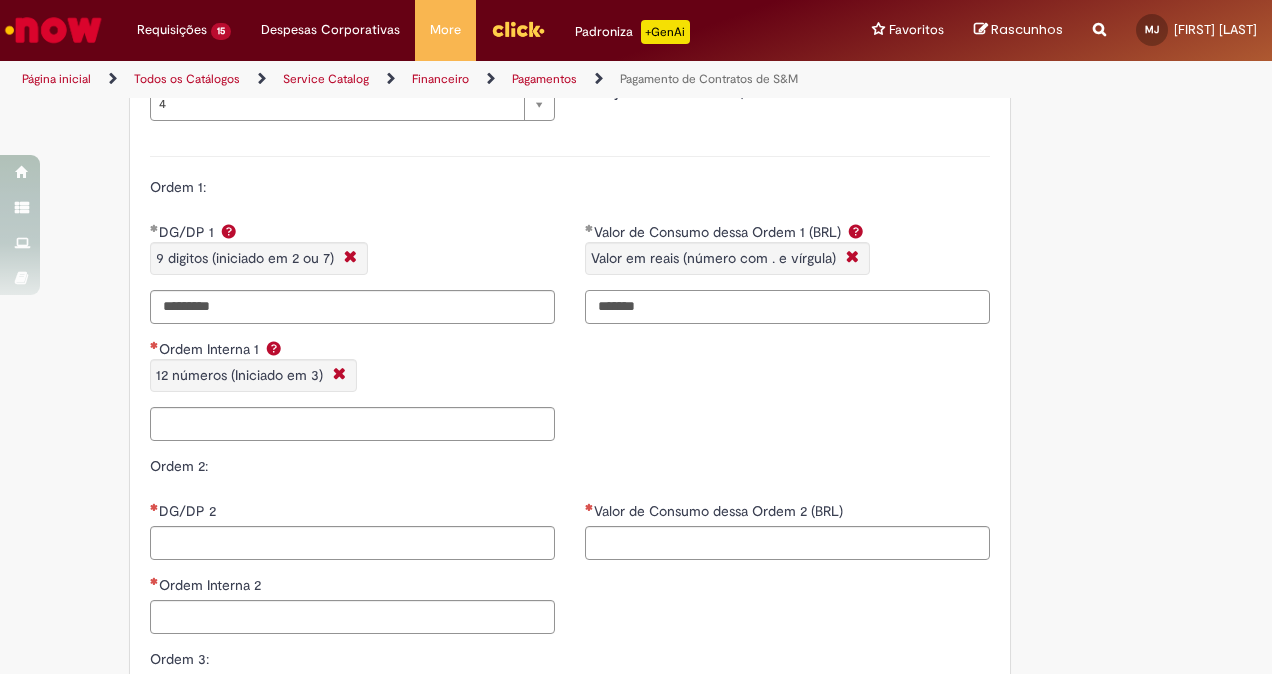 type on "*******" 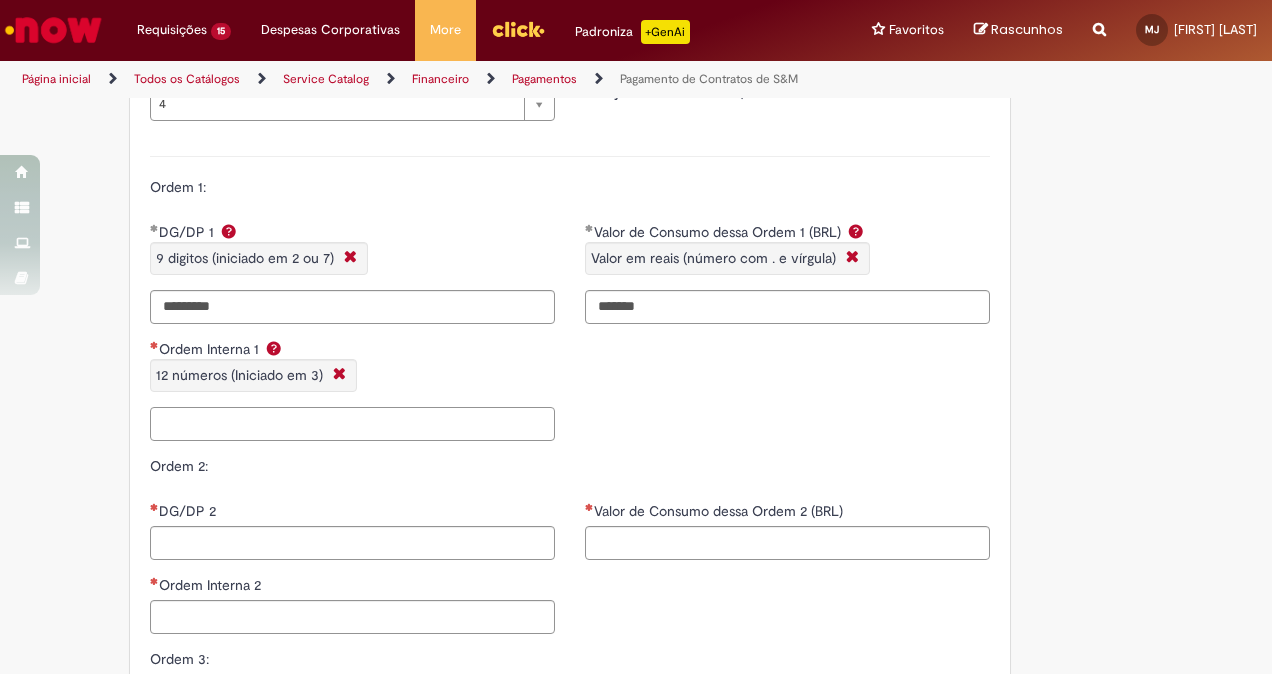 click on "Ordem Interna 1 12 números (Iniciado em 3)" at bounding box center [352, 424] 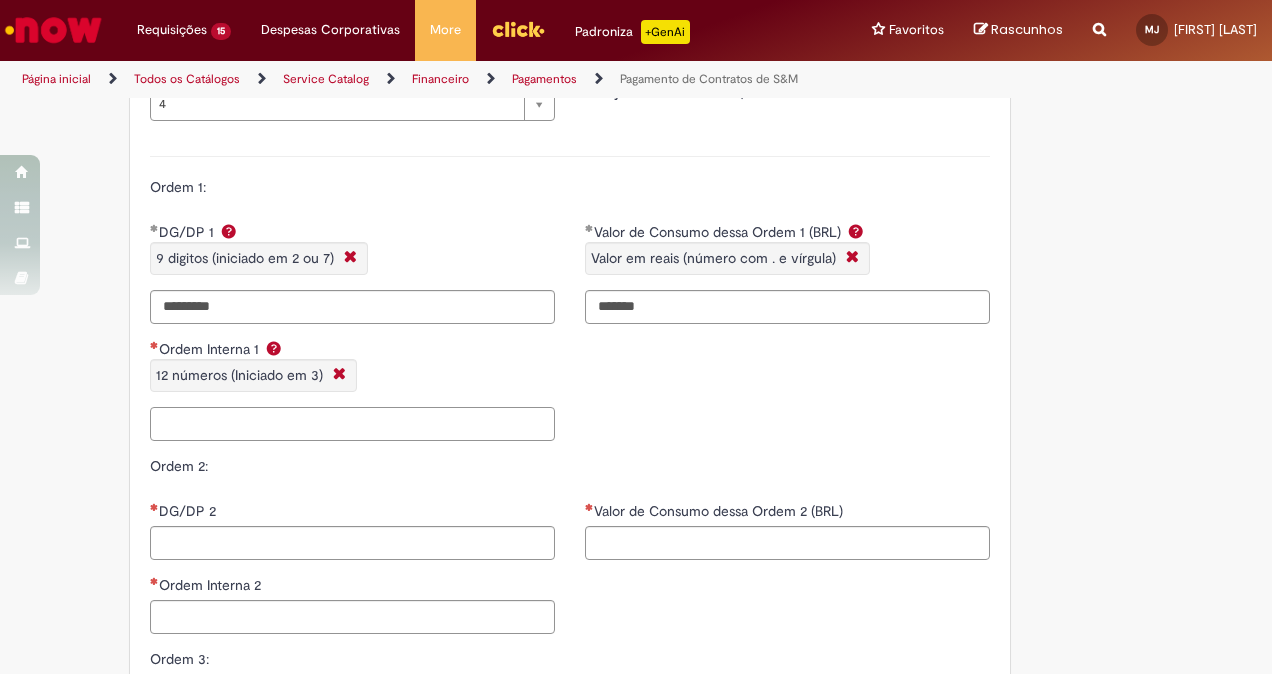 paste on "**********" 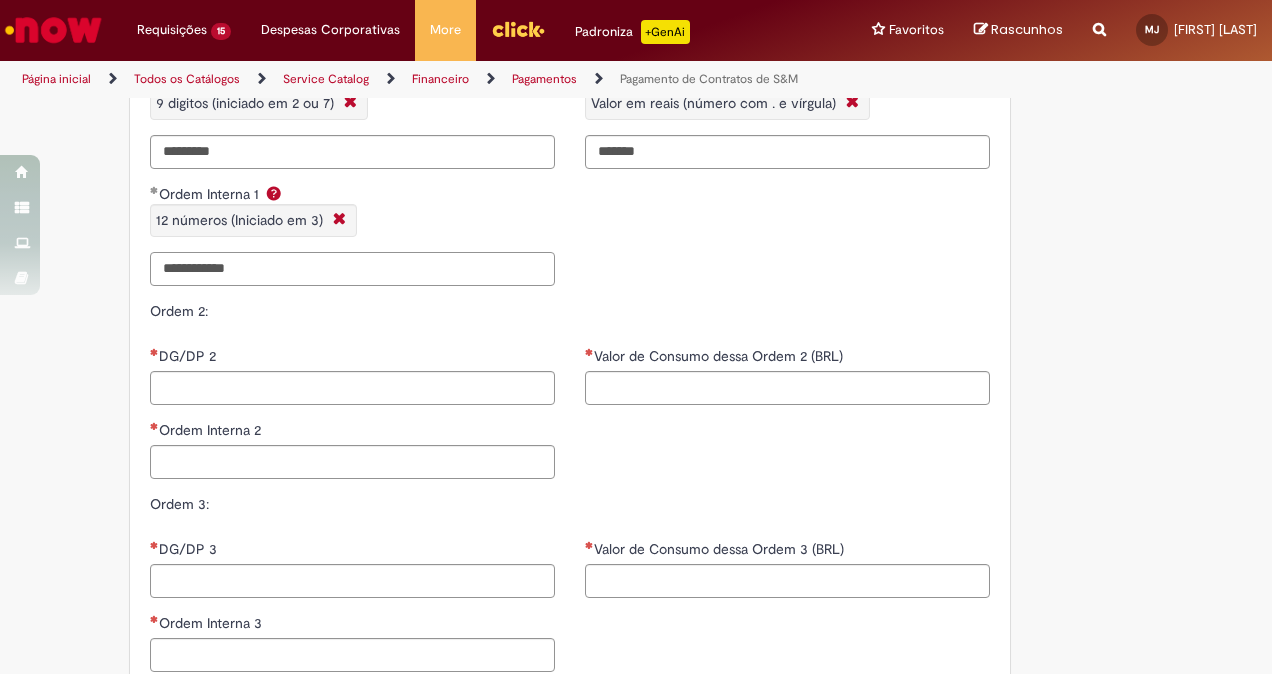 scroll, scrollTop: 2238, scrollLeft: 0, axis: vertical 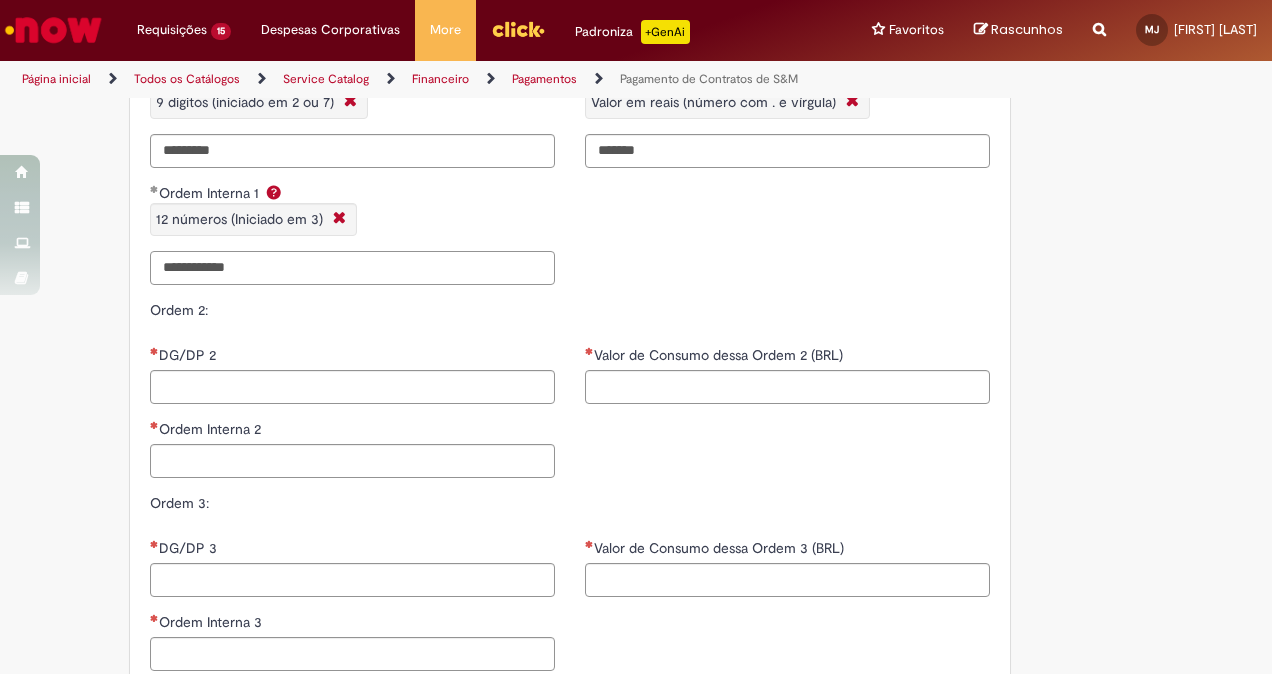 type on "**********" 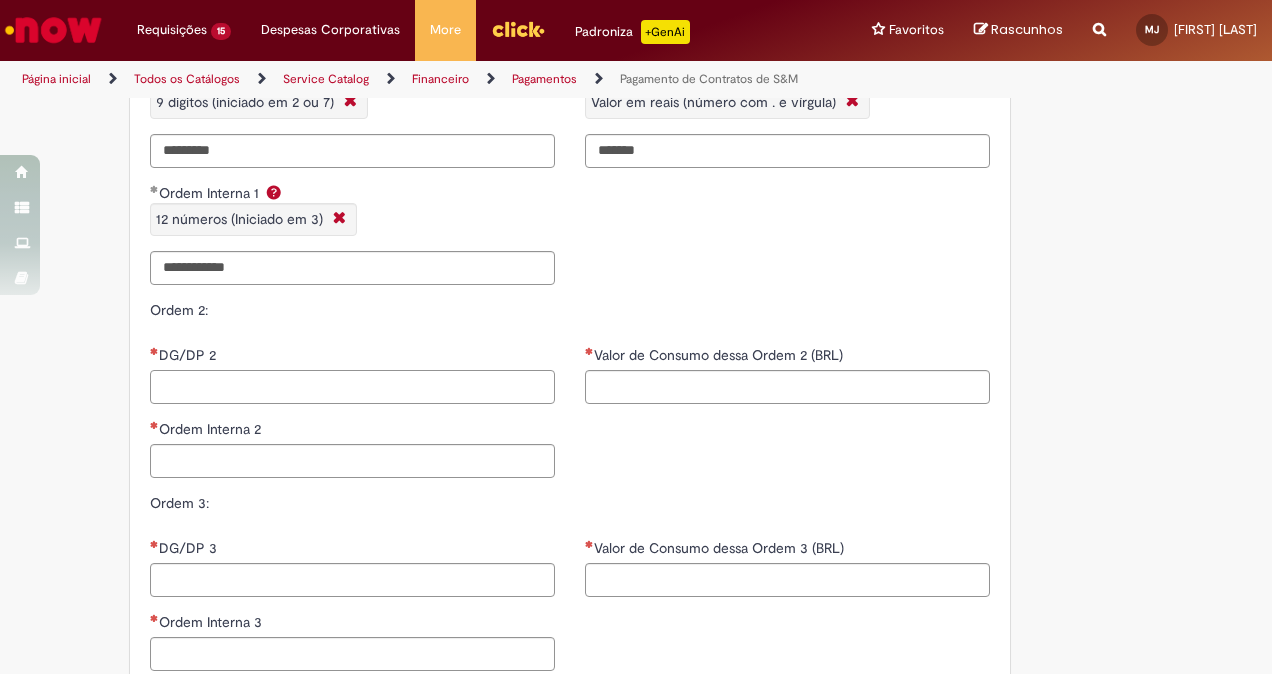 click on "DG/DP 2" at bounding box center [352, 387] 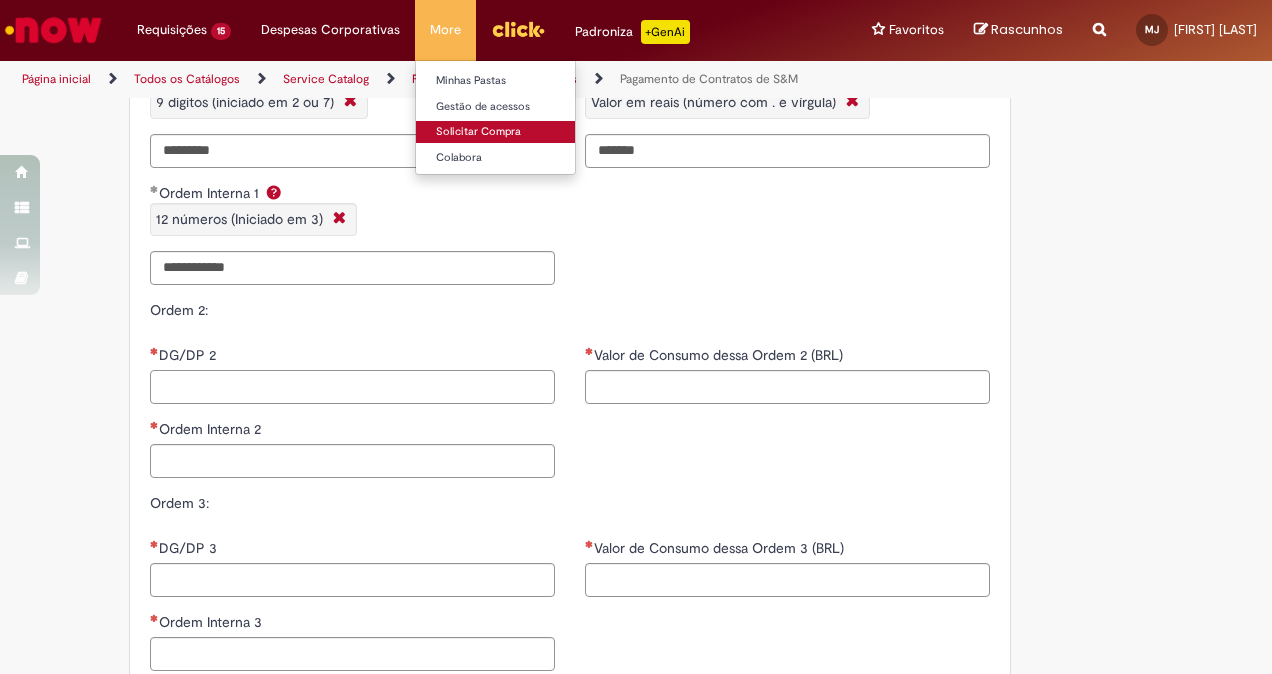 paste on "*********" 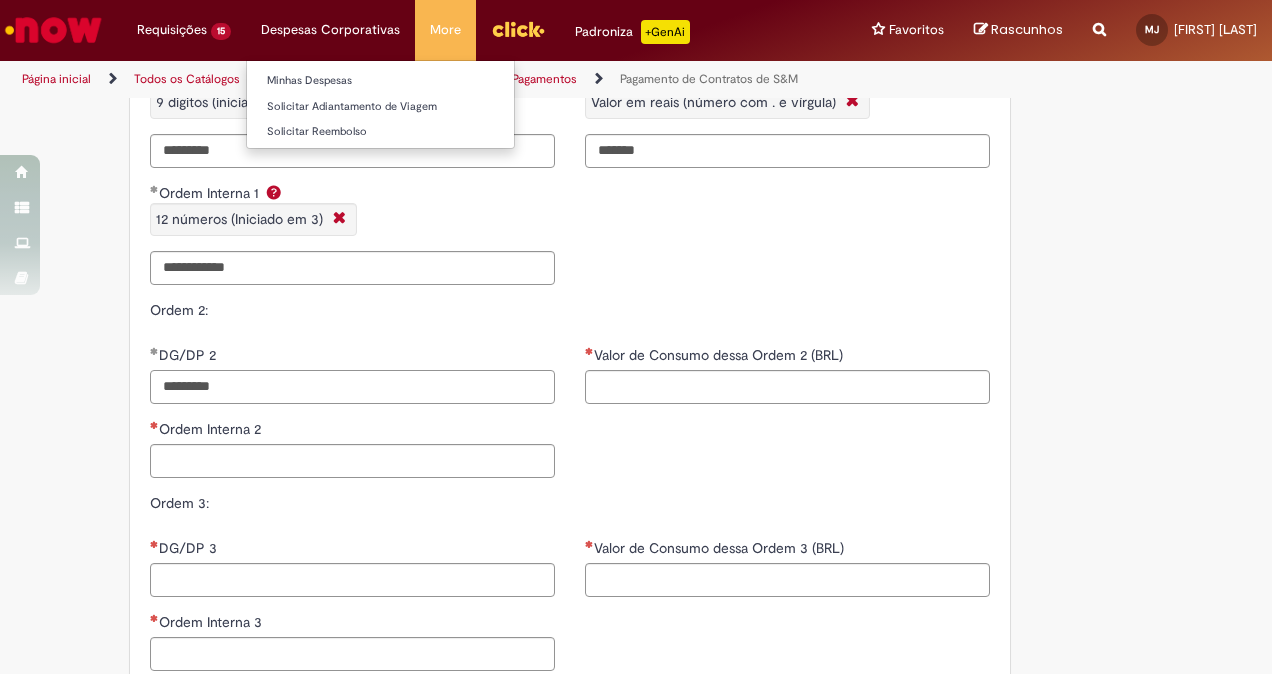 type on "*********" 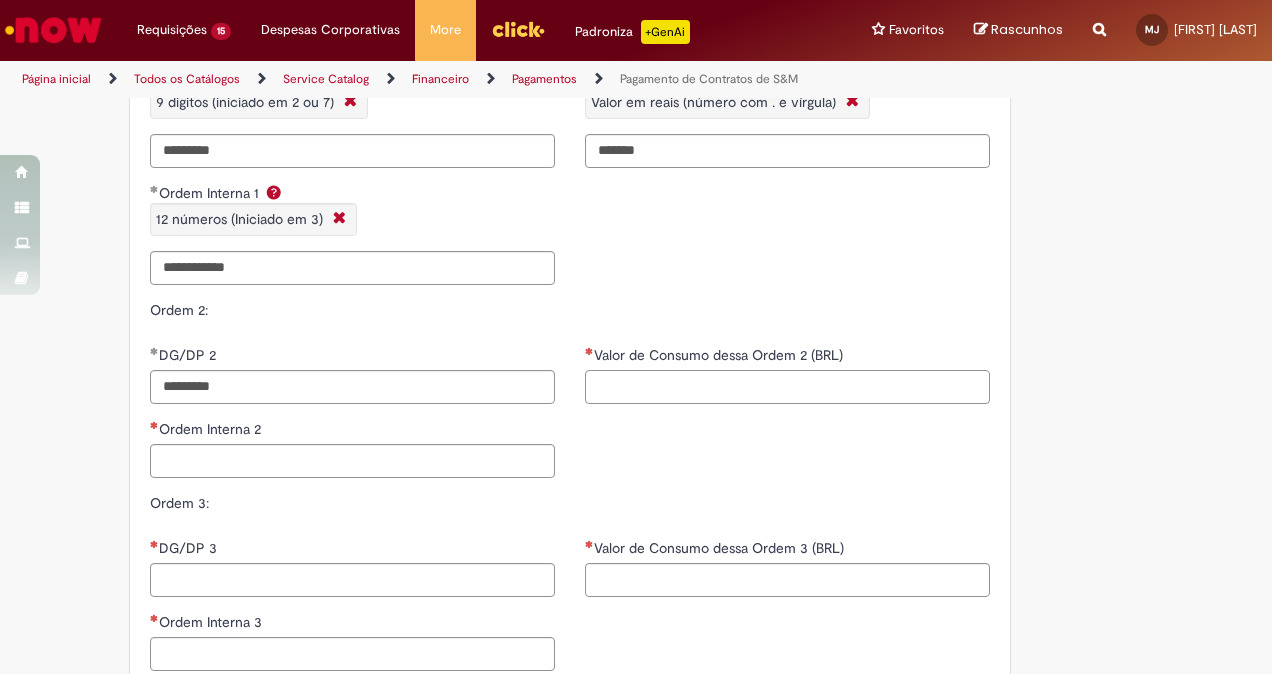 click on "Valor de Consumo dessa Ordem 2 (BRL)" at bounding box center (787, 387) 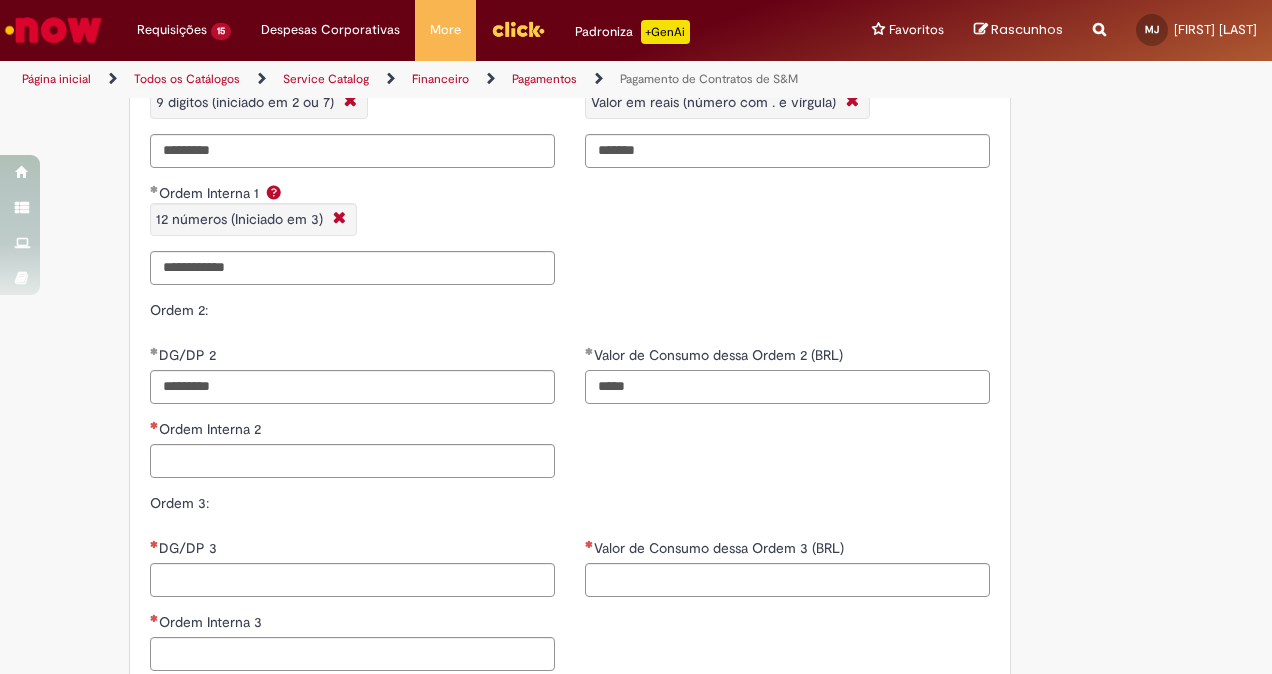 type on "*****" 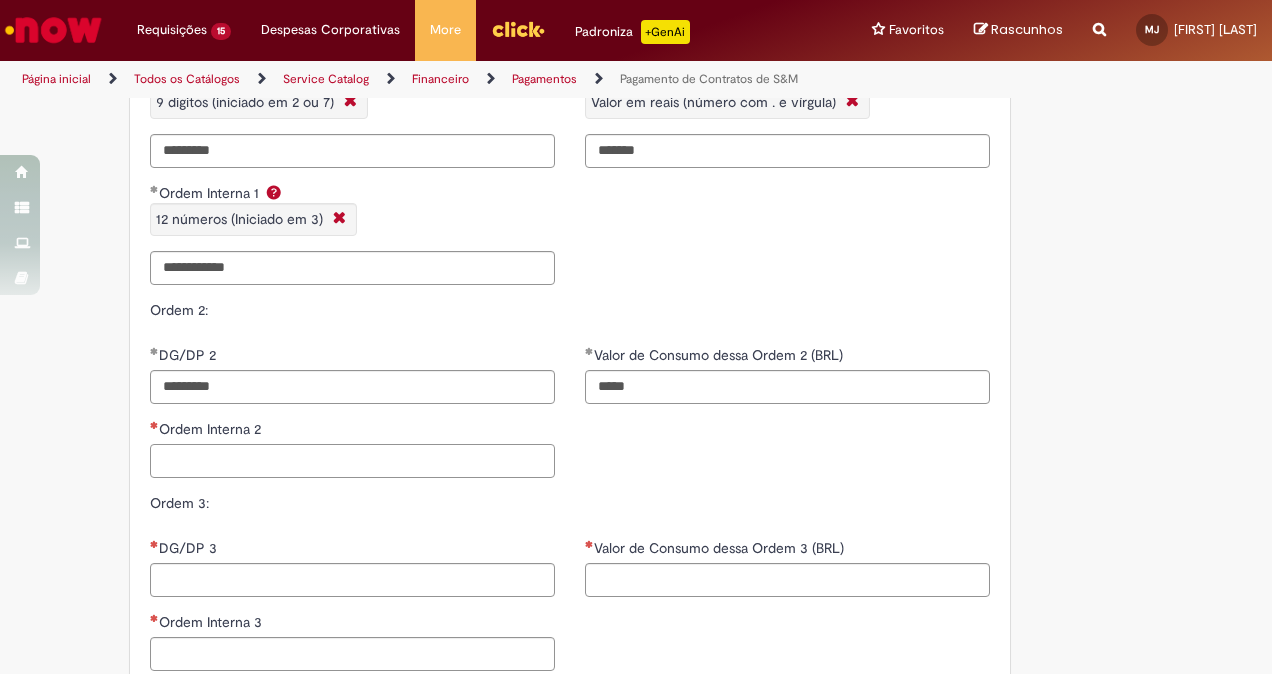 type on "**********" 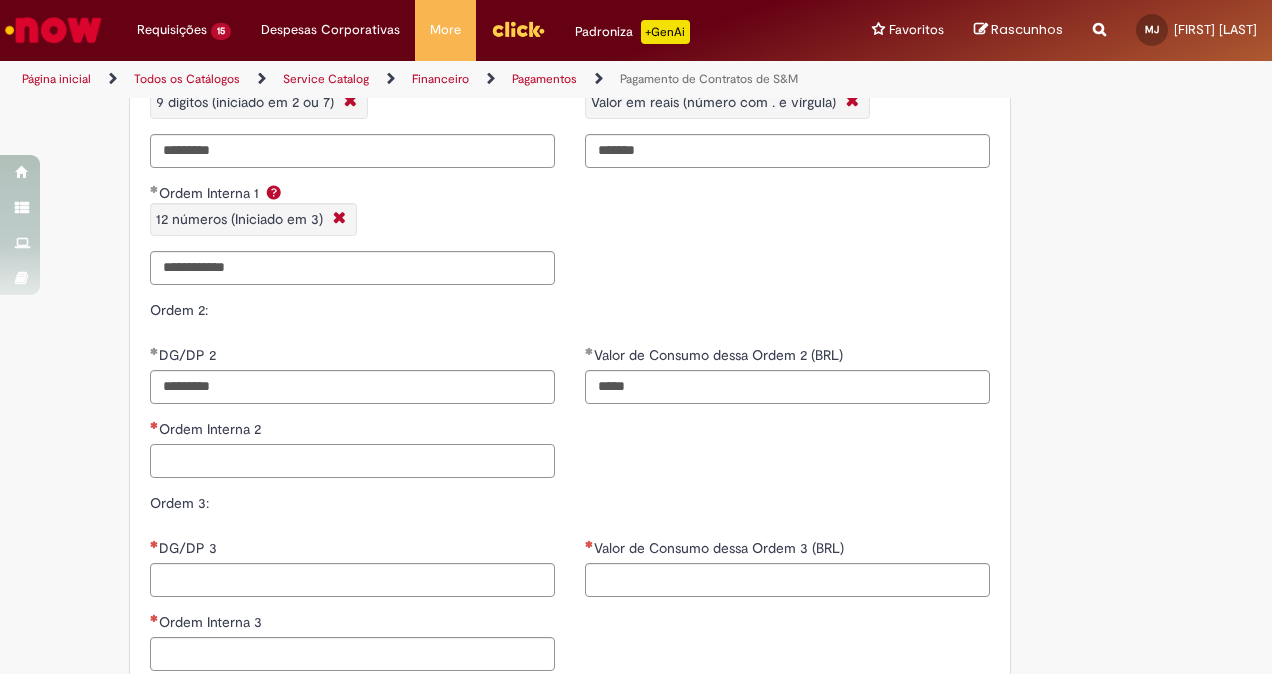 paste on "**********" 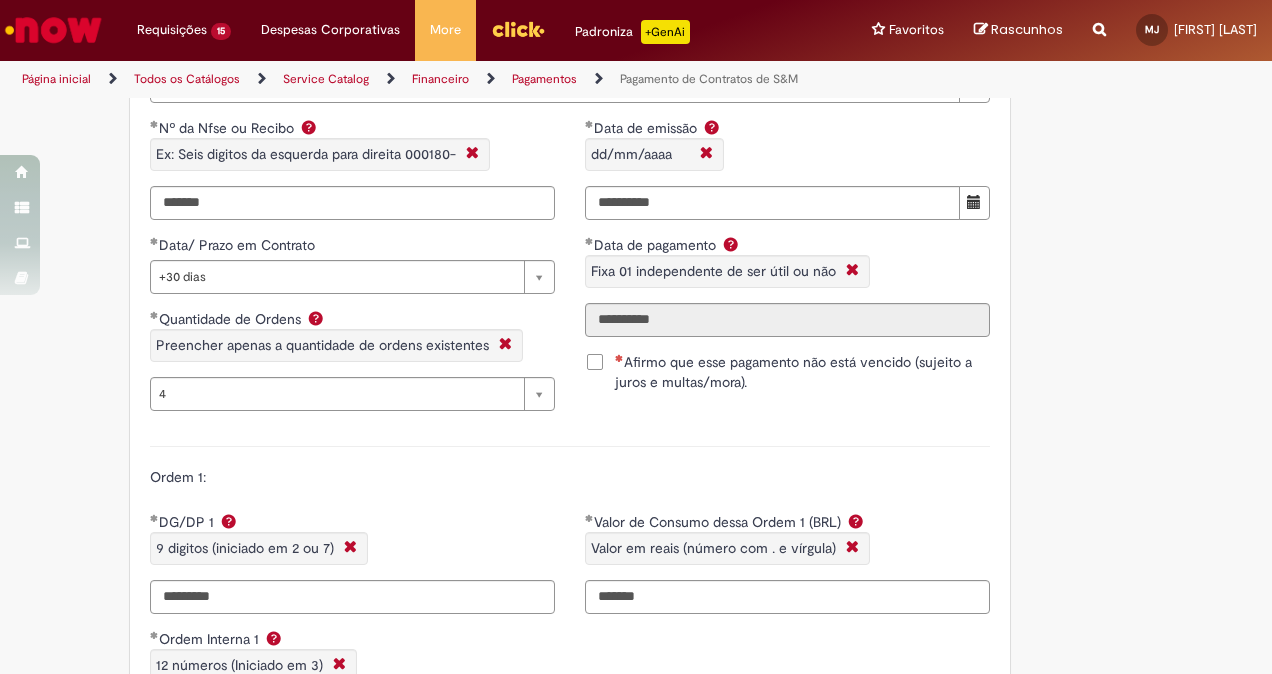 scroll, scrollTop: 1793, scrollLeft: 0, axis: vertical 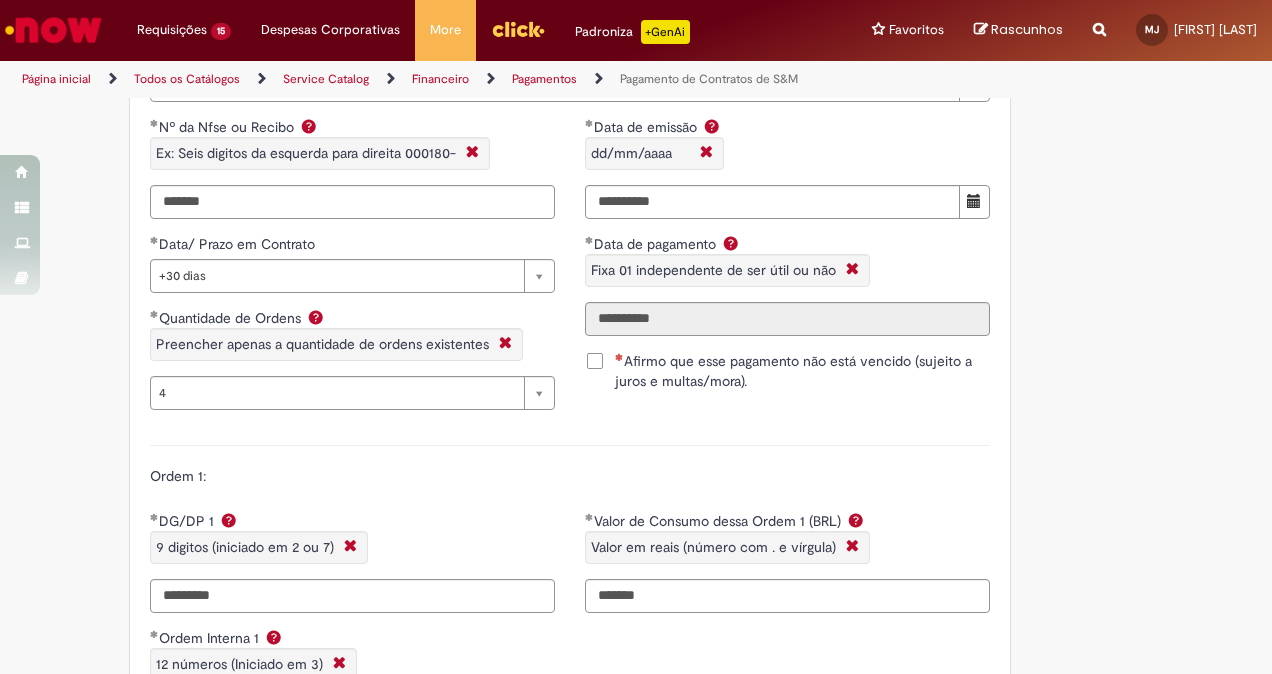 type on "**********" 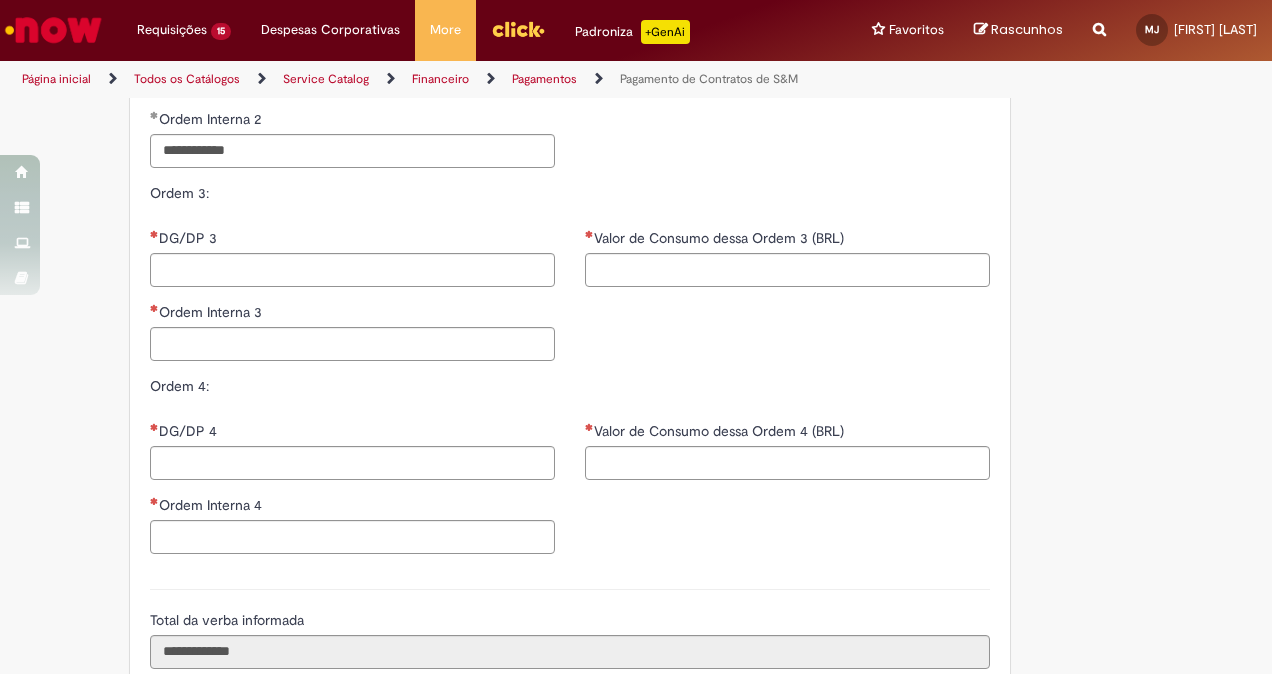 scroll, scrollTop: 2550, scrollLeft: 0, axis: vertical 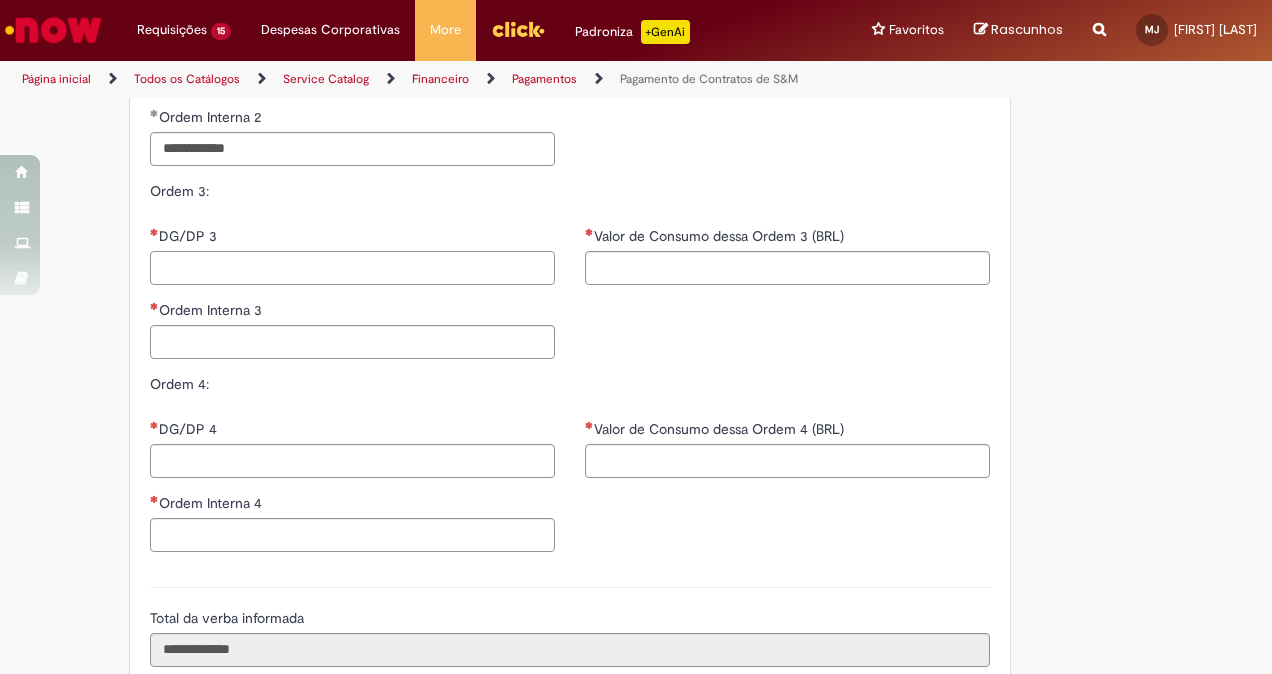 click on "DG/DP 3" at bounding box center [352, 268] 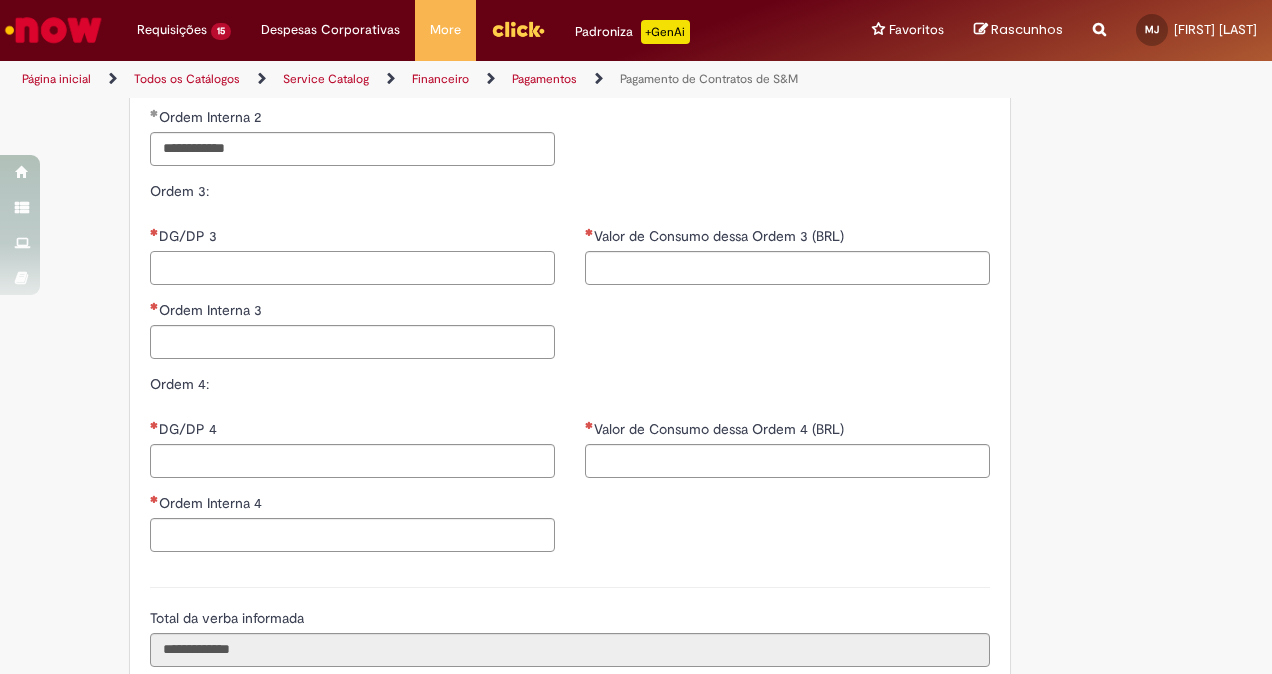 paste on "*********" 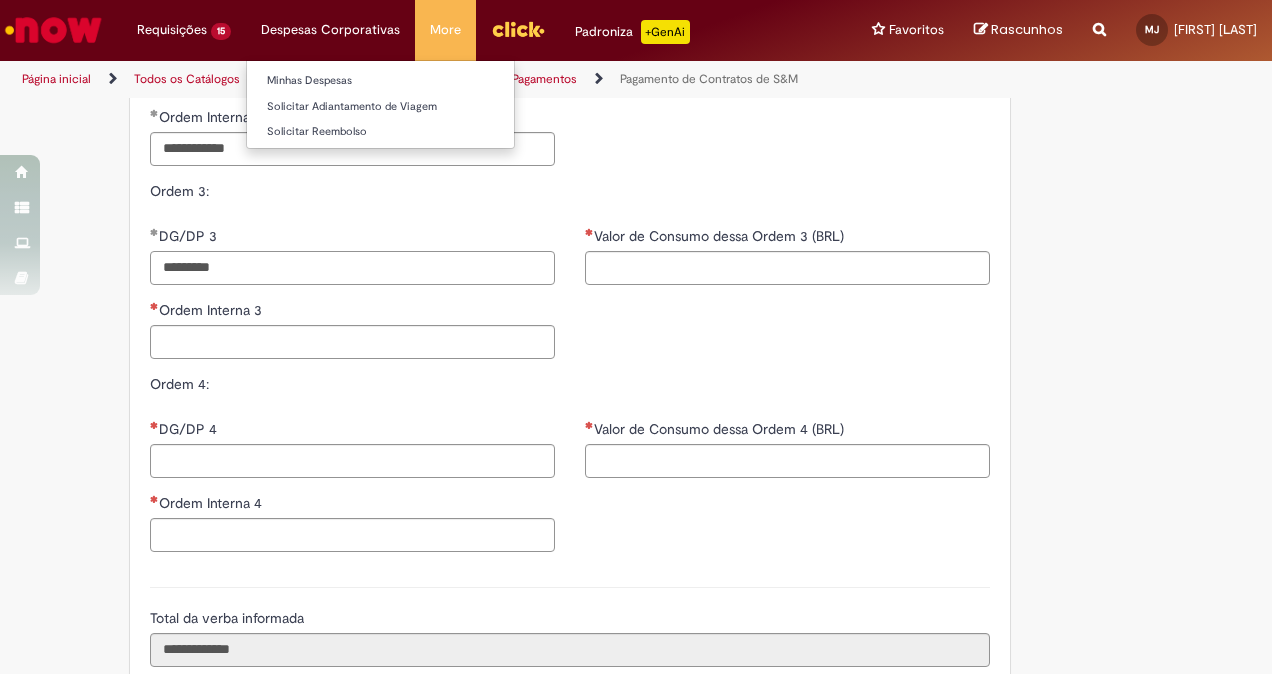type on "*********" 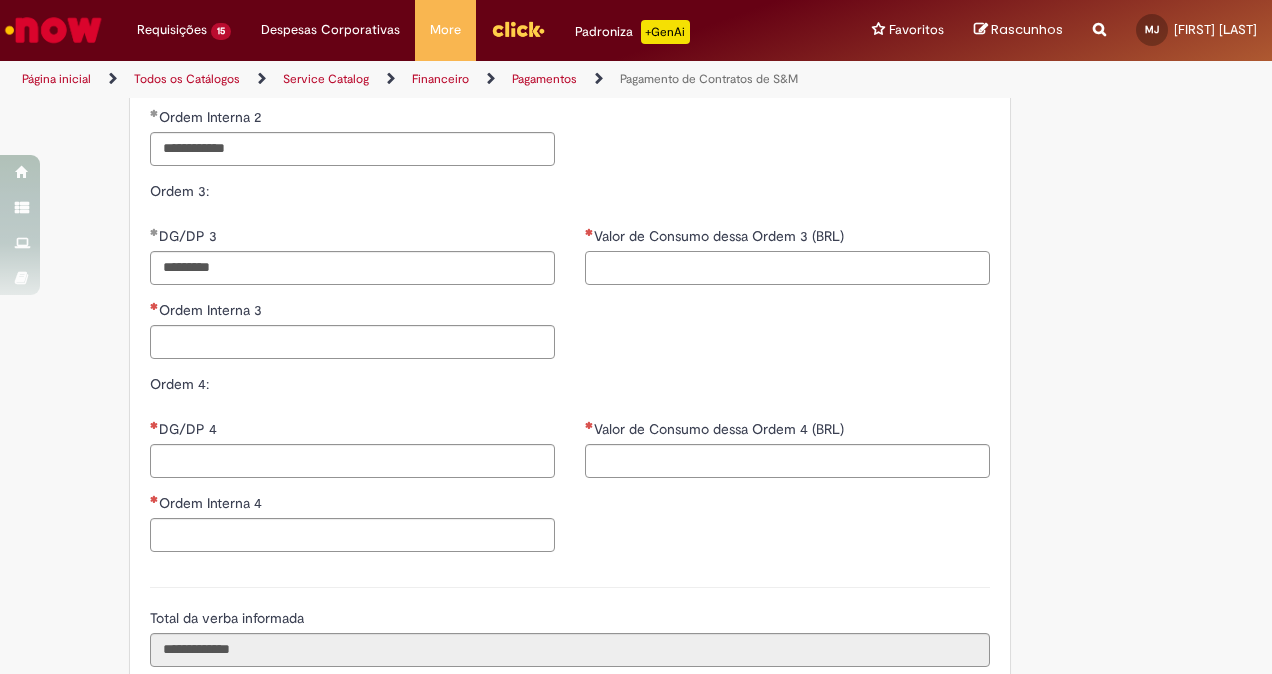 click on "Valor de Consumo dessa Ordem 3 (BRL)" at bounding box center (787, 268) 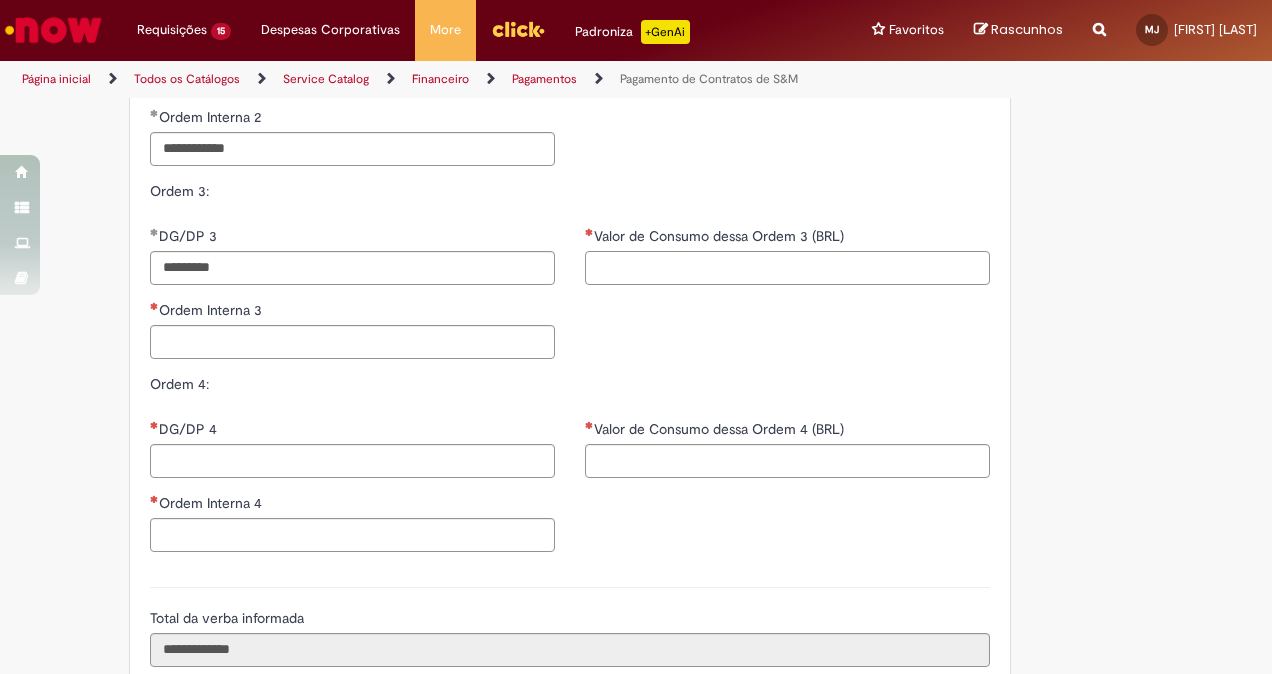 paste on "*******" 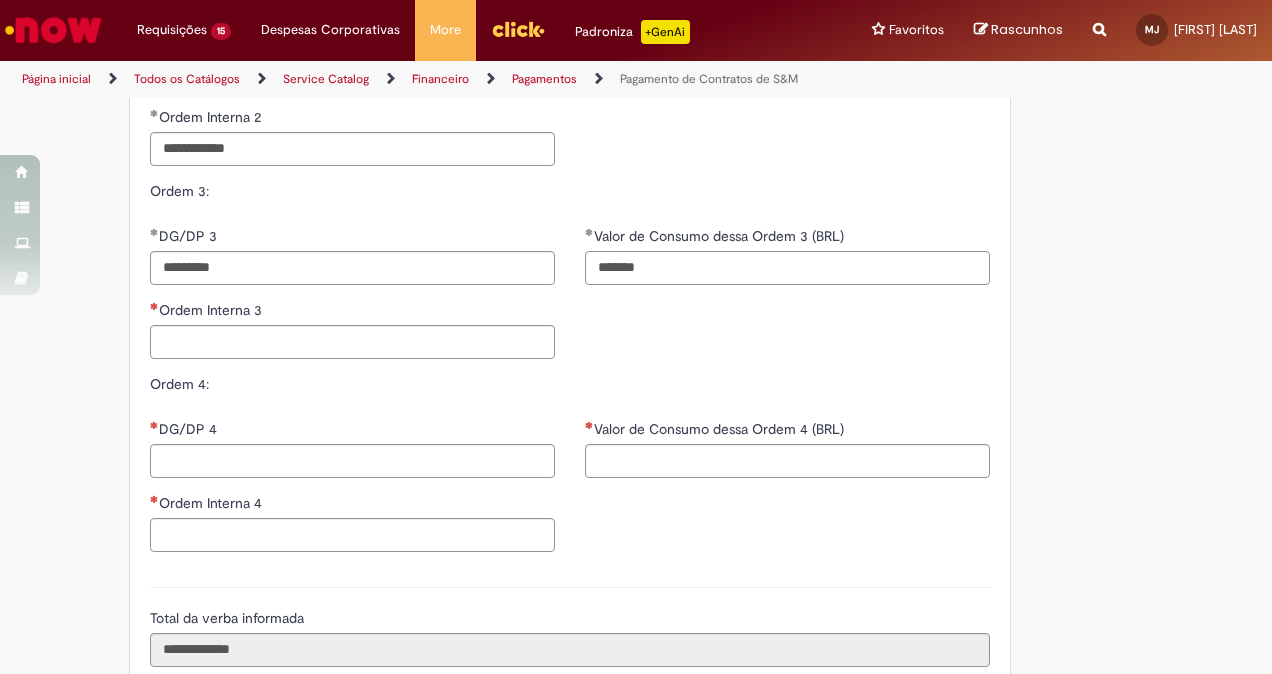 type on "*******" 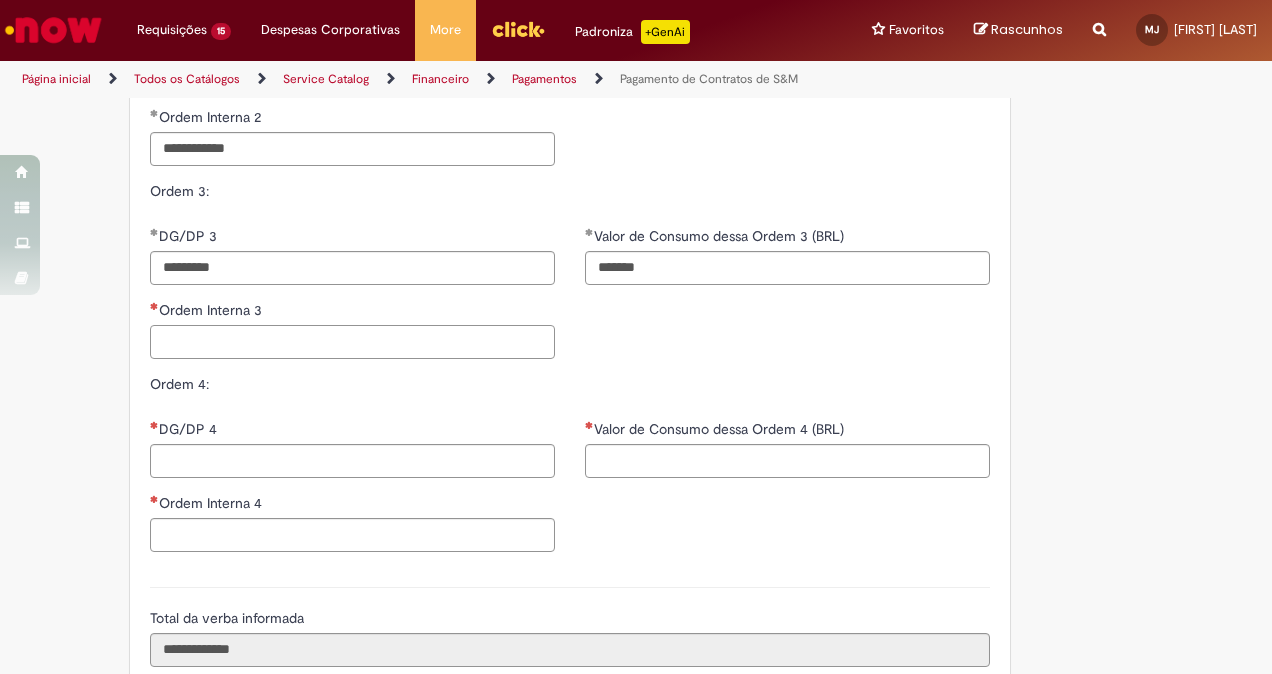 type on "**********" 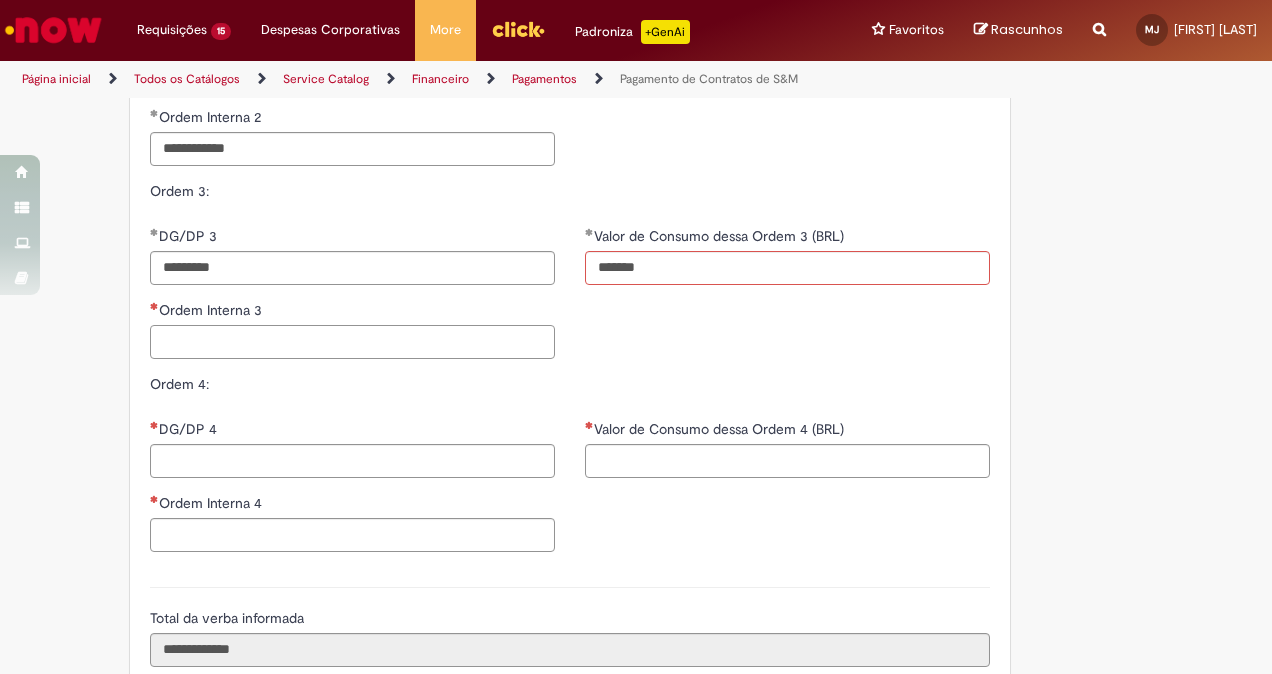 click on "Ordem Interna 3" at bounding box center (352, 342) 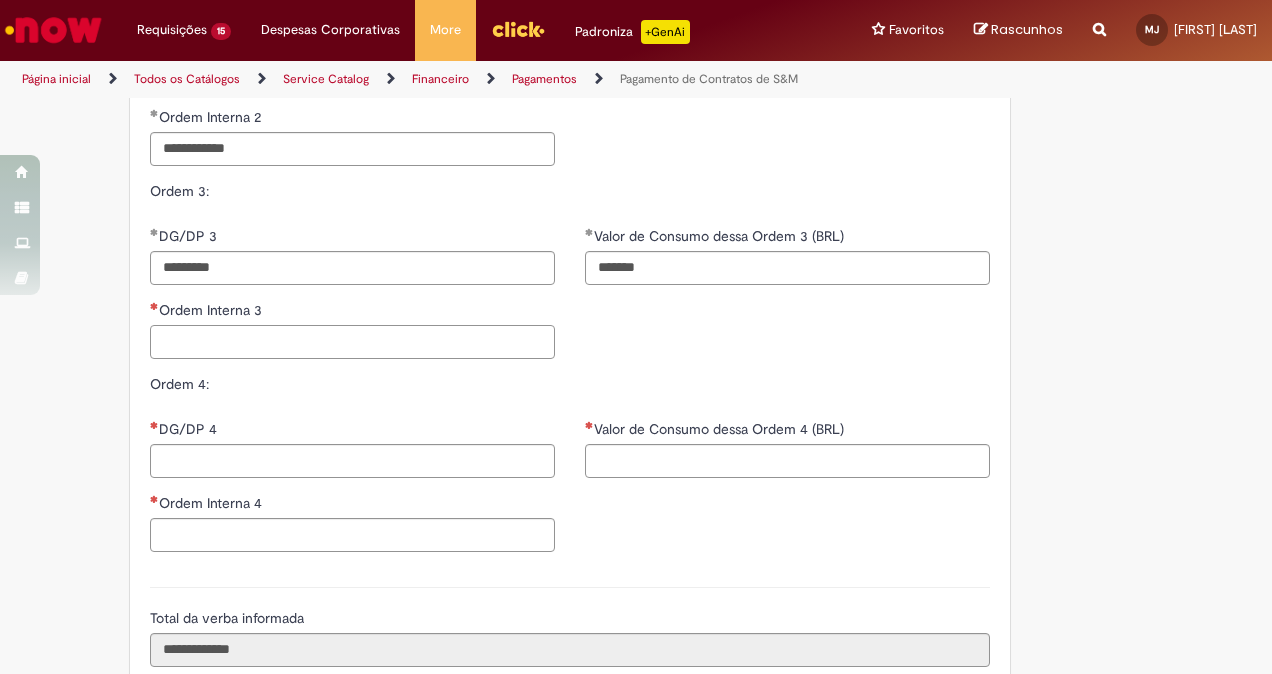 paste on "**********" 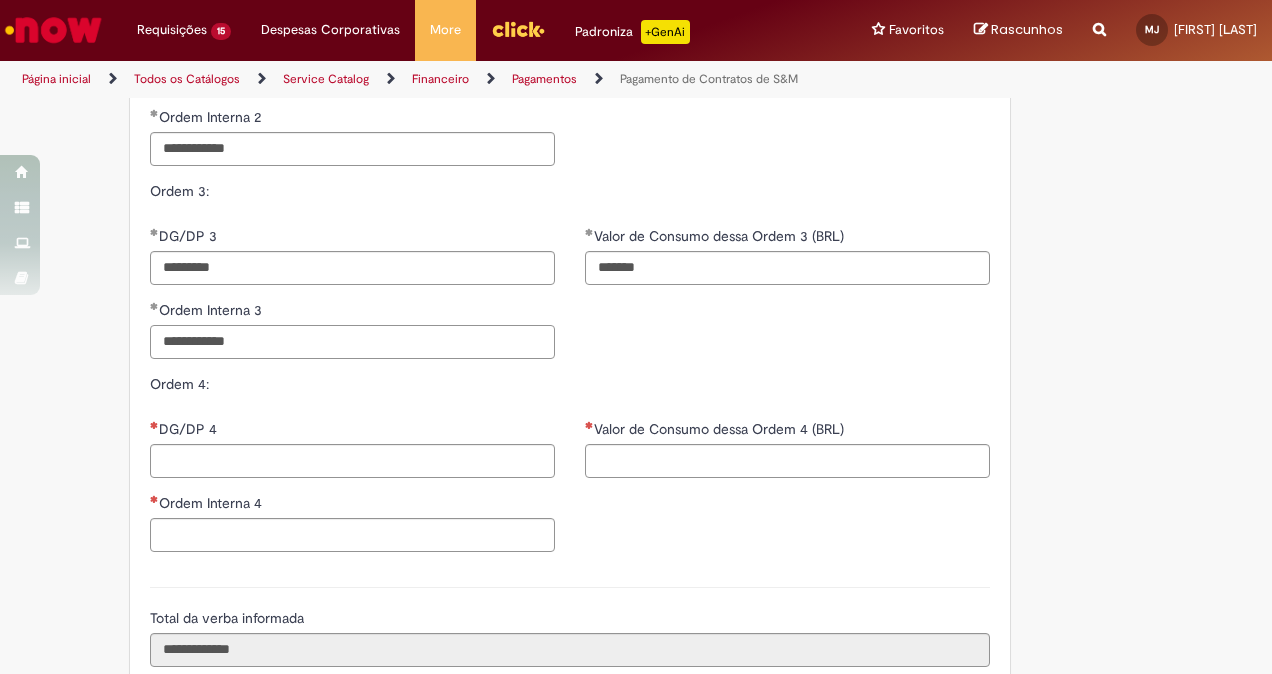 type on "**********" 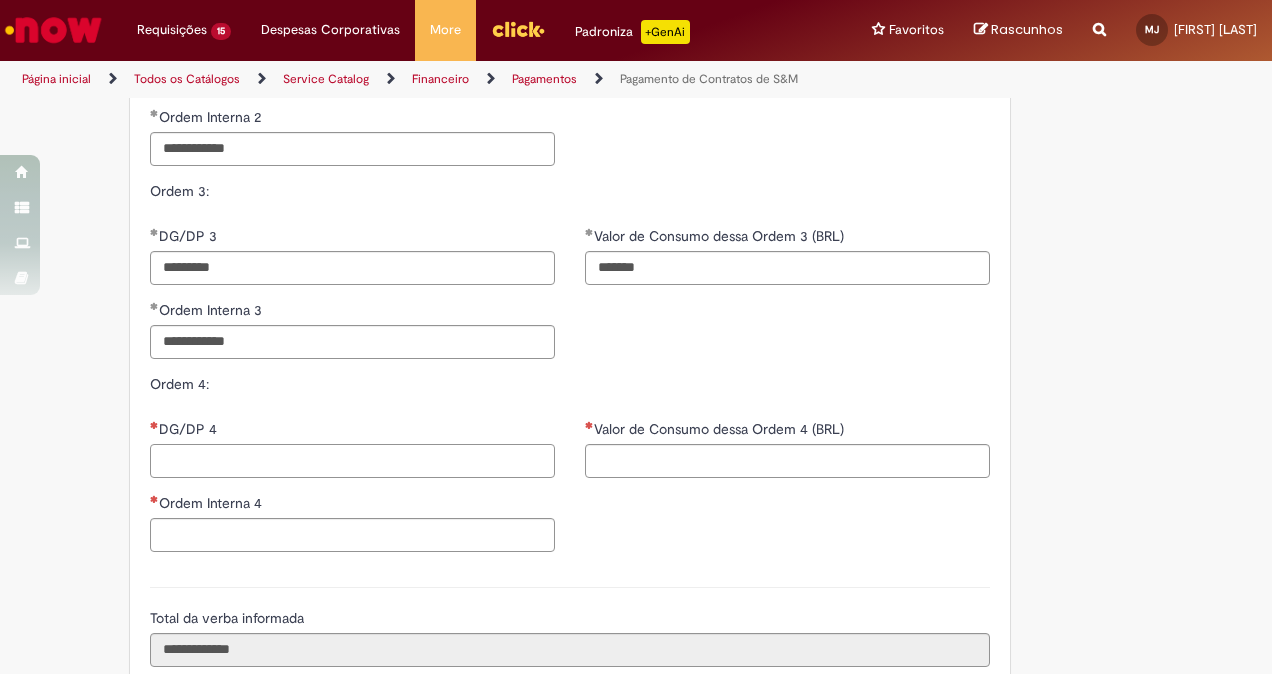 click on "DG/DP 4" at bounding box center [352, 461] 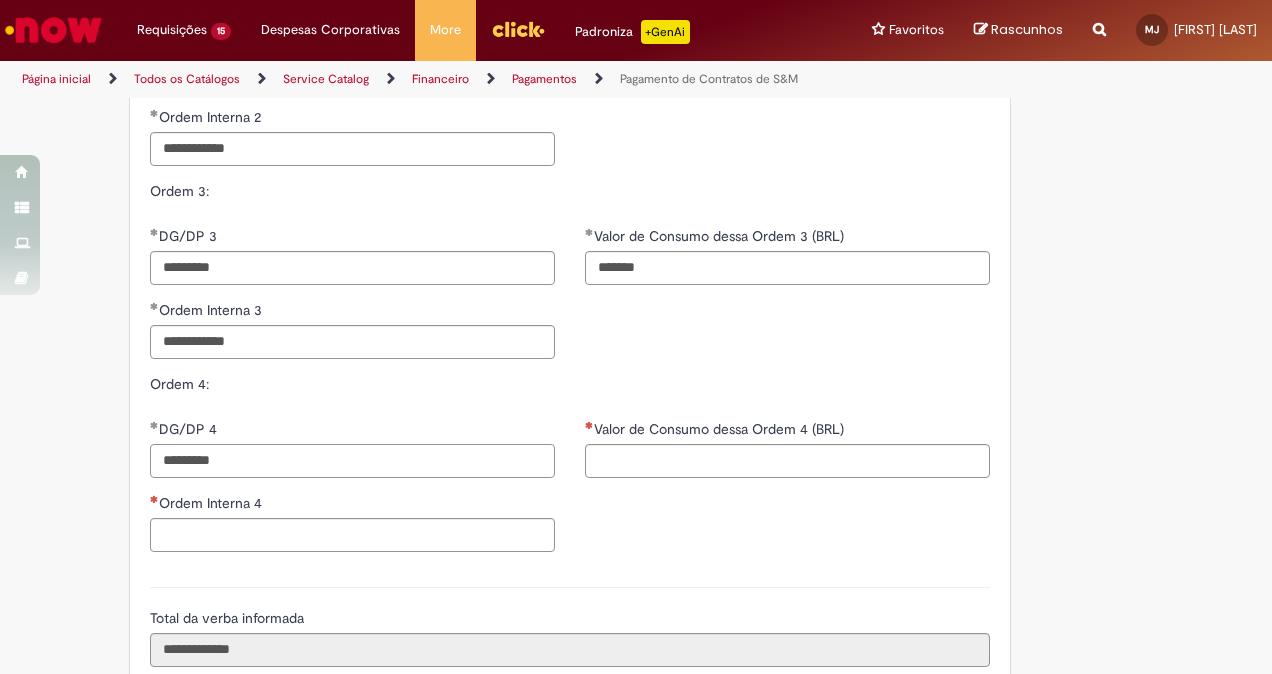 type on "*********" 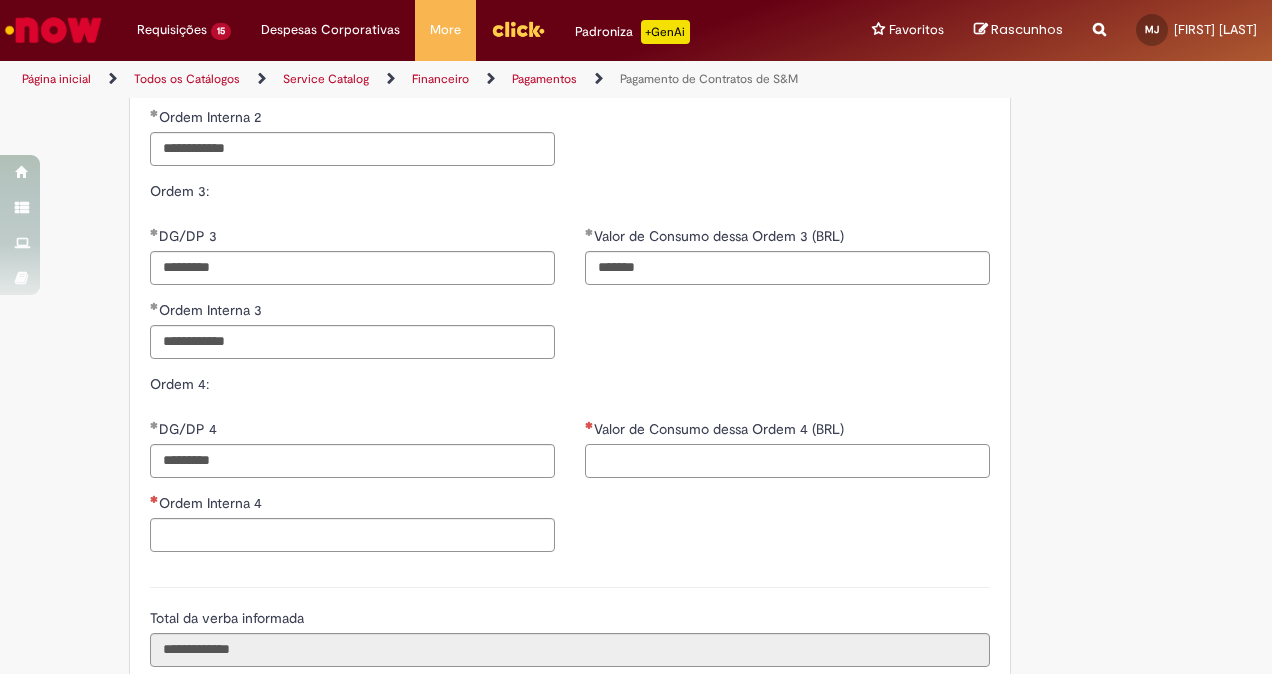 click on "Valor de Consumo dessa Ordem 4 (BRL)" at bounding box center (787, 461) 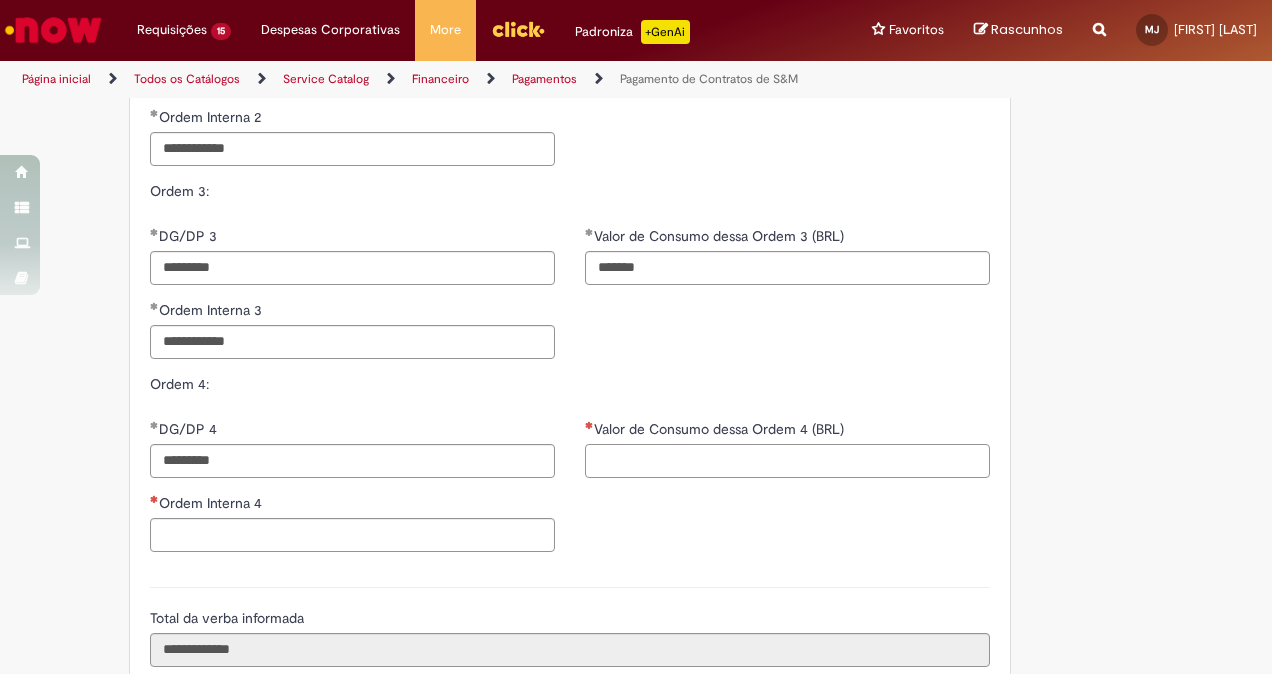 paste on "*****" 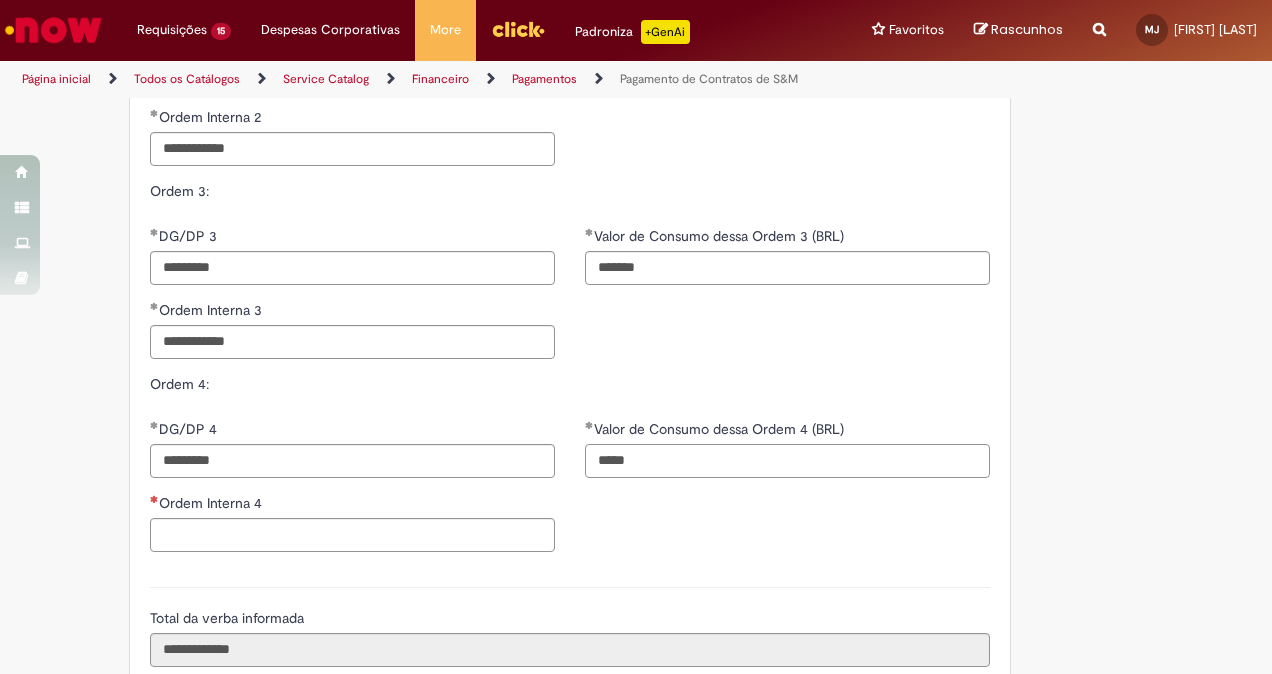 type on "*****" 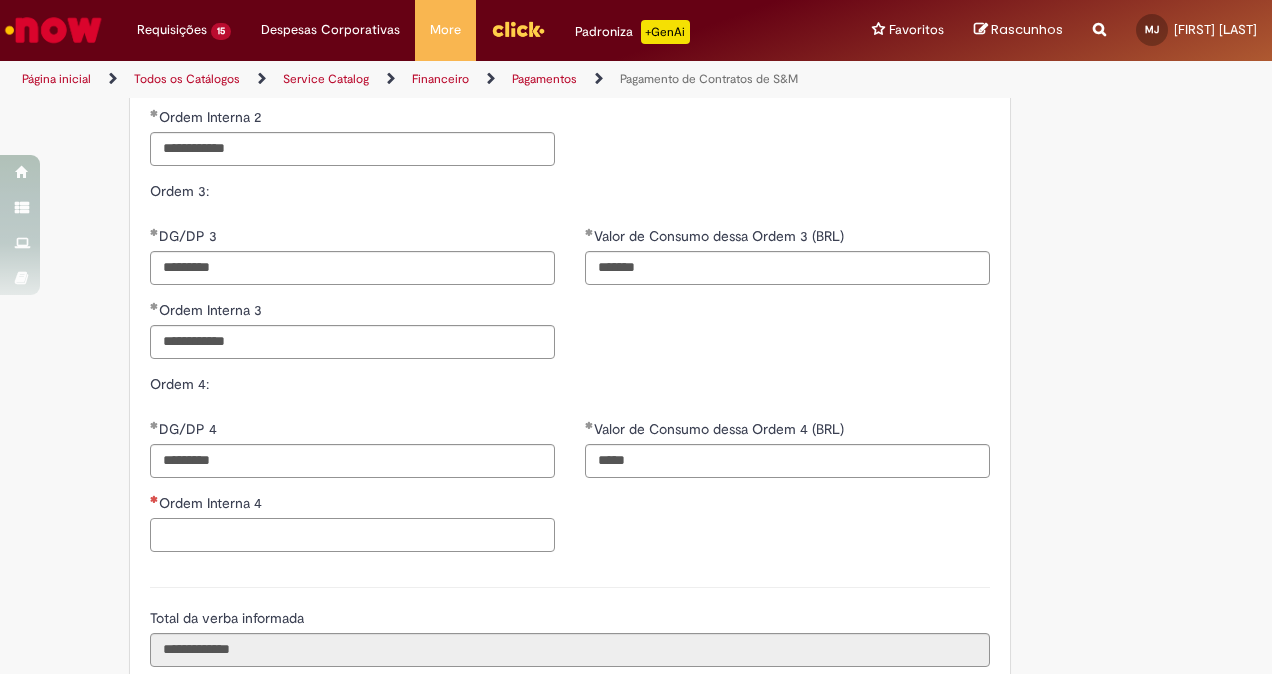 type on "**********" 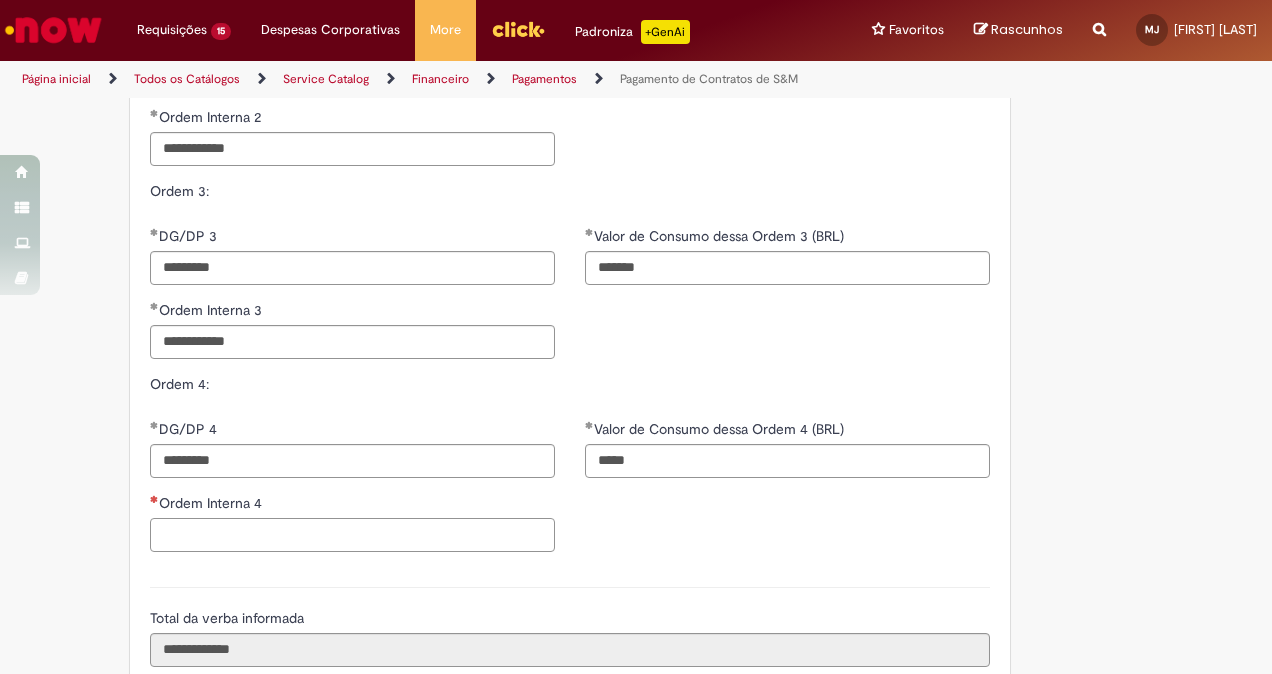 paste on "**********" 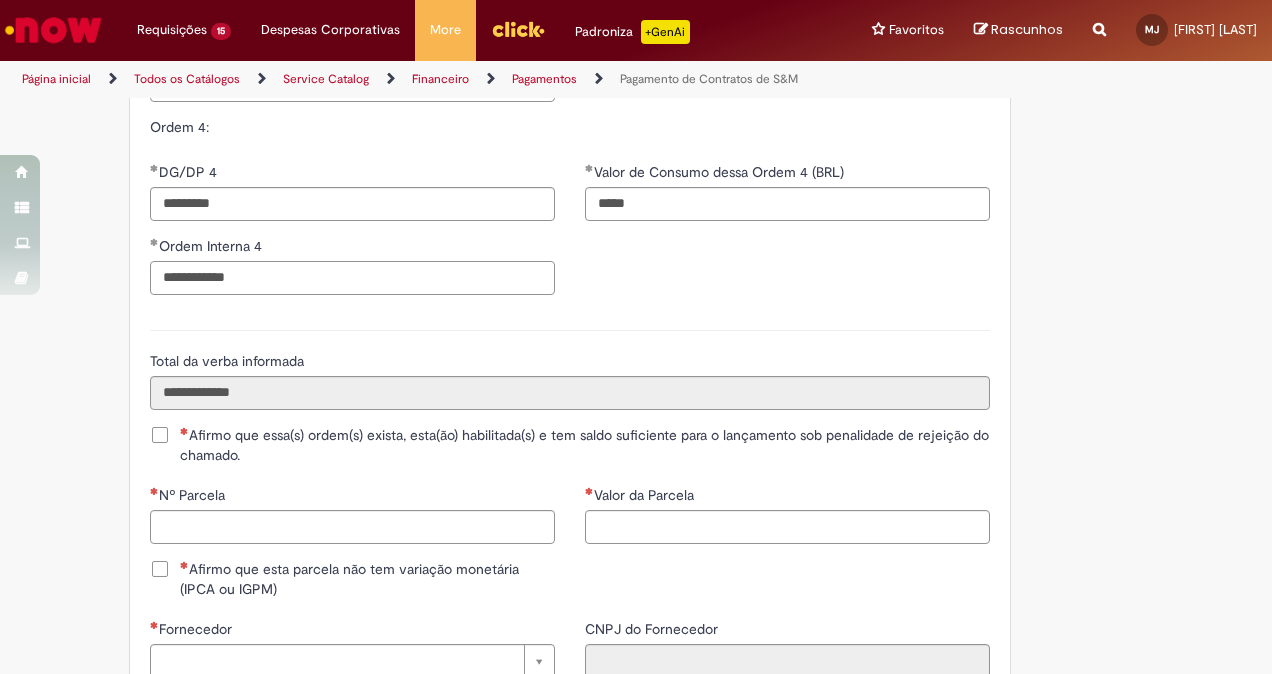 scroll, scrollTop: 2808, scrollLeft: 0, axis: vertical 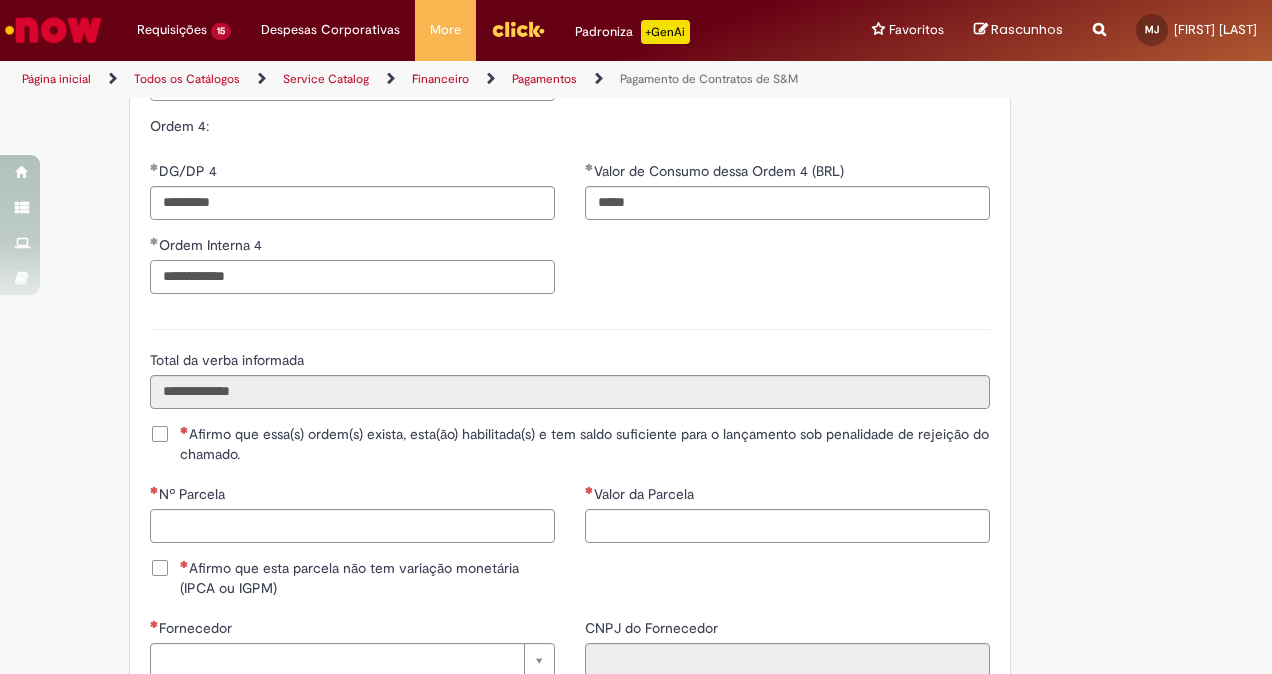 type on "**********" 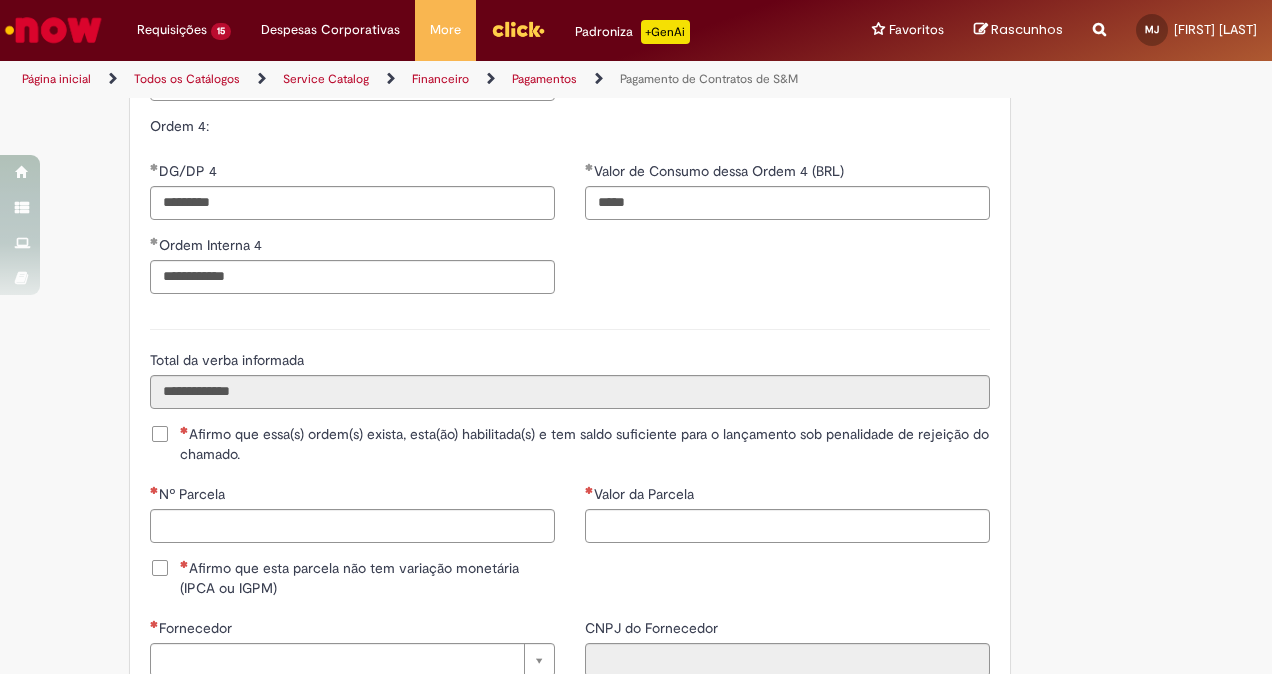 click at bounding box center [184, 430] 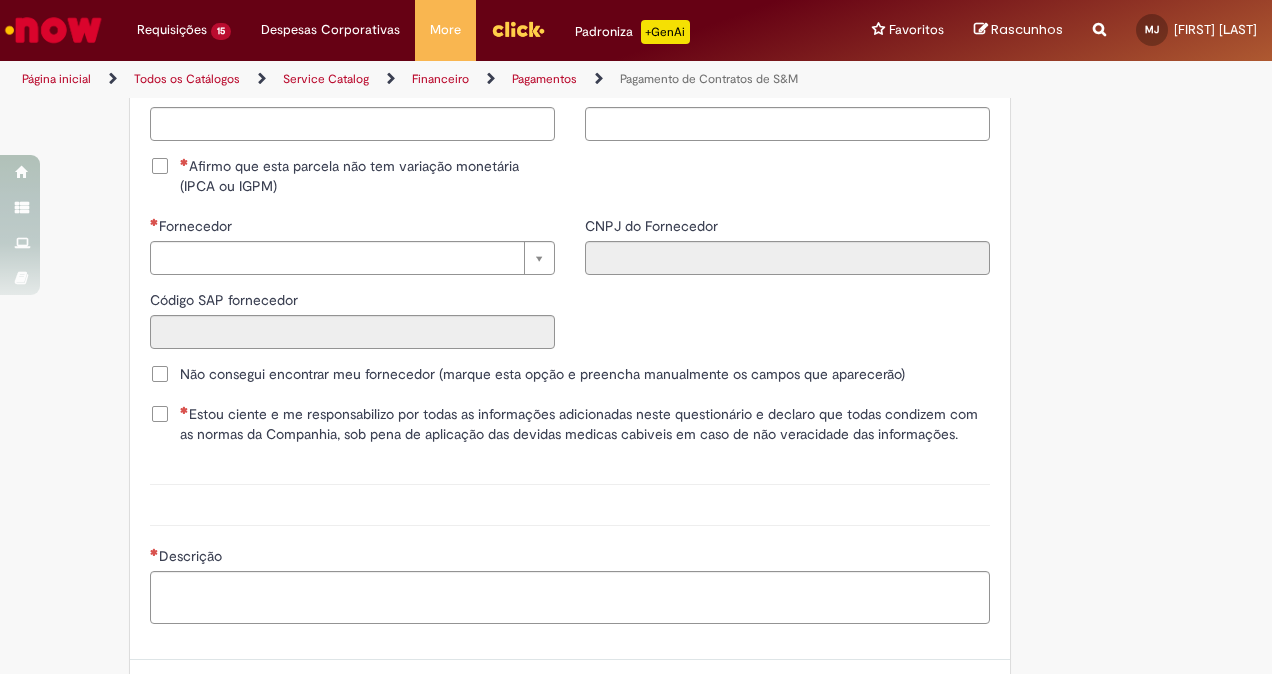 scroll, scrollTop: 3282, scrollLeft: 0, axis: vertical 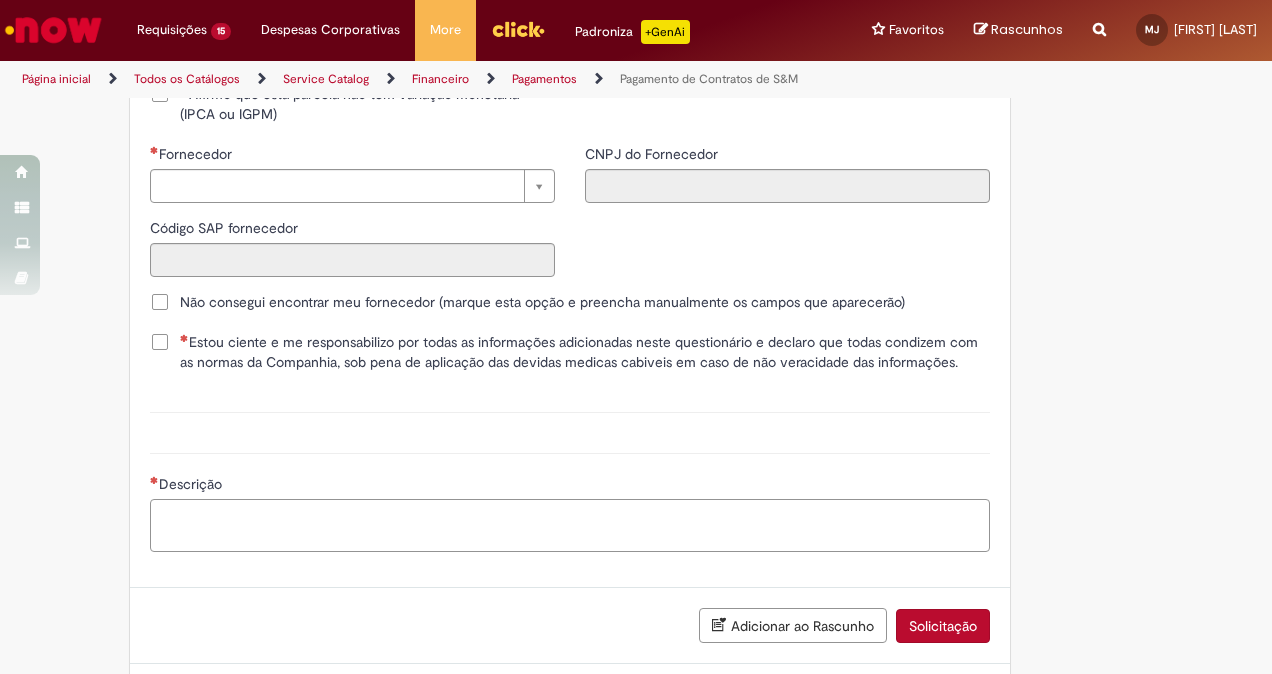 click on "Descrição" at bounding box center [570, 525] 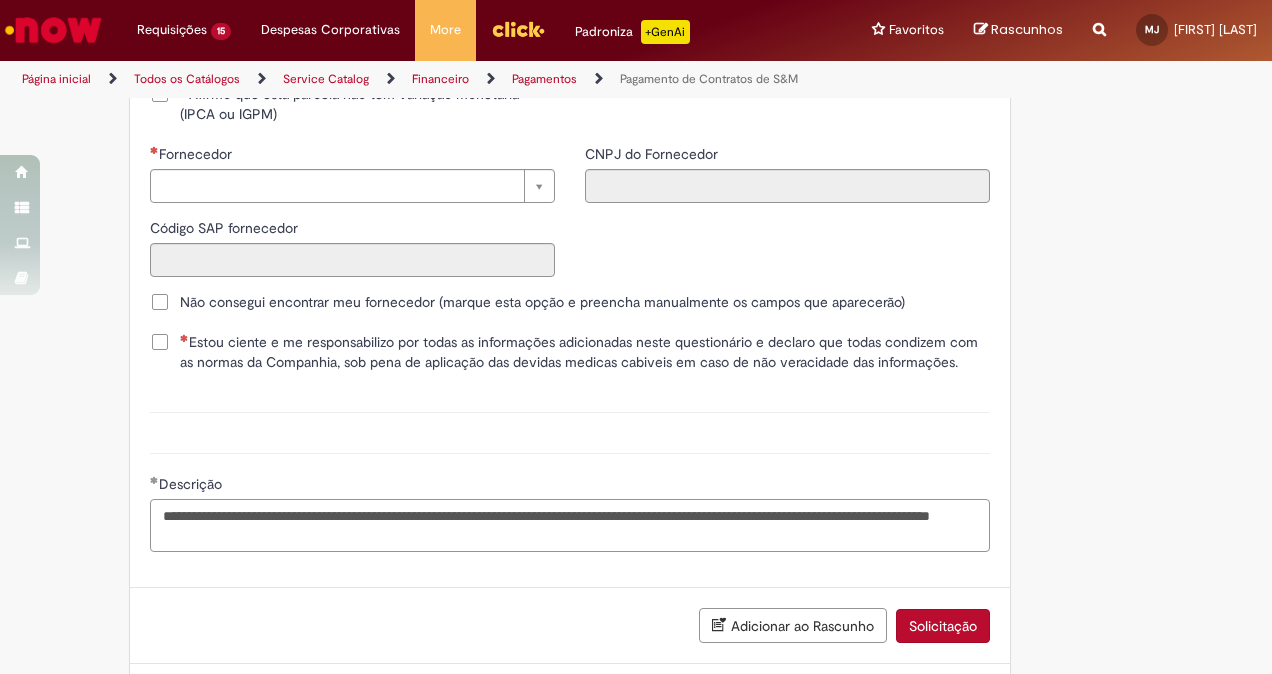 click on "**********" at bounding box center [570, 525] 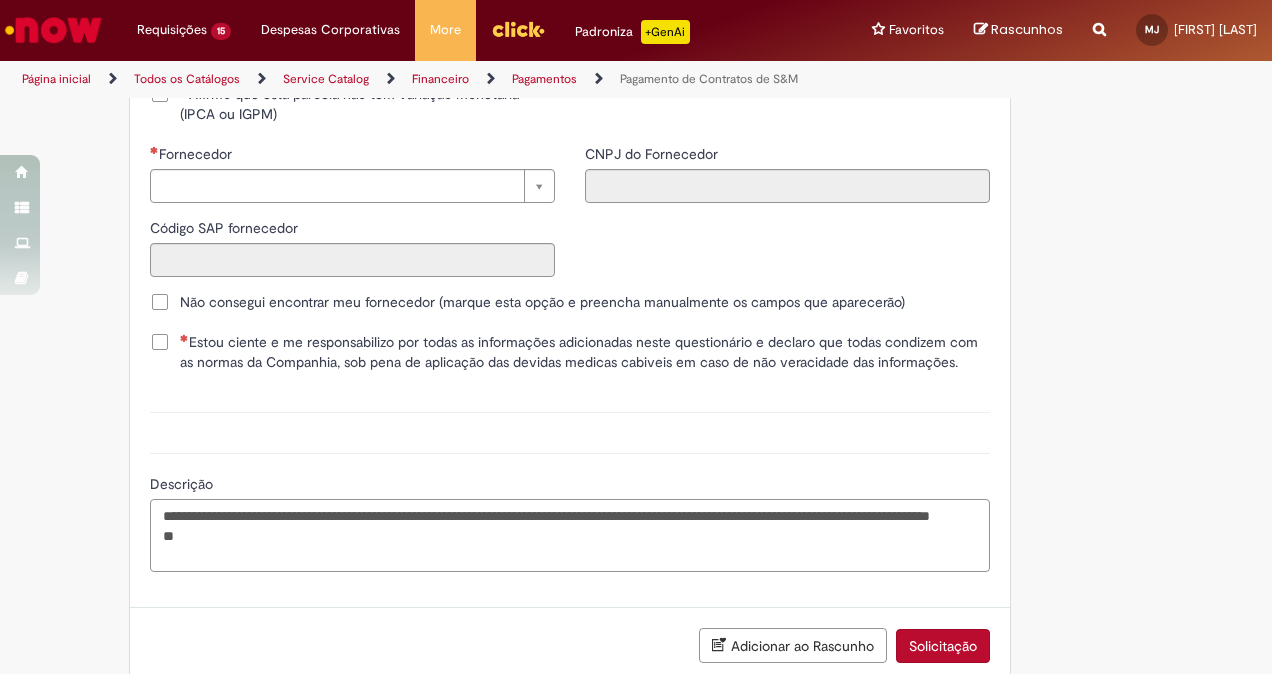 paste on "**********" 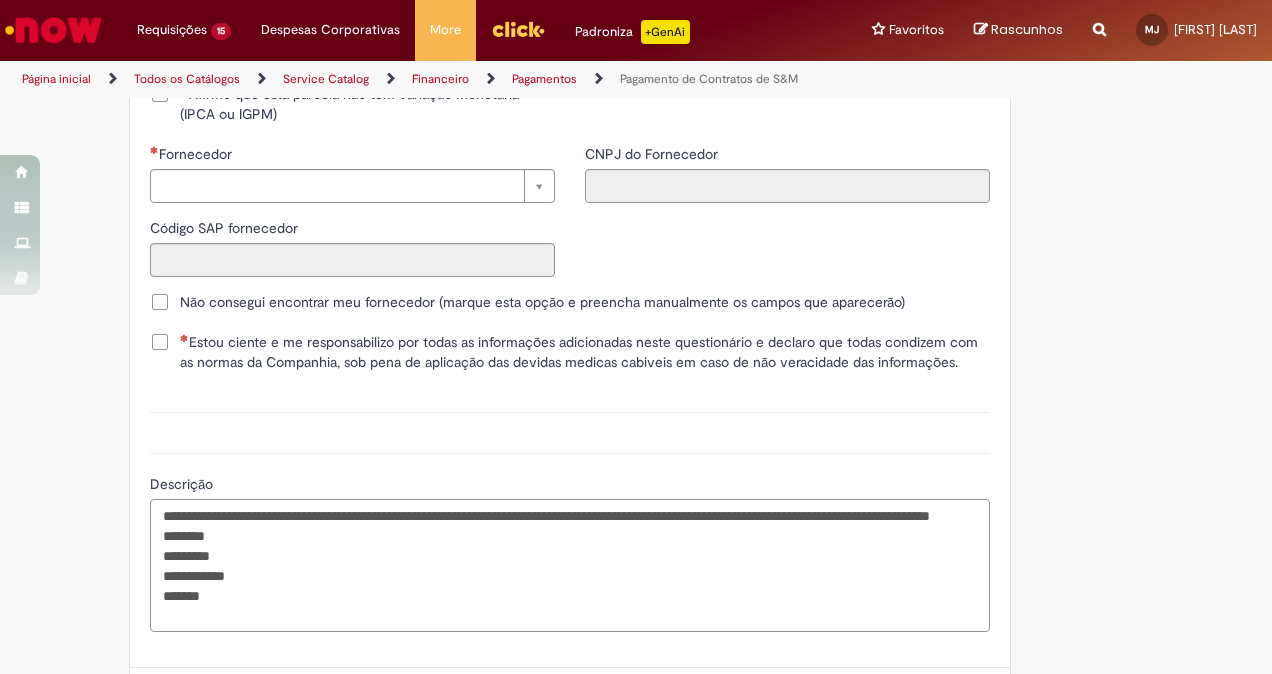 click on "**********" at bounding box center (570, 565) 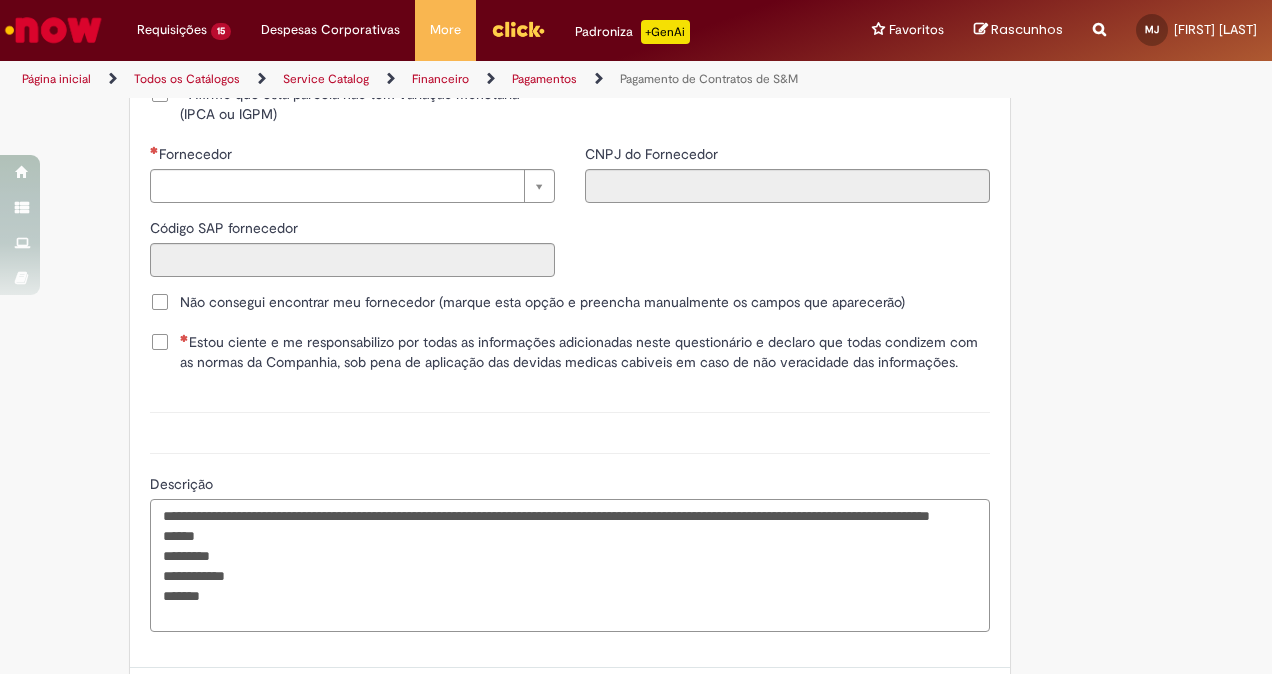 click on "**********" at bounding box center [570, 565] 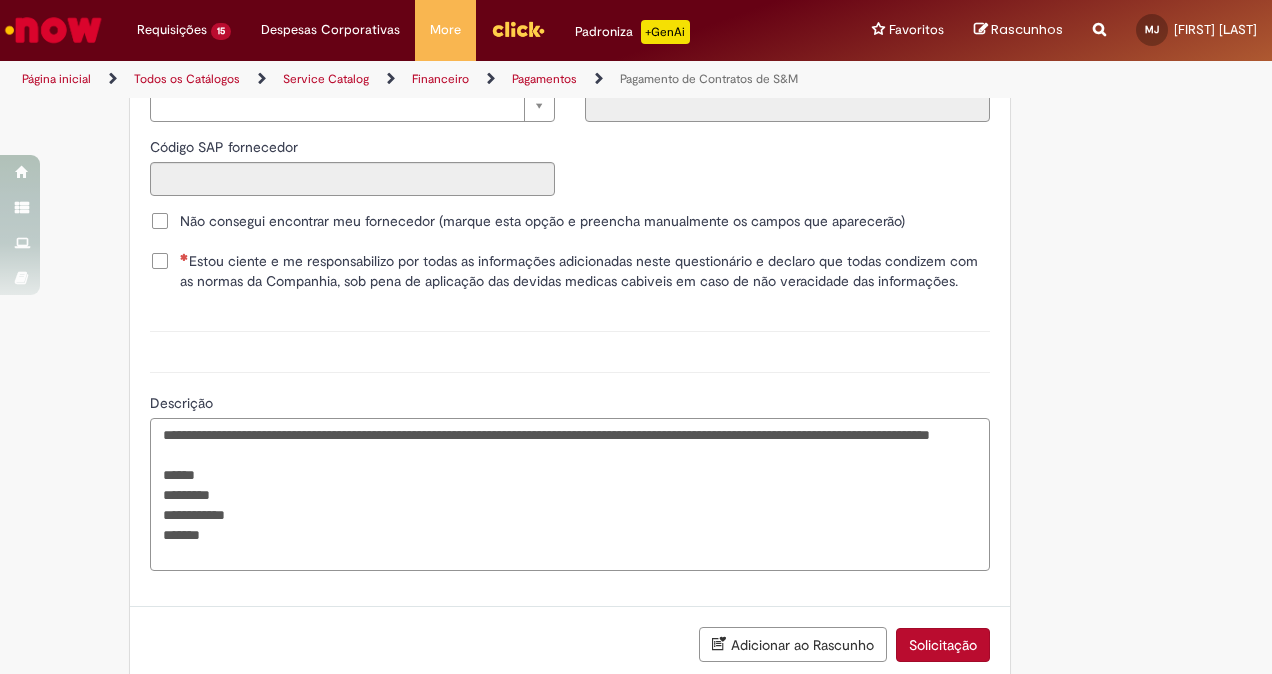 scroll, scrollTop: 3364, scrollLeft: 0, axis: vertical 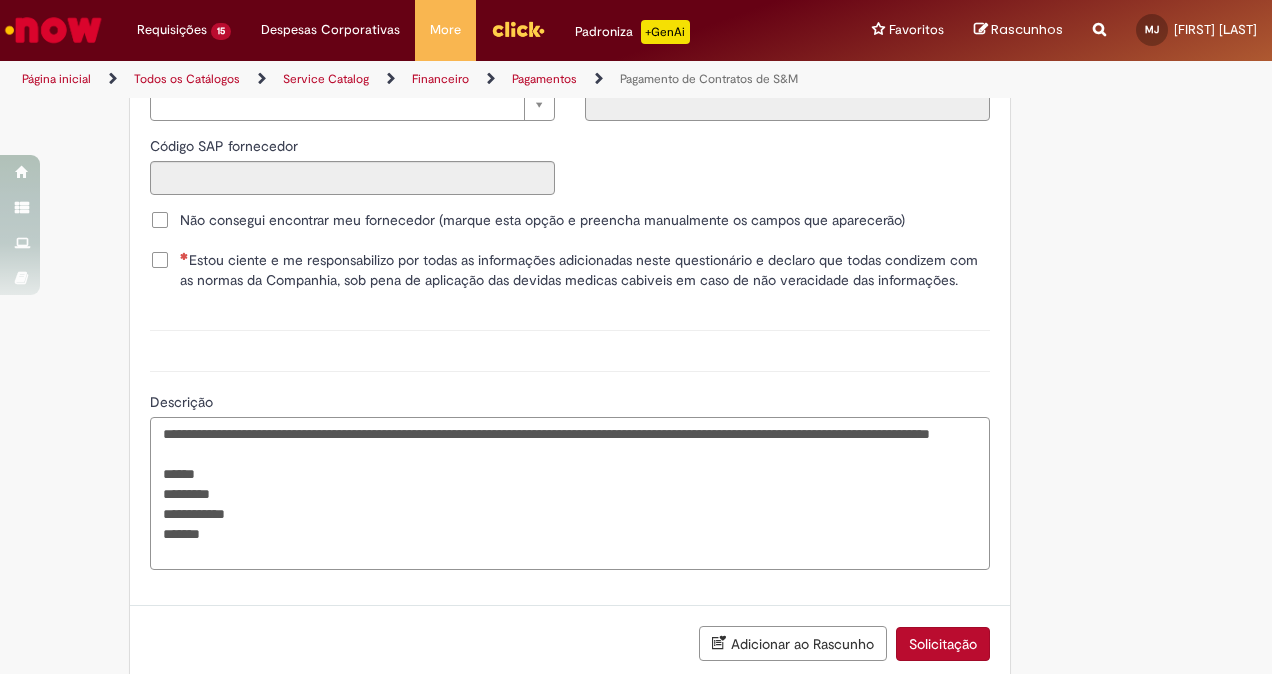 click on "**********" at bounding box center [570, 493] 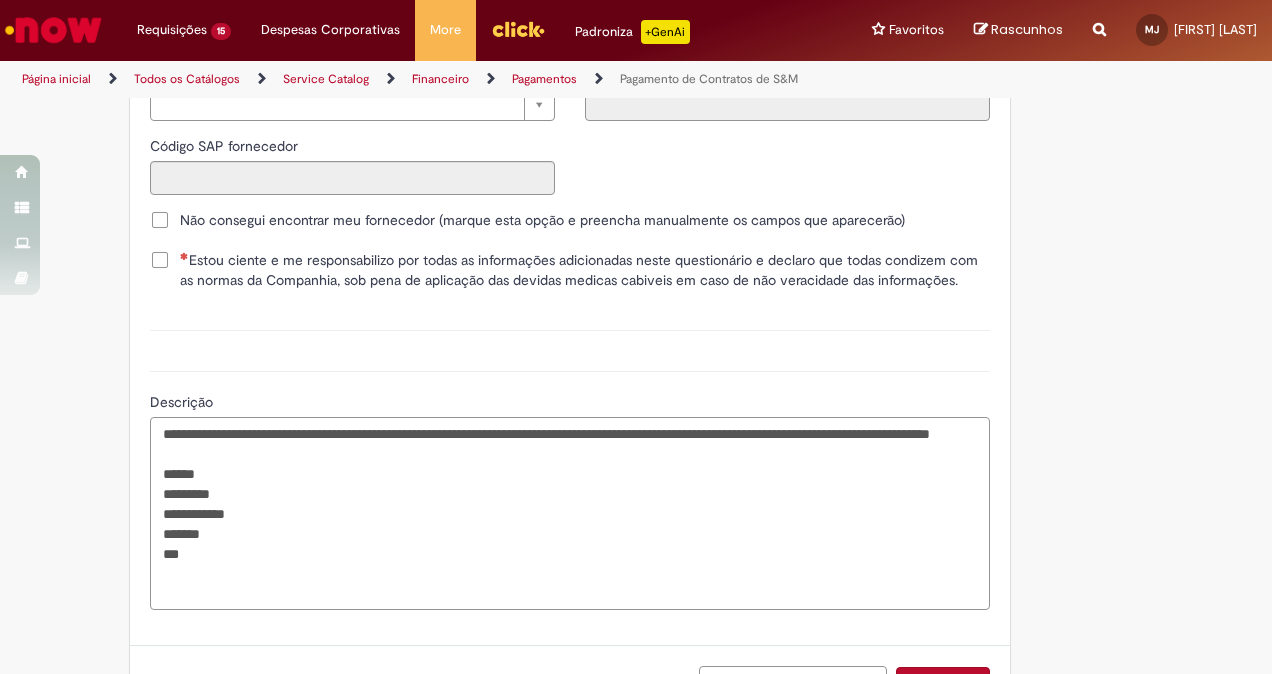 paste on "**********" 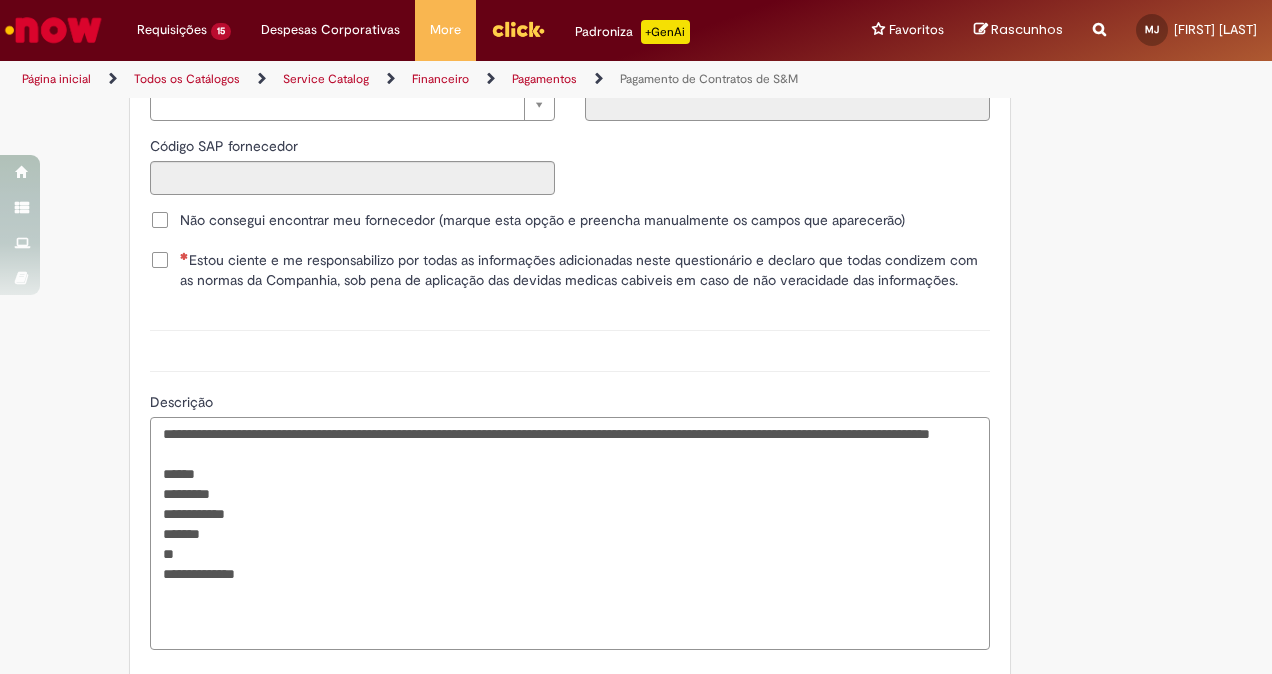 paste on "**********" 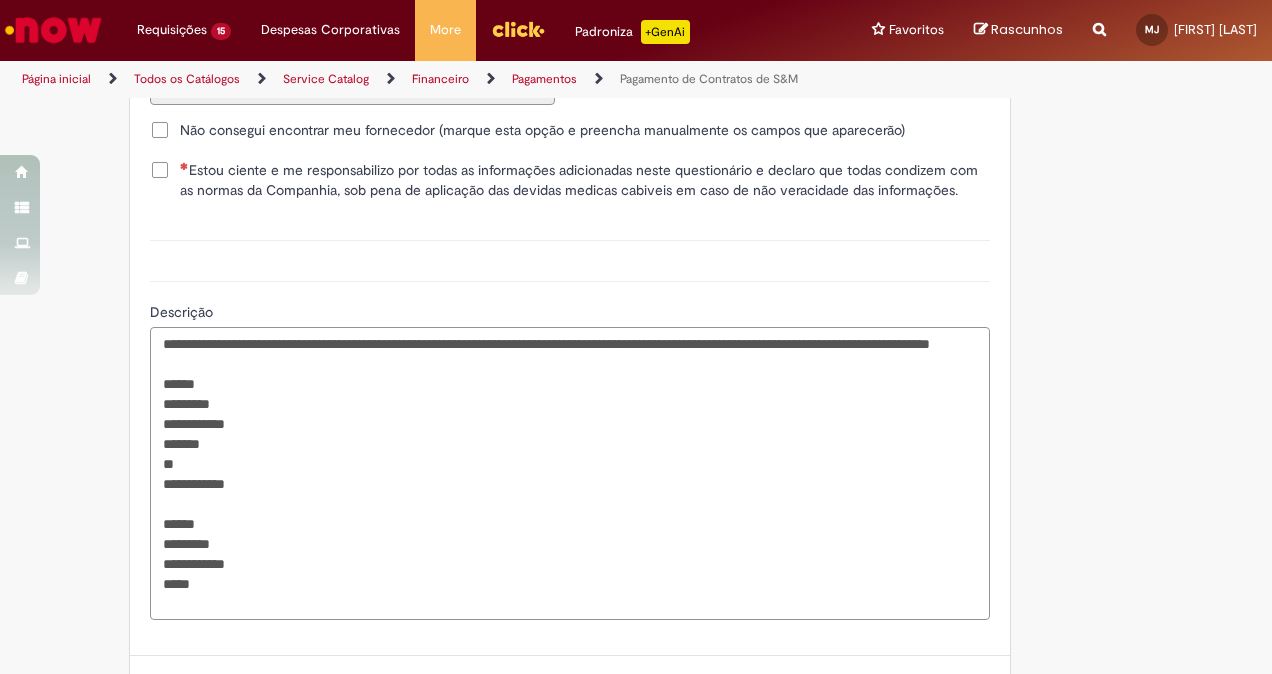 scroll, scrollTop: 3474, scrollLeft: 0, axis: vertical 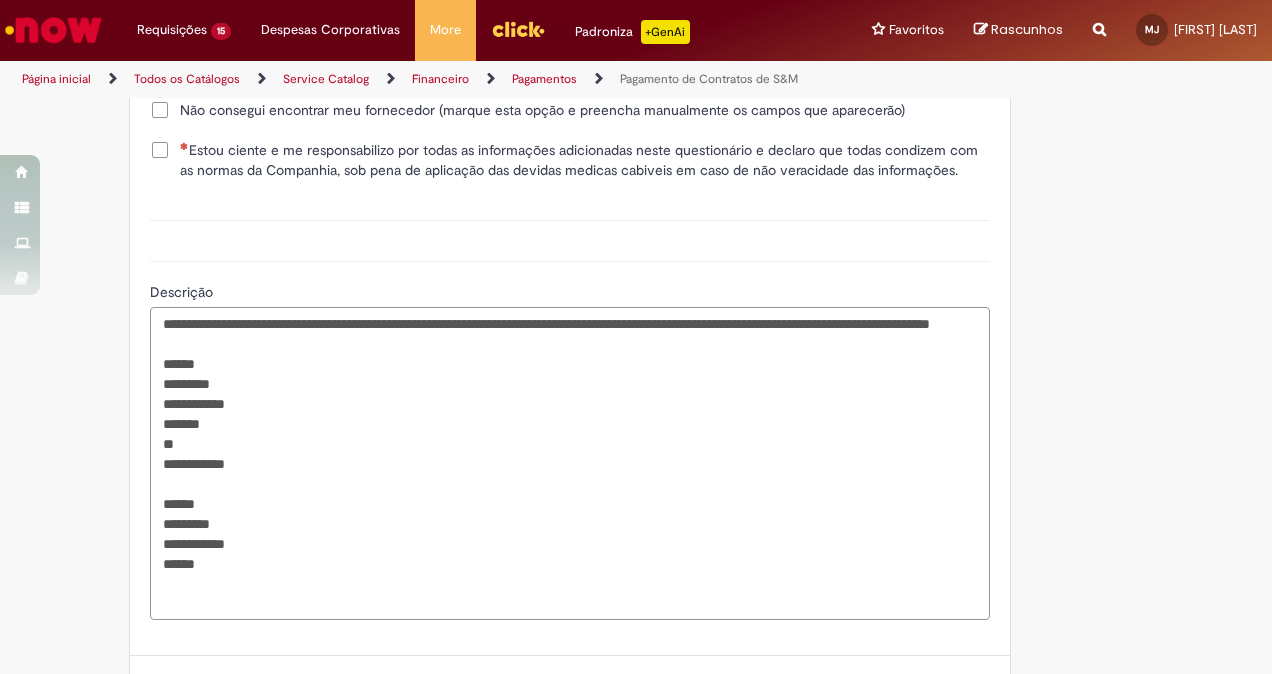 paste on "**********" 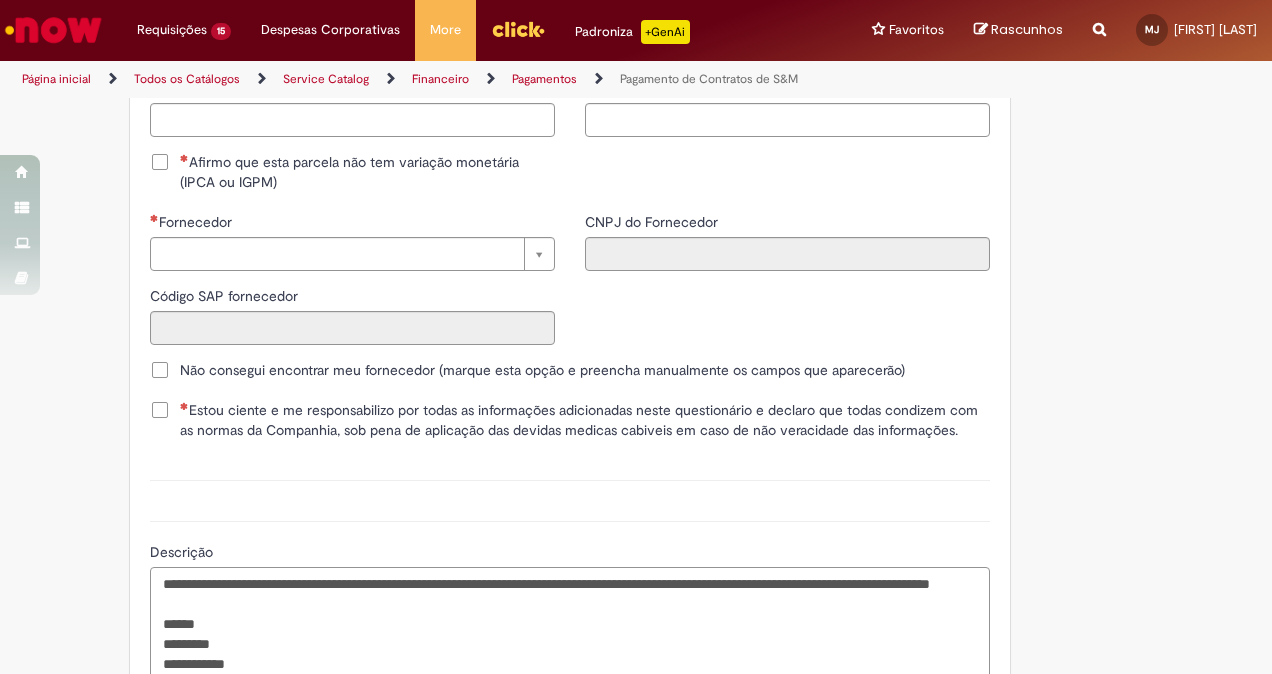 scroll, scrollTop: 3214, scrollLeft: 0, axis: vertical 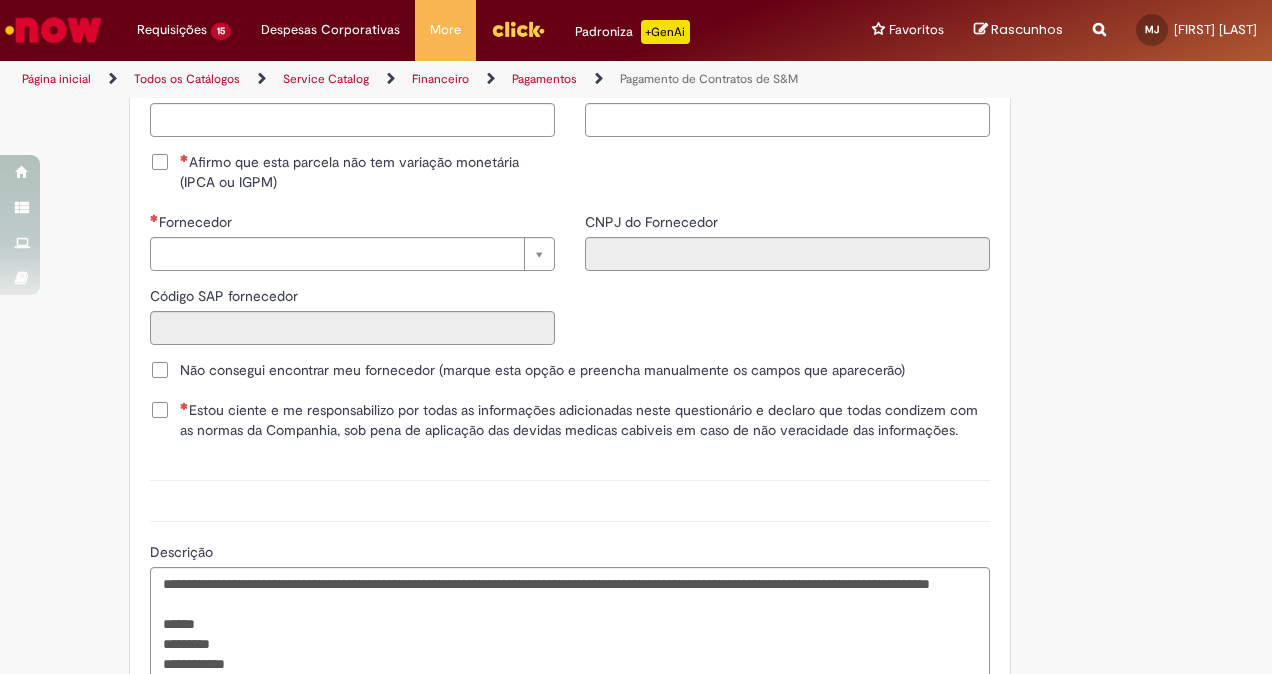 click on "Estou ciente e me responsabilizo por todas as informações adicionadas neste questionário e declaro que todas condizem com as normas da Companhia, sob pena de aplicação das devidas medicas cabiveis em caso de não veracidade das informações." at bounding box center [585, 420] 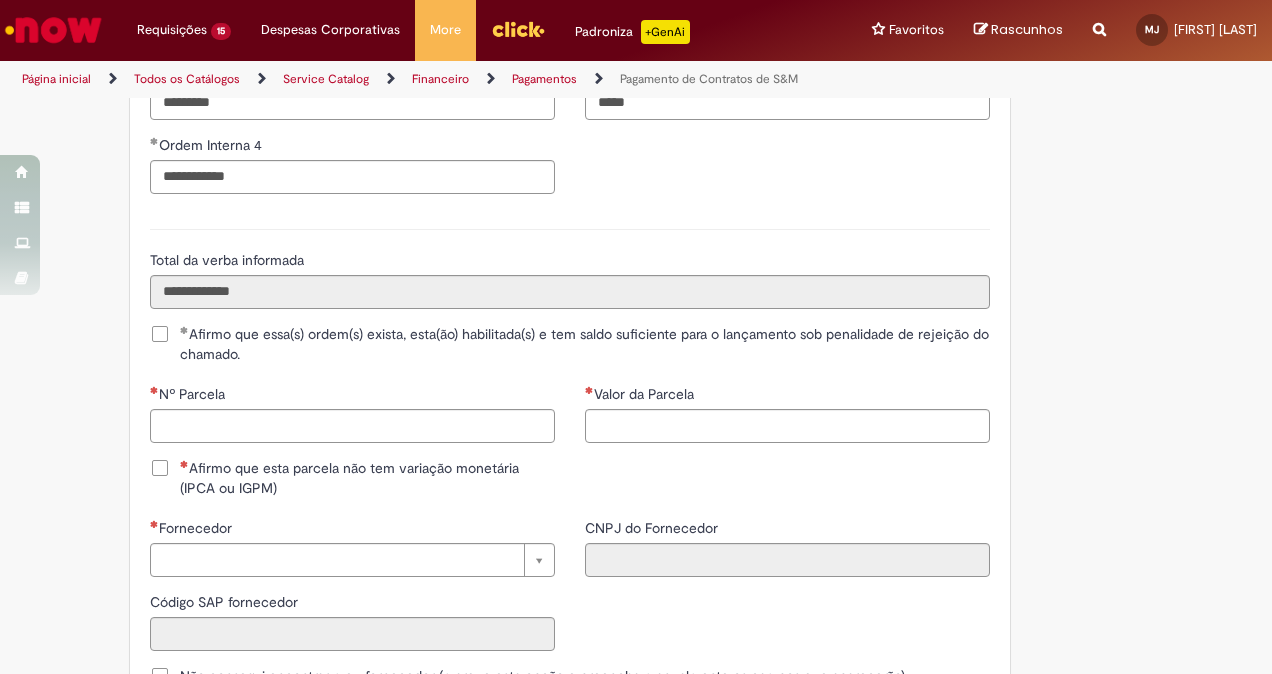 scroll, scrollTop: 2866, scrollLeft: 0, axis: vertical 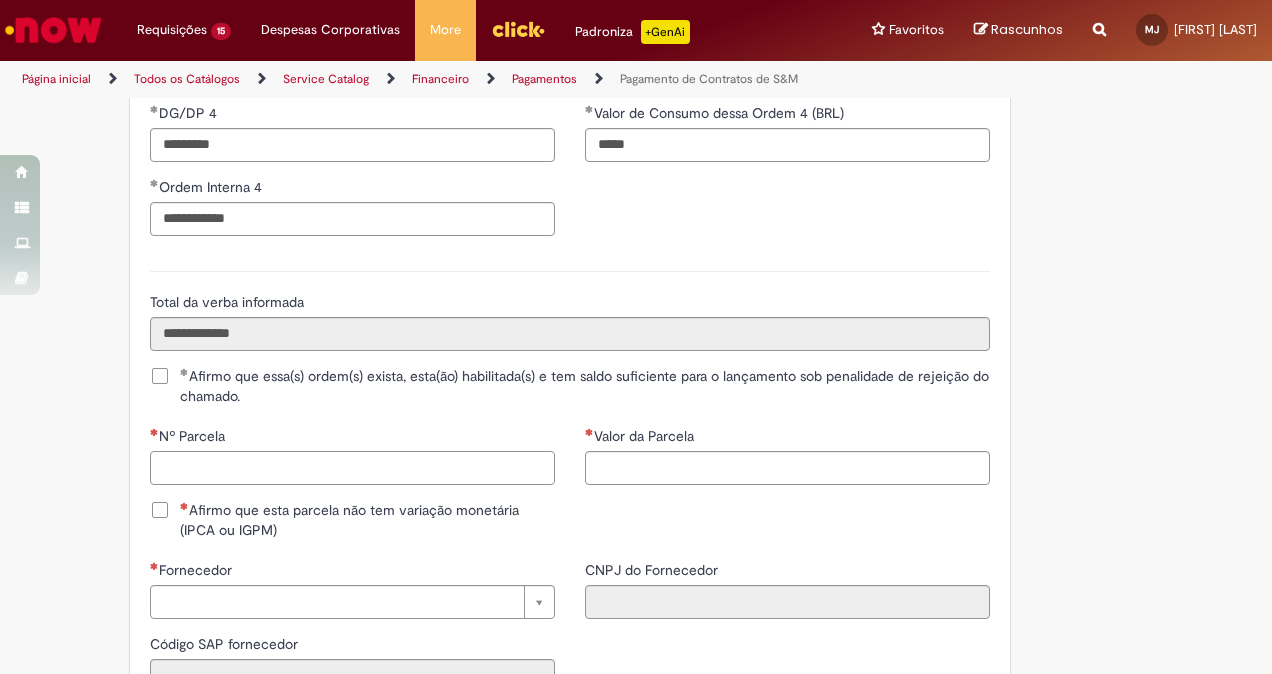 click on "Nº Parcela" at bounding box center [352, 468] 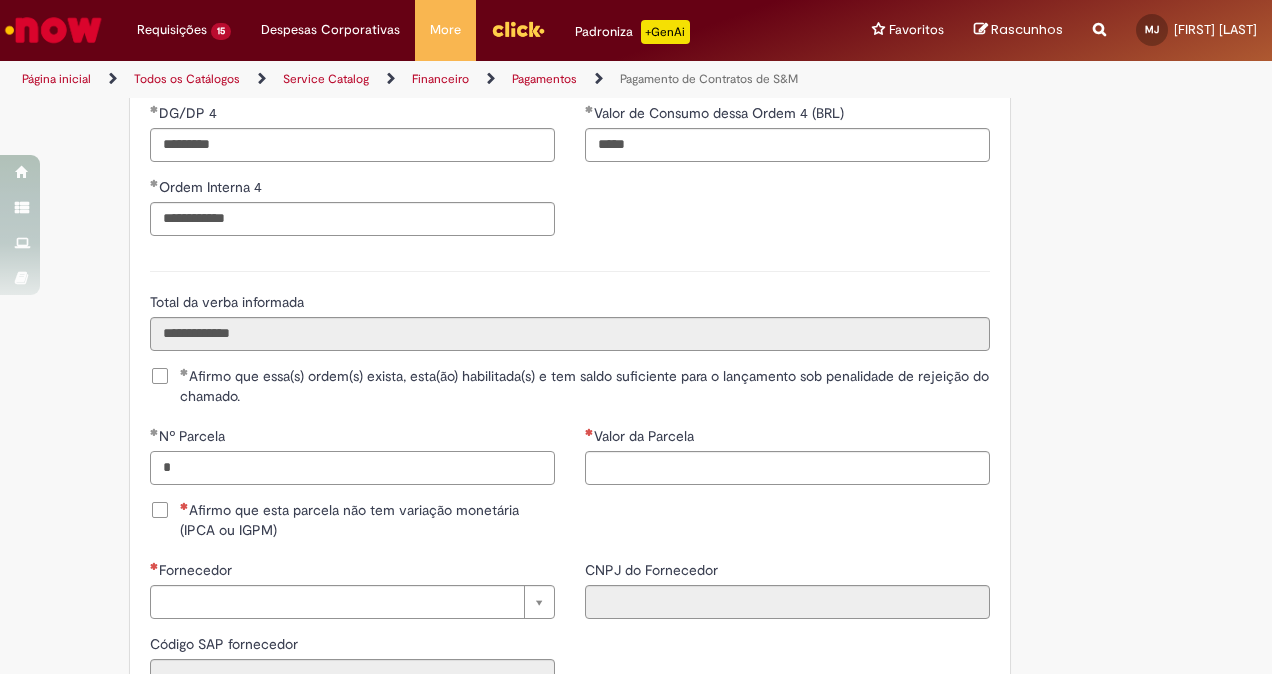 type on "*" 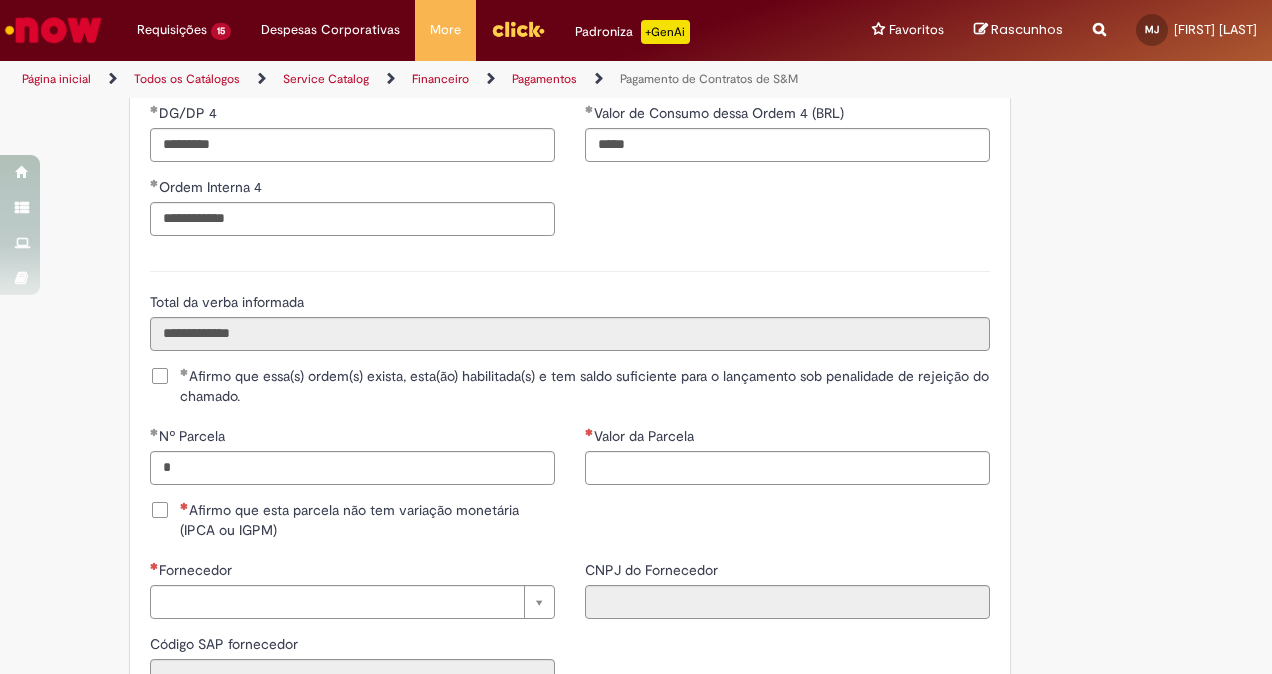 click on "Afirmo que esta parcela não tem variação monetária (IPCA ou IGPM)" at bounding box center [367, 520] 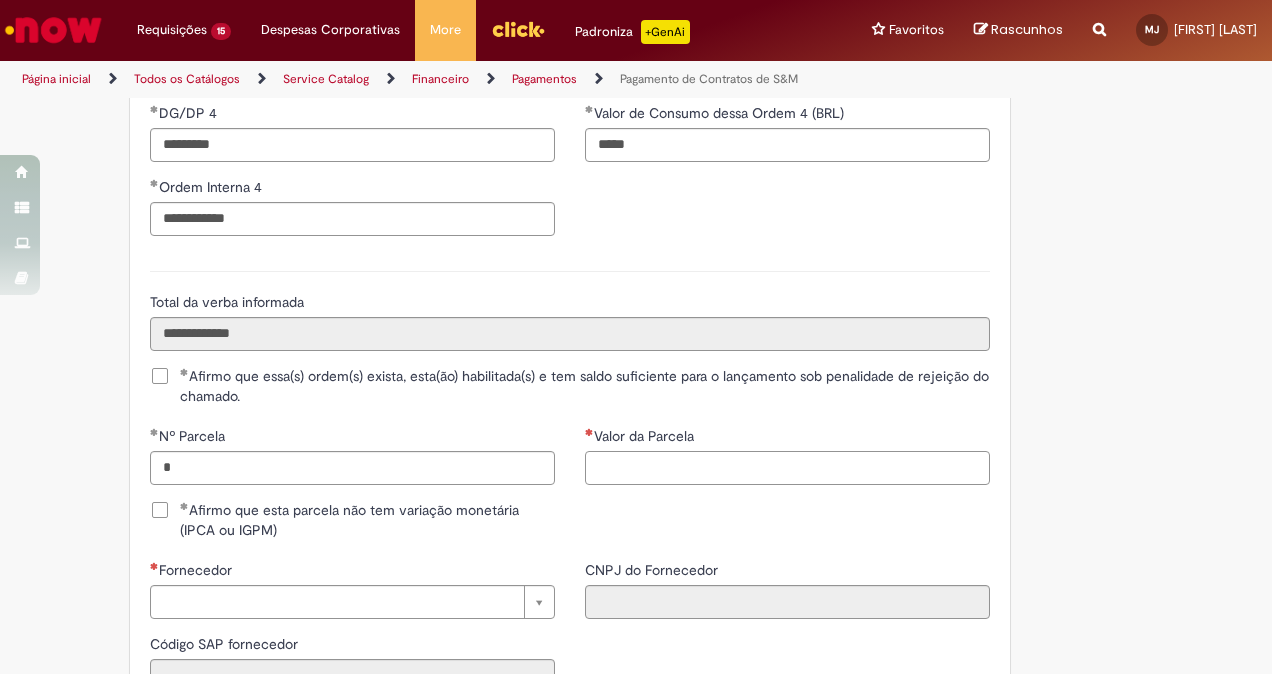 click on "Valor da Parcela" at bounding box center [787, 468] 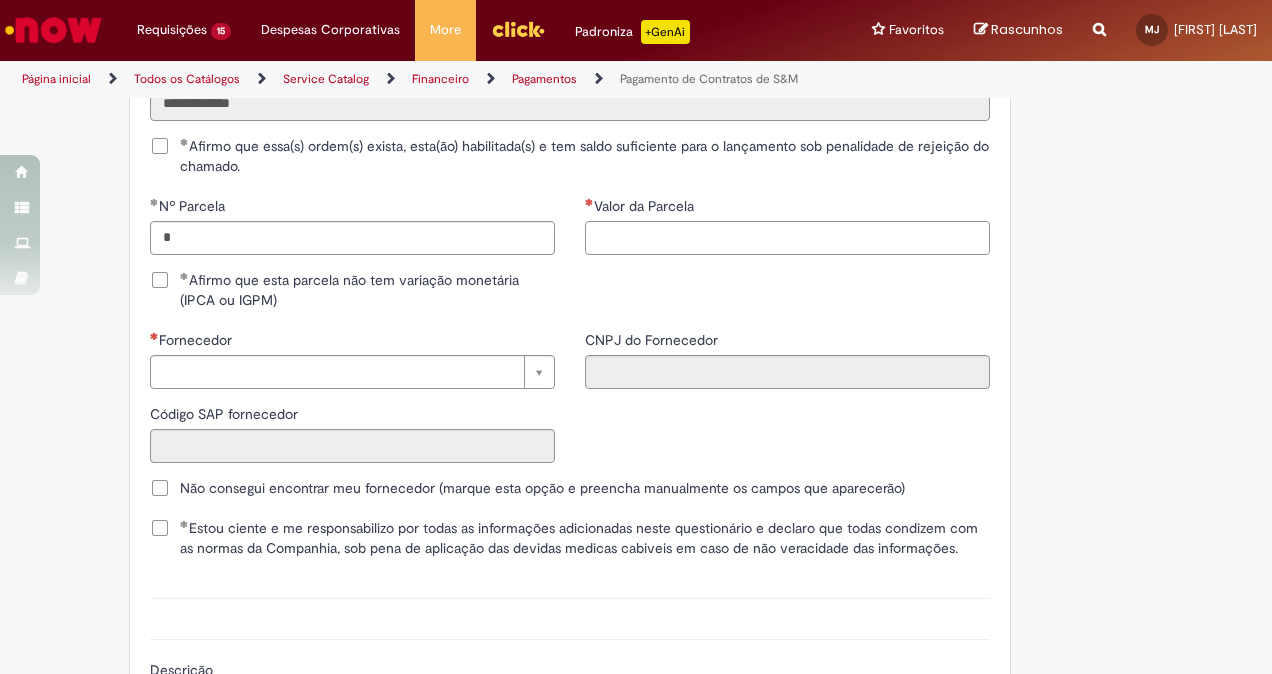 scroll, scrollTop: 3010, scrollLeft: 0, axis: vertical 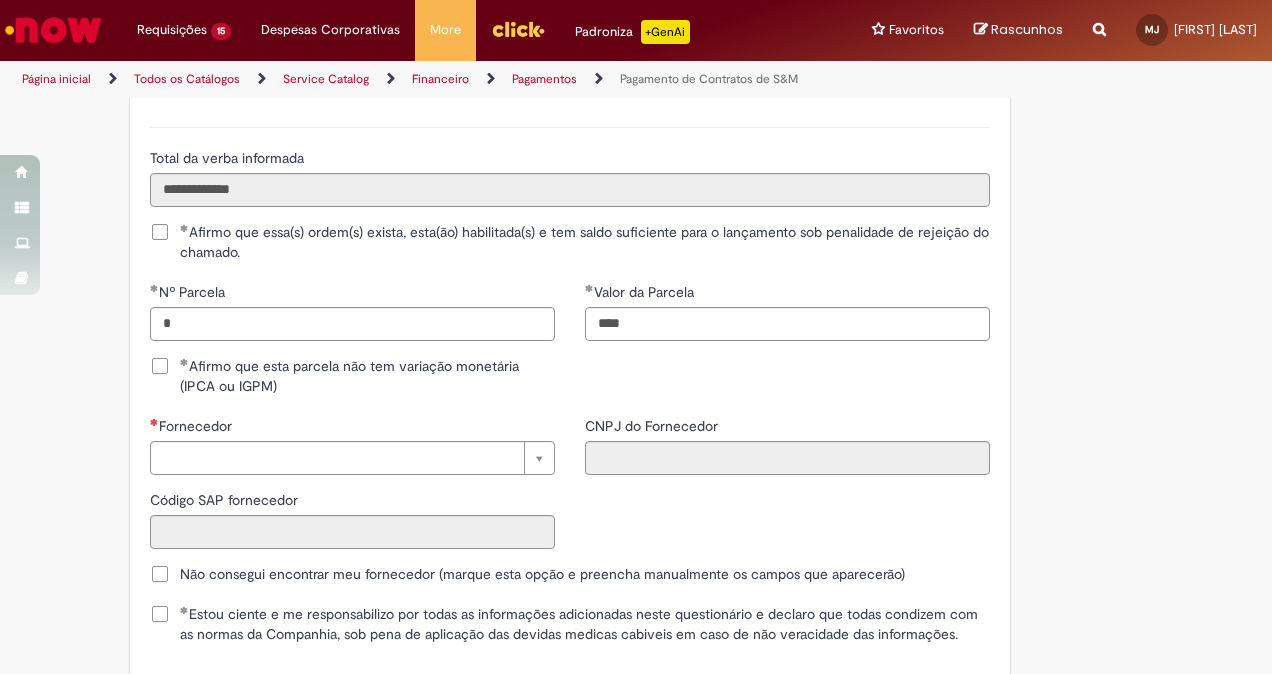 type on "**********" 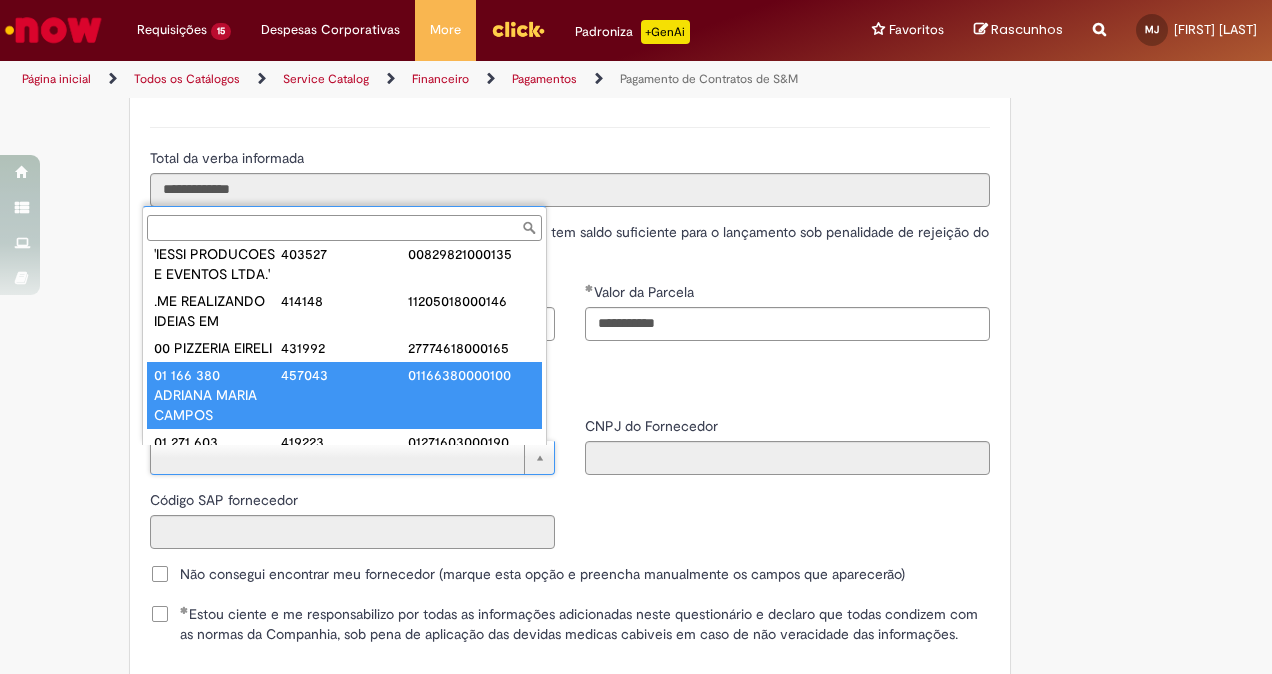 scroll, scrollTop: 51, scrollLeft: 0, axis: vertical 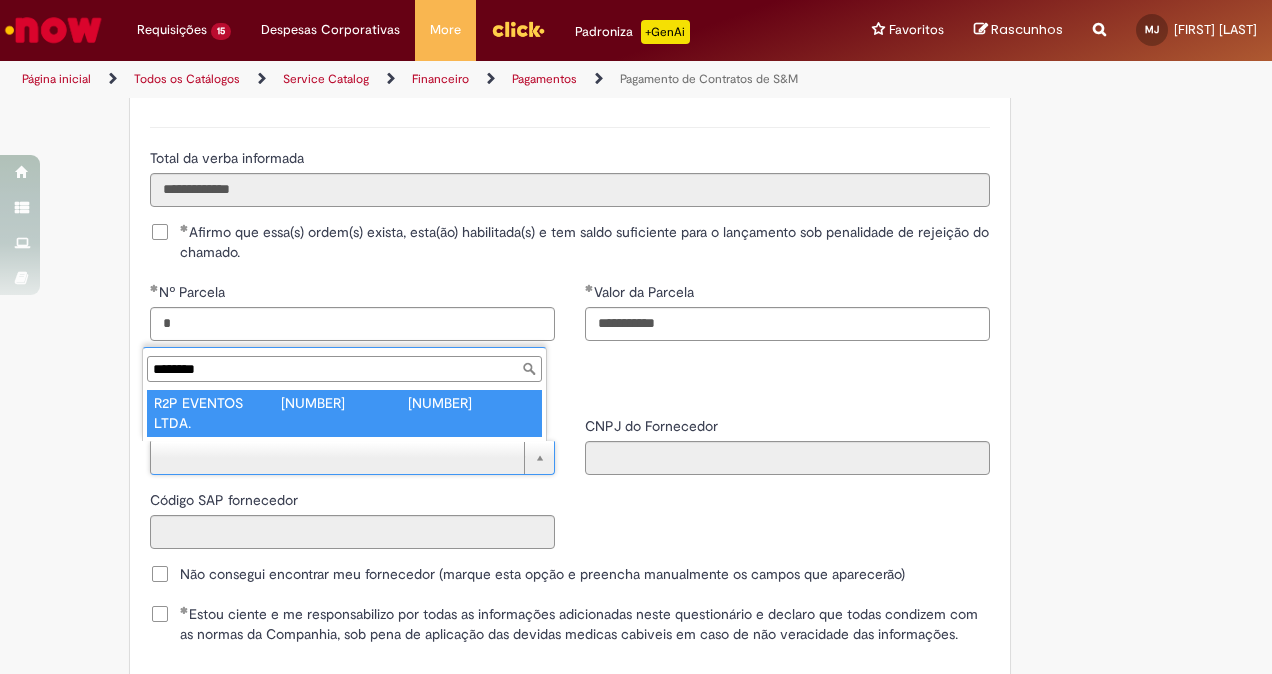 type on "********" 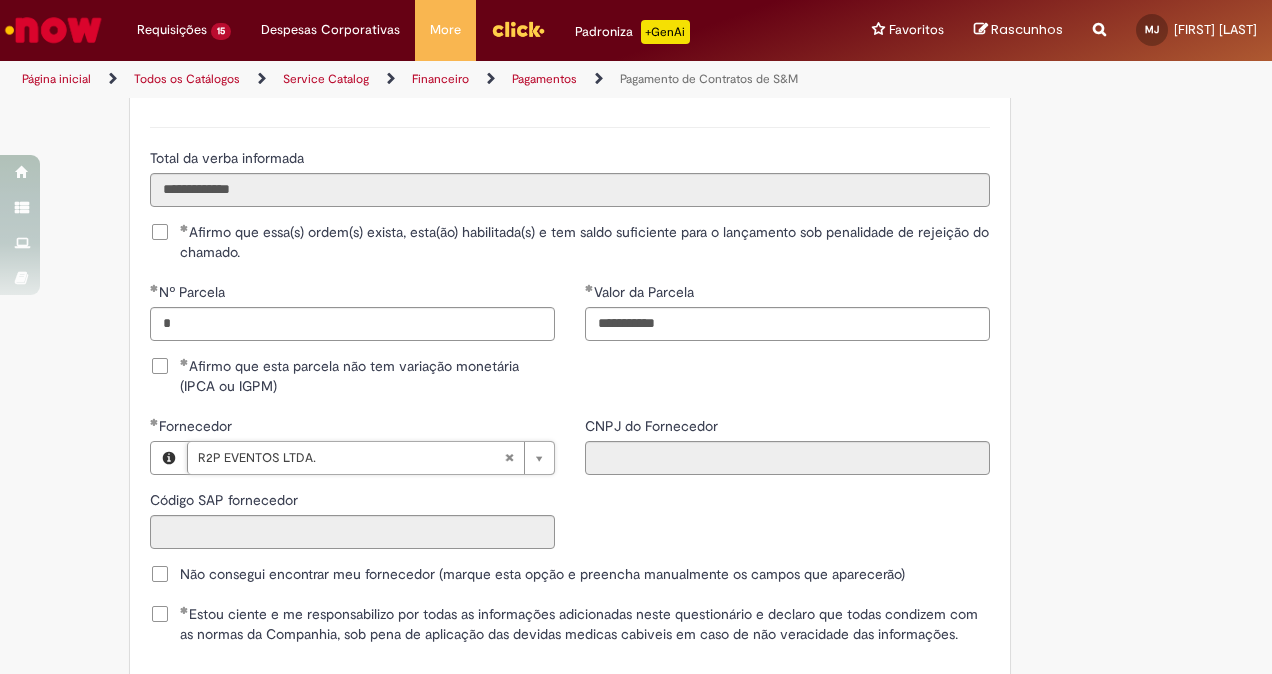 type on "******" 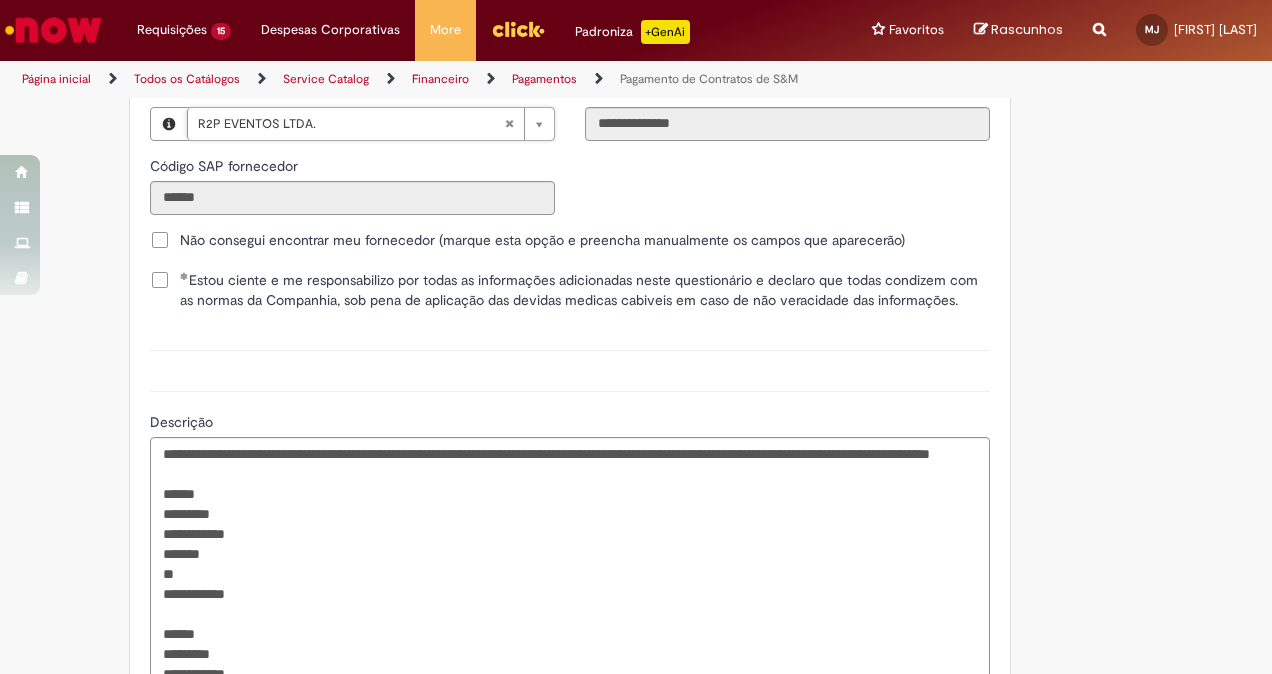 scroll, scrollTop: 3657, scrollLeft: 0, axis: vertical 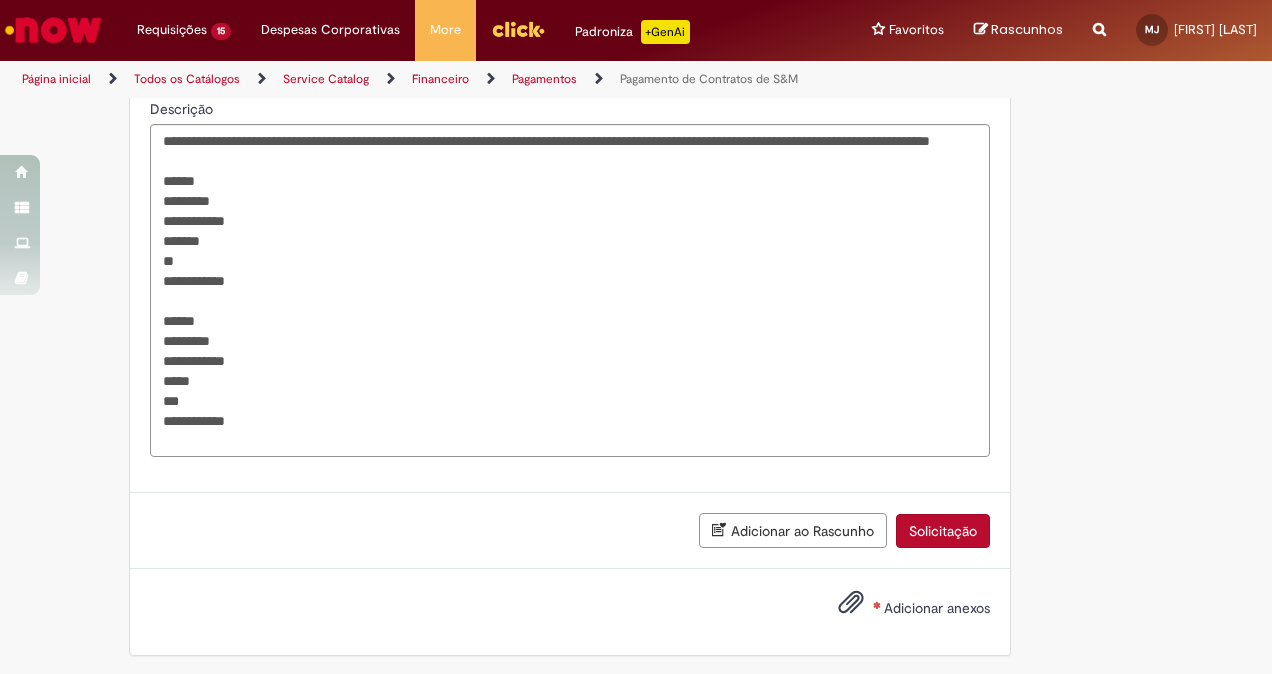 click at bounding box center (876, 605) 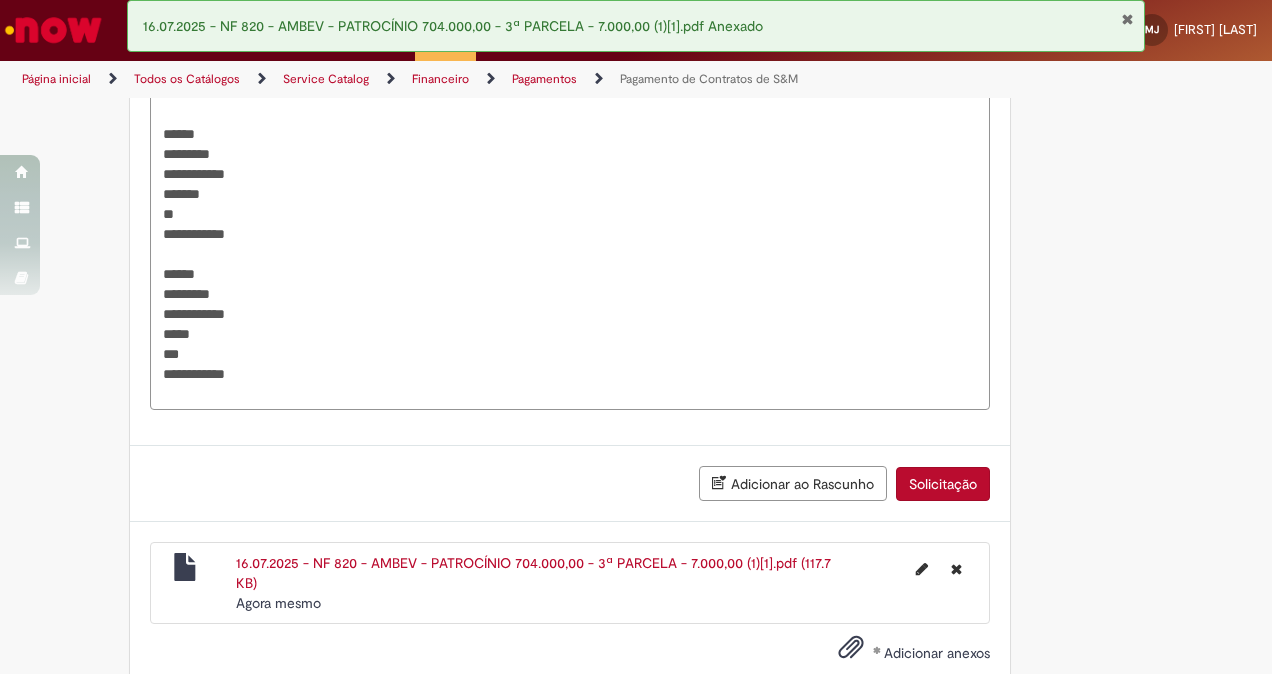 scroll, scrollTop: 3748, scrollLeft: 0, axis: vertical 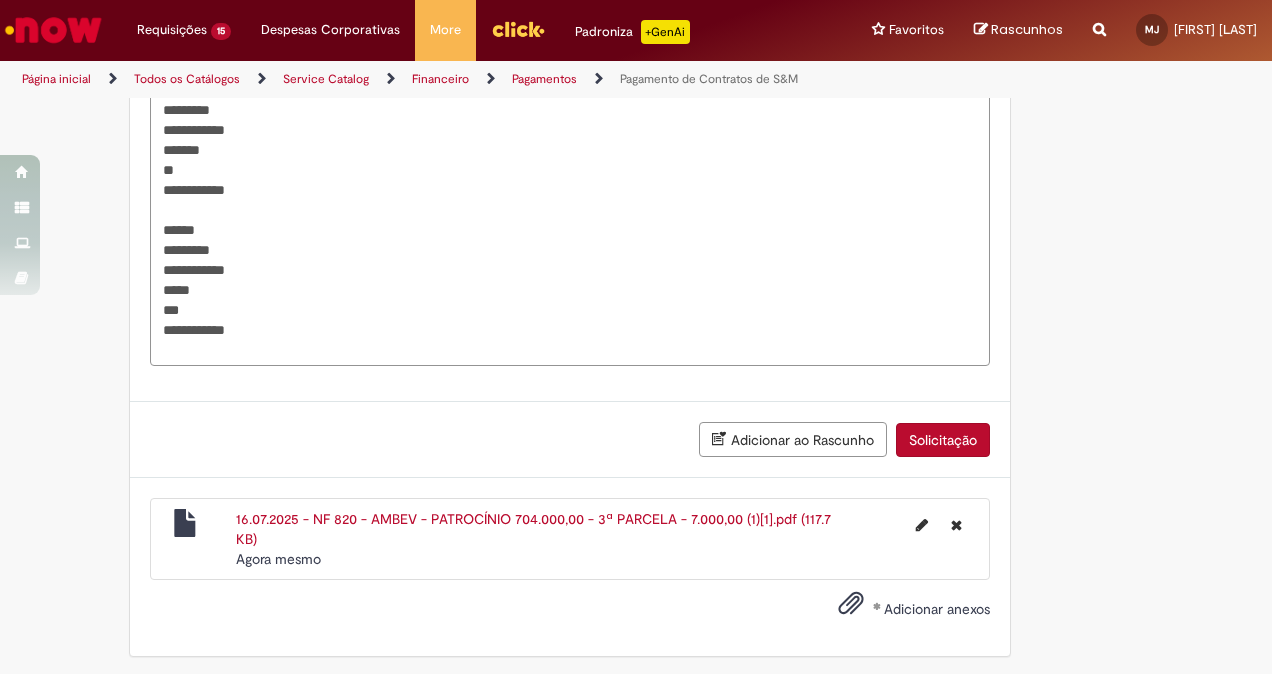 click on "Solicitação" at bounding box center [943, 440] 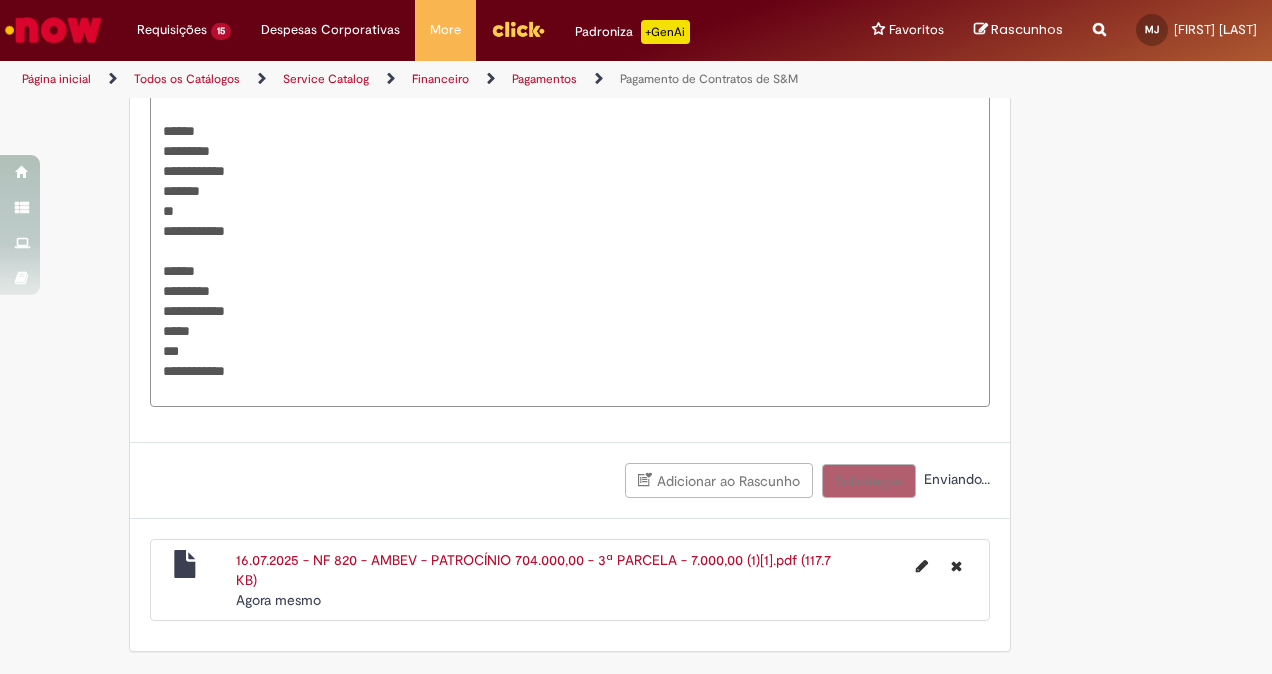 scroll, scrollTop: 2946, scrollLeft: 0, axis: vertical 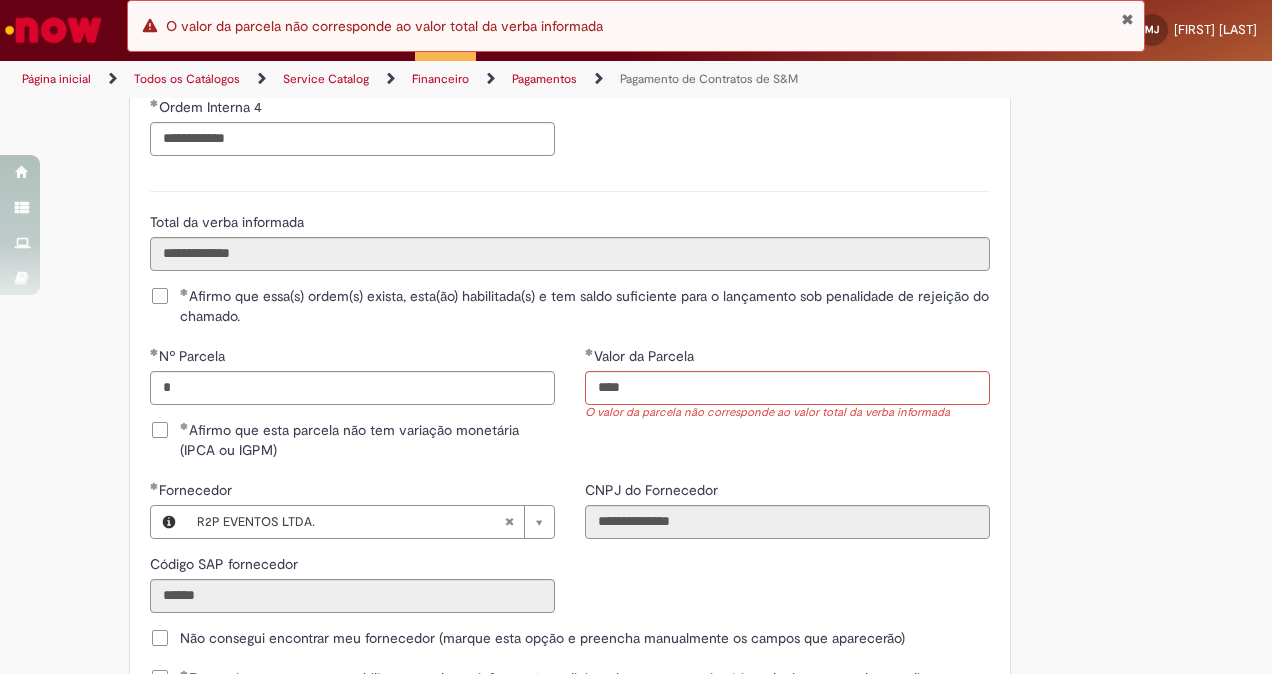 type on "**********" 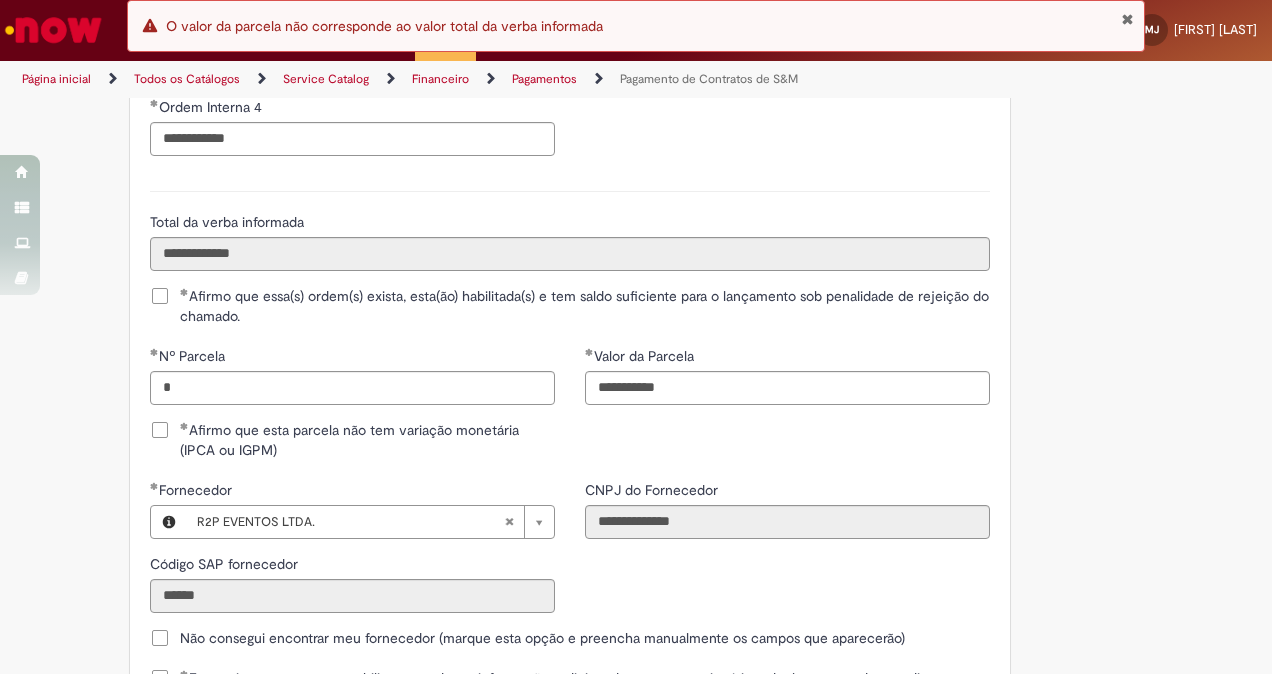 click on "**********" at bounding box center (570, 413) 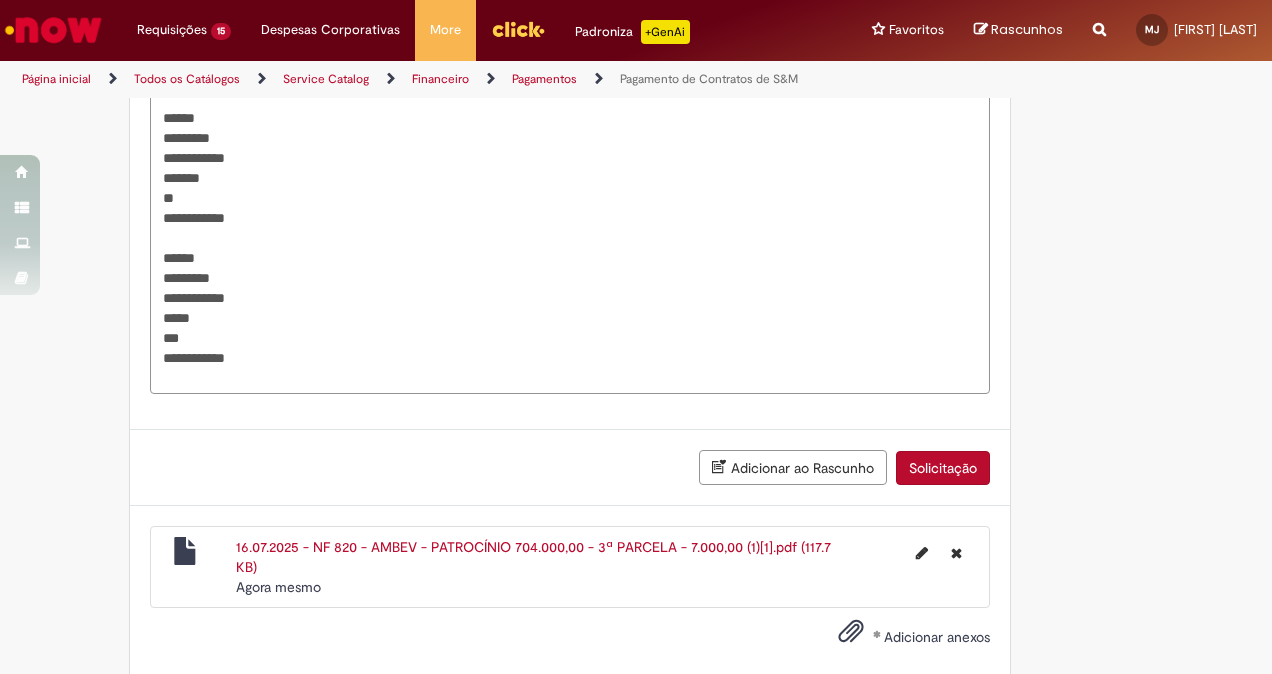click on "Solicitação" at bounding box center (943, 468) 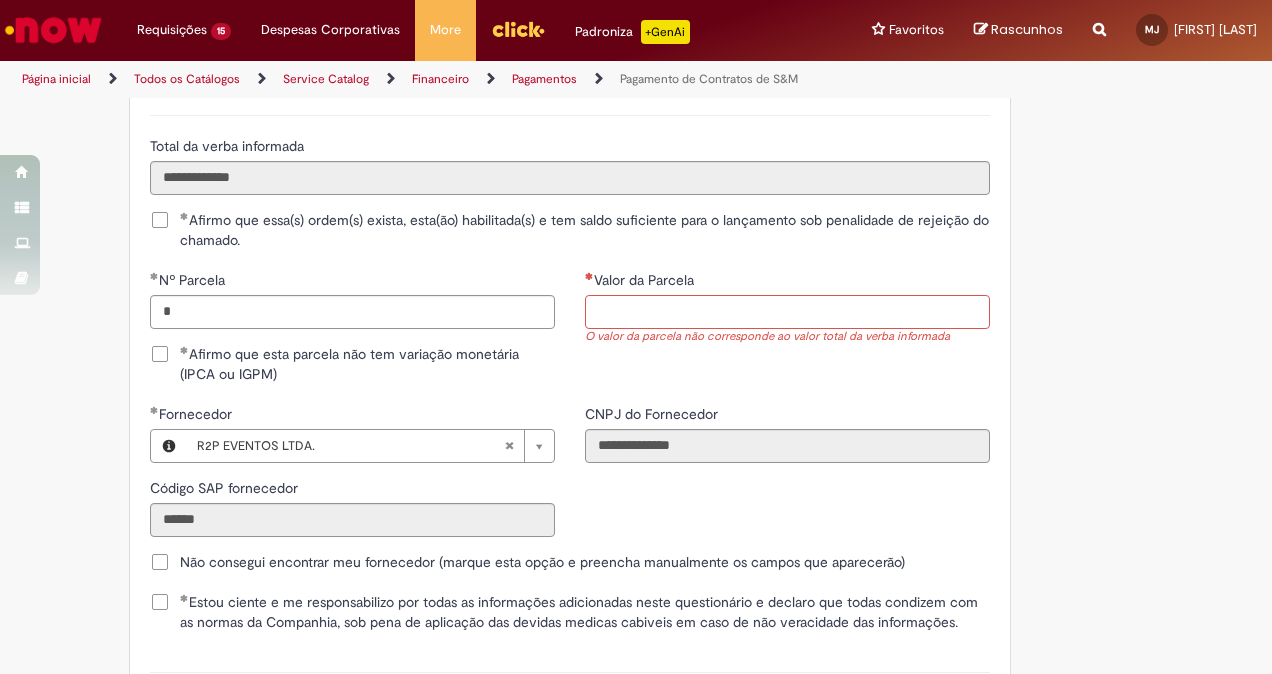 scroll, scrollTop: 3022, scrollLeft: 0, axis: vertical 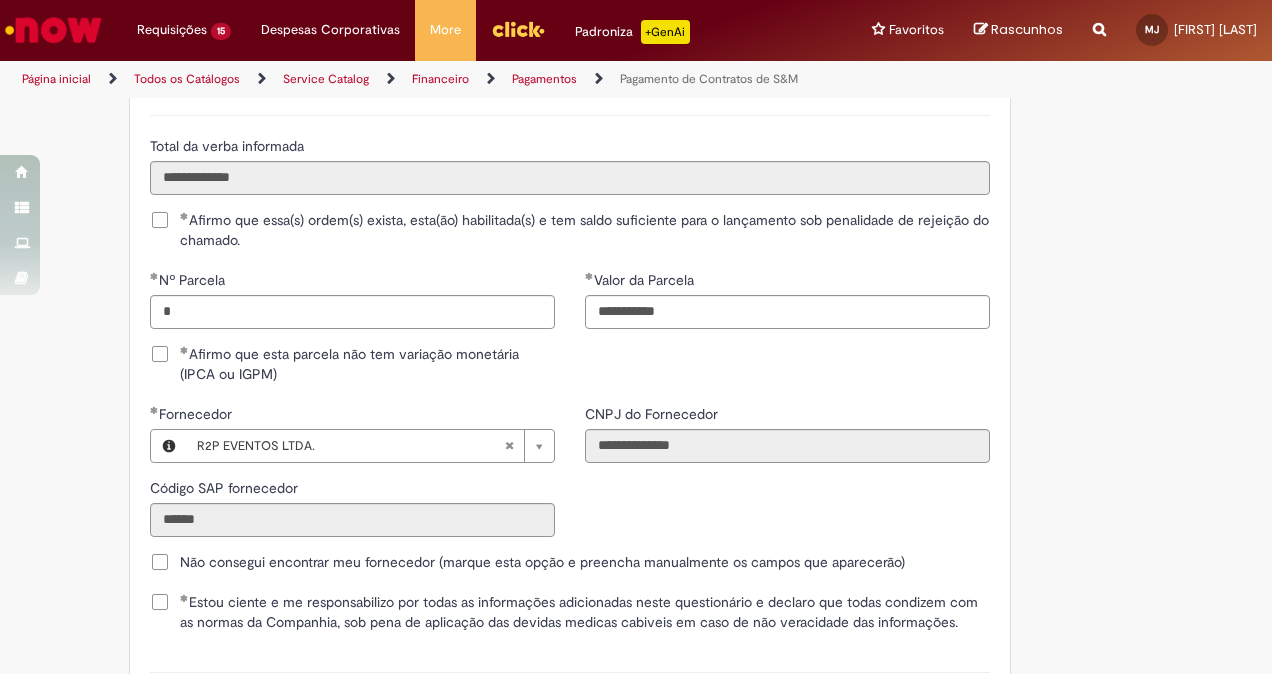 click on "**********" at bounding box center (570, 337) 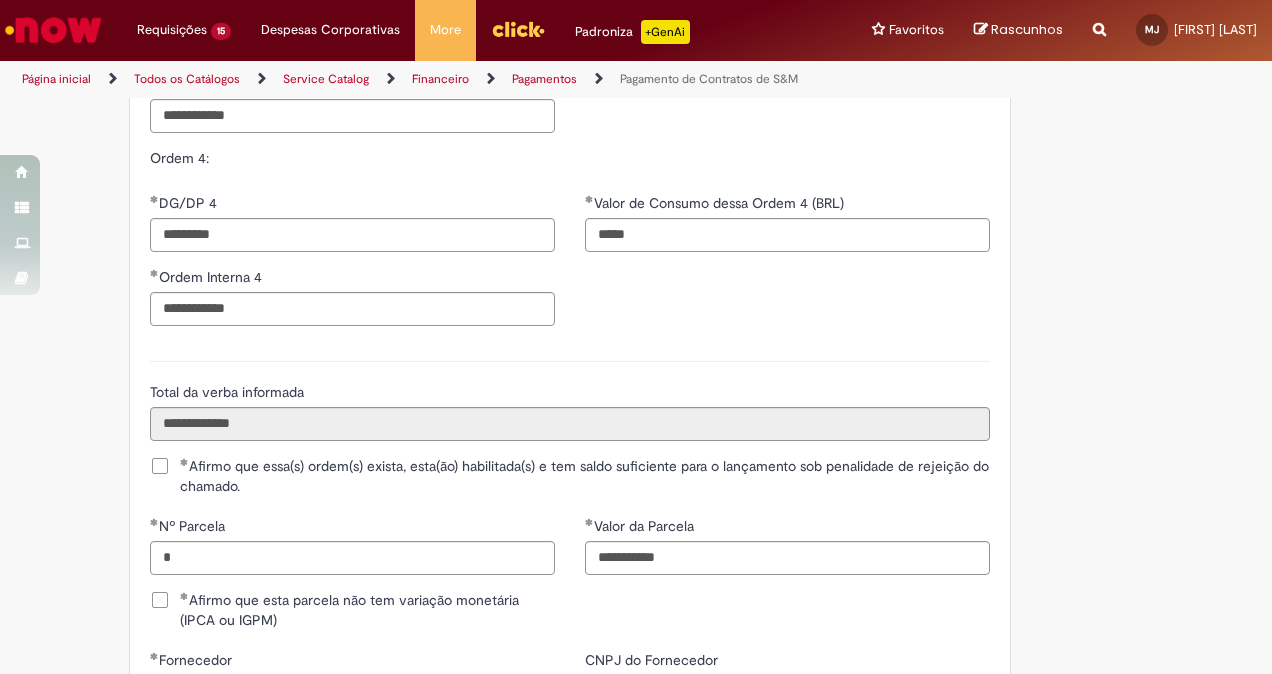 scroll, scrollTop: 2775, scrollLeft: 0, axis: vertical 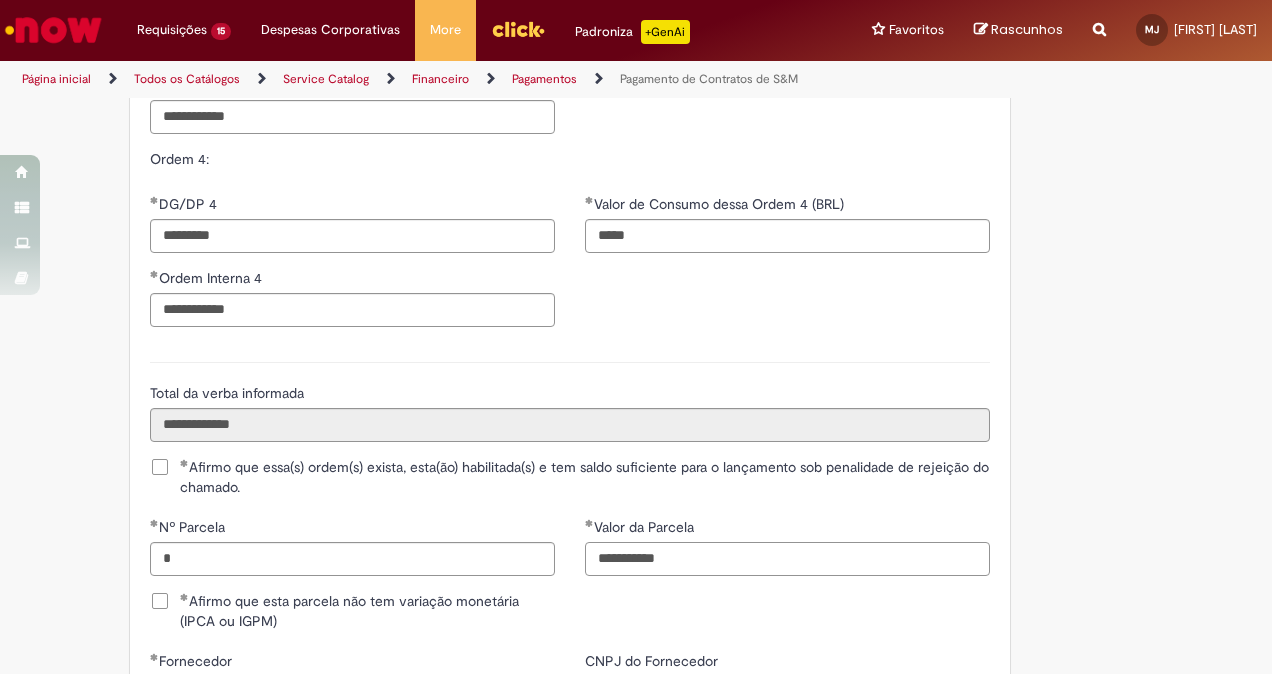 click on "**********" at bounding box center [787, 559] 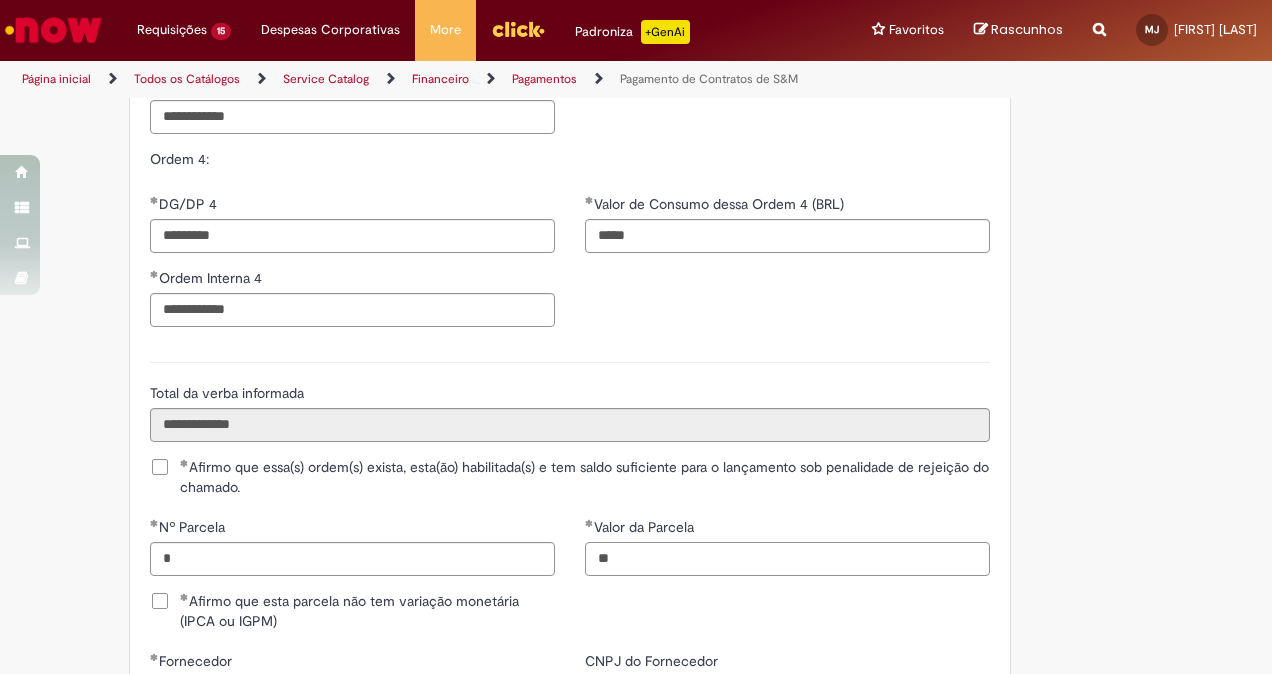 type on "*" 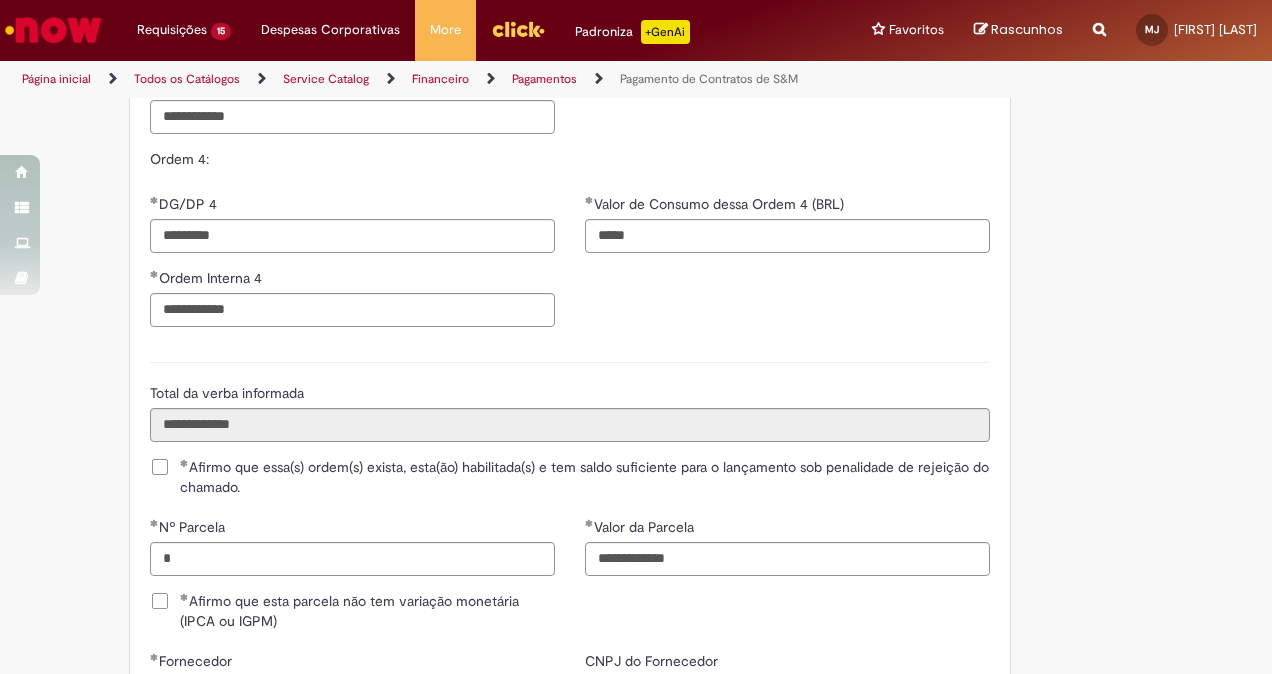 click on "**********" at bounding box center [787, 554] 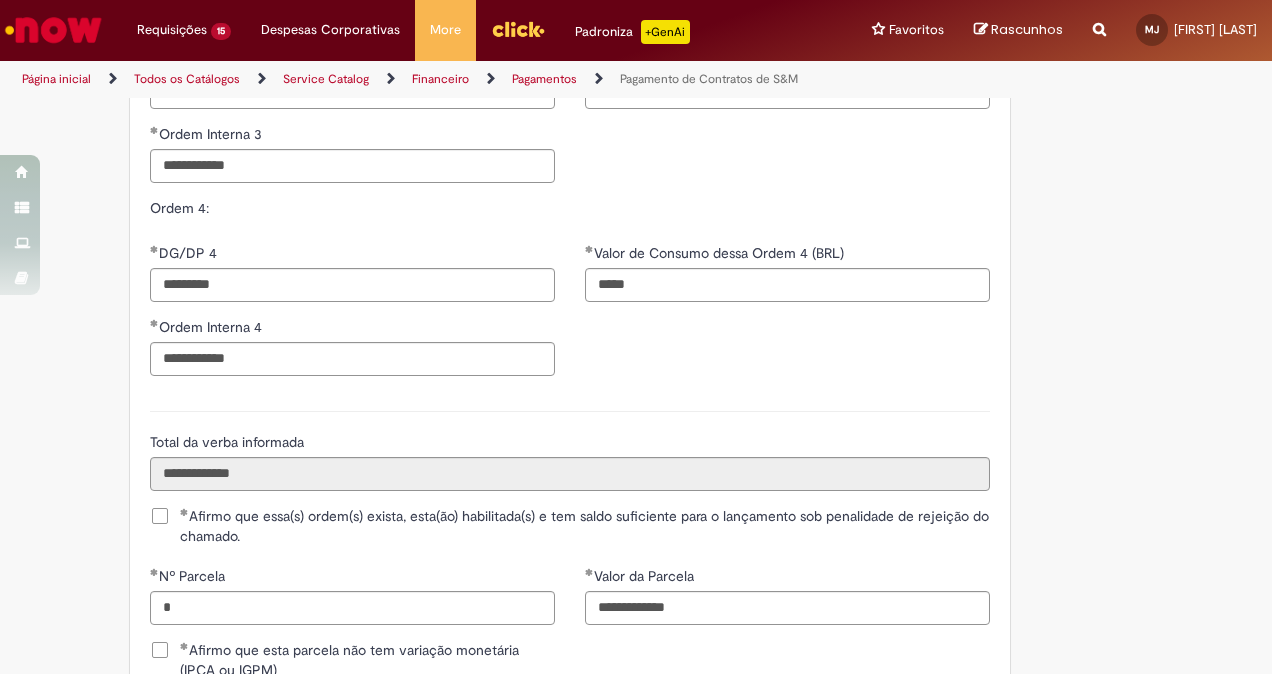 scroll, scrollTop: 2727, scrollLeft: 0, axis: vertical 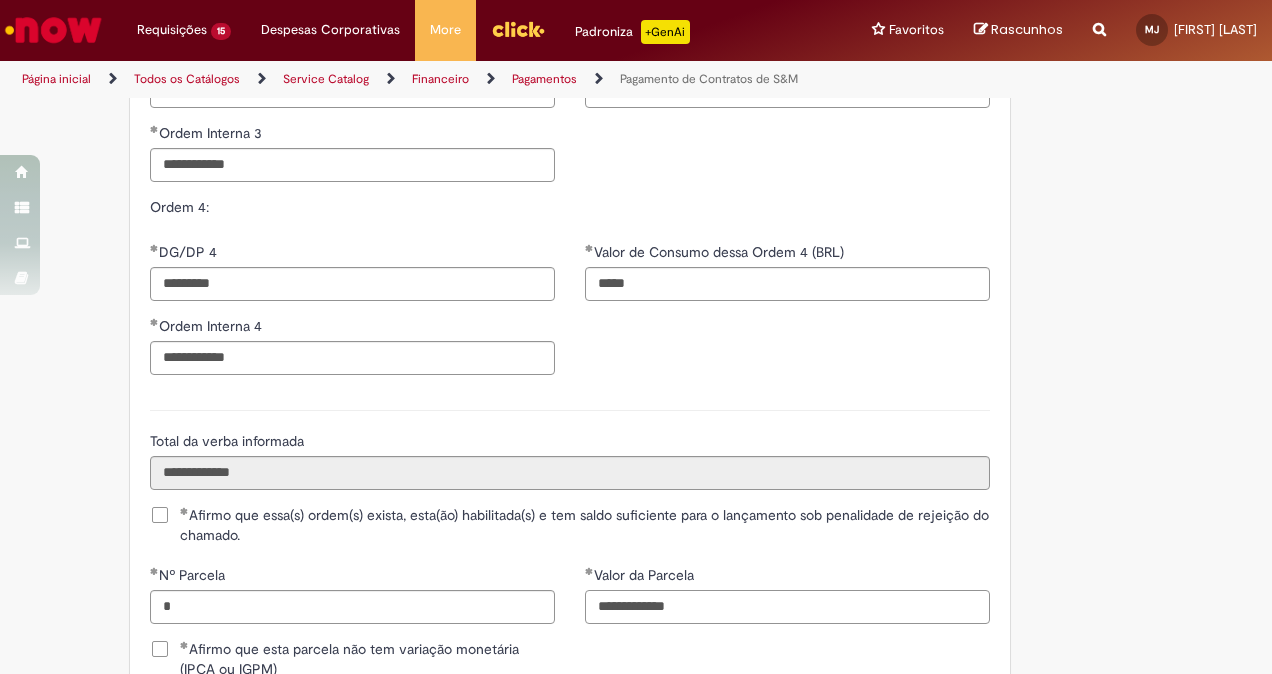 click on "**********" at bounding box center (787, 607) 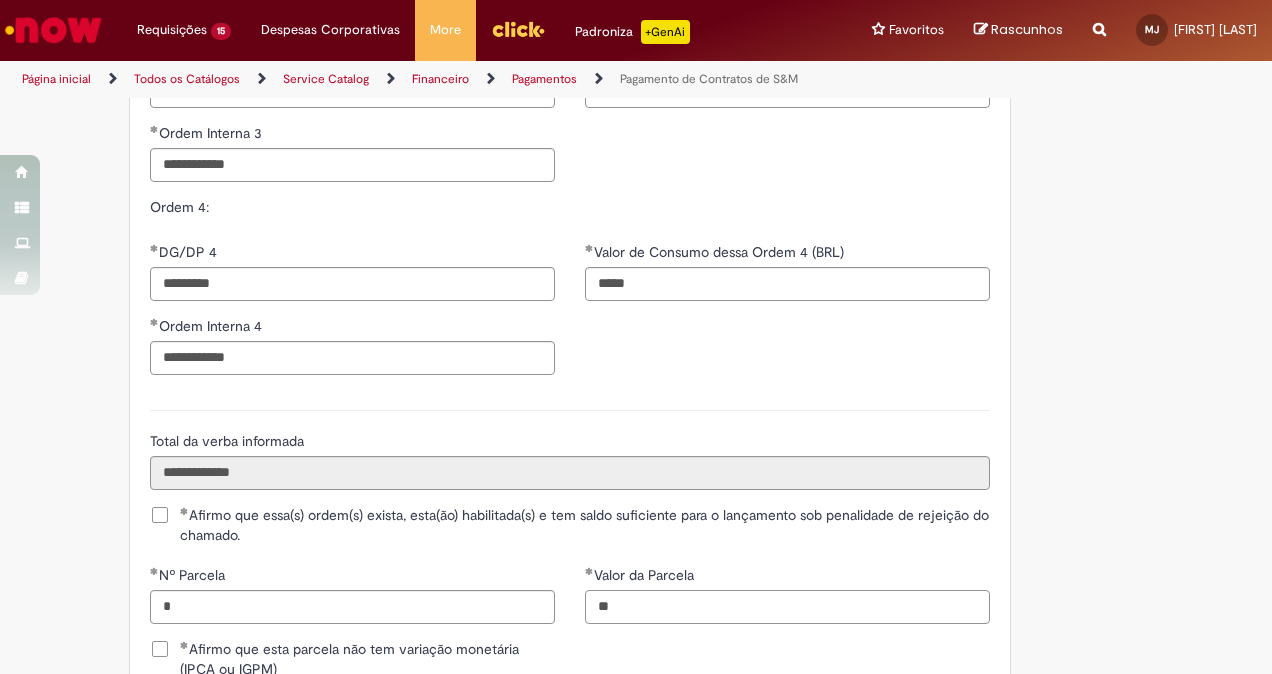 type on "*" 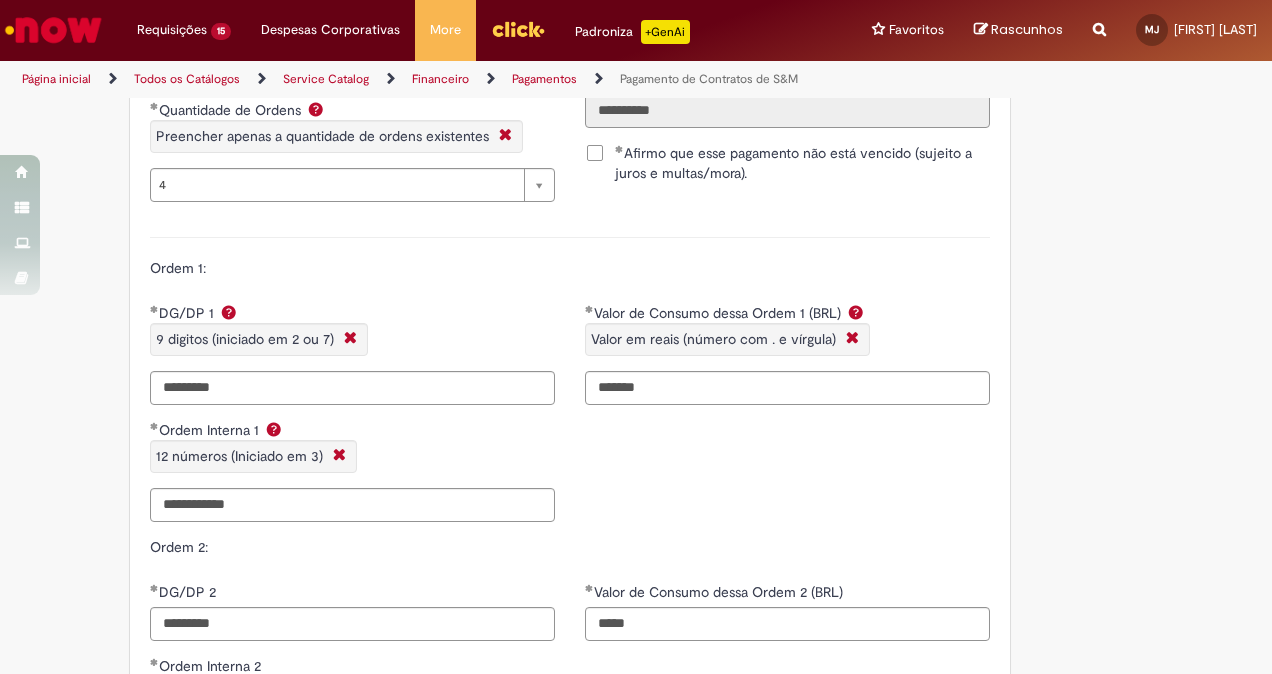 scroll, scrollTop: 1991, scrollLeft: 0, axis: vertical 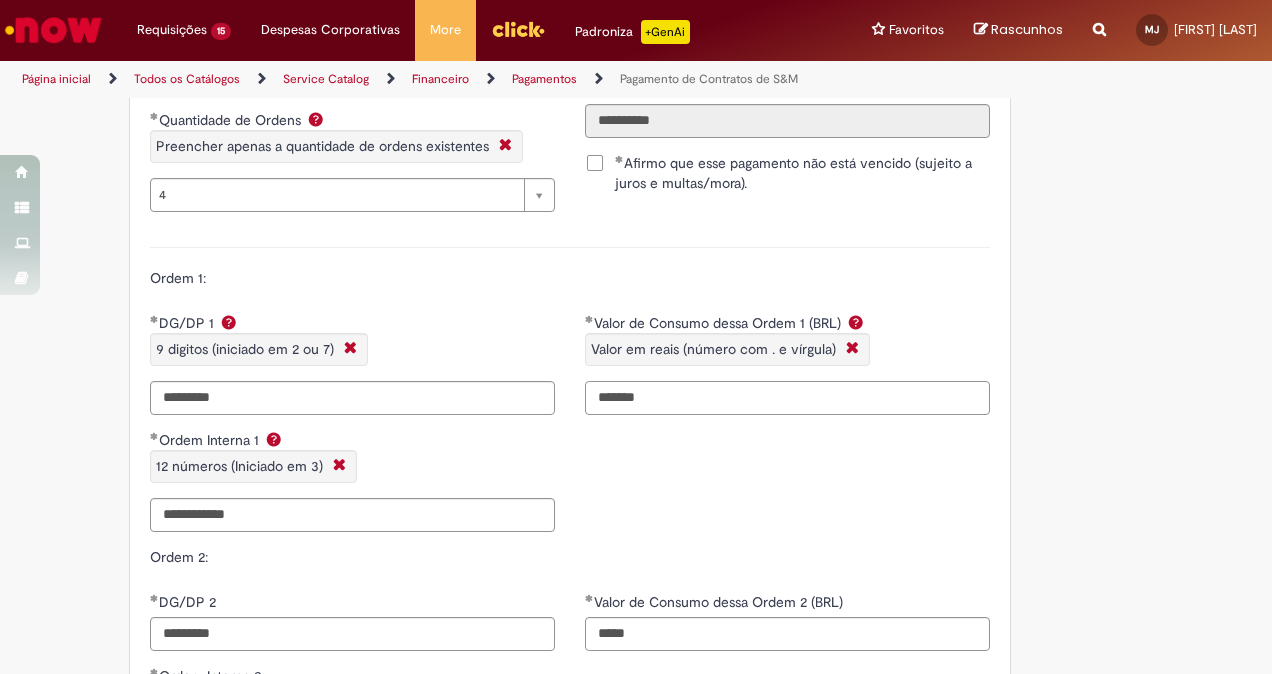 type on "**********" 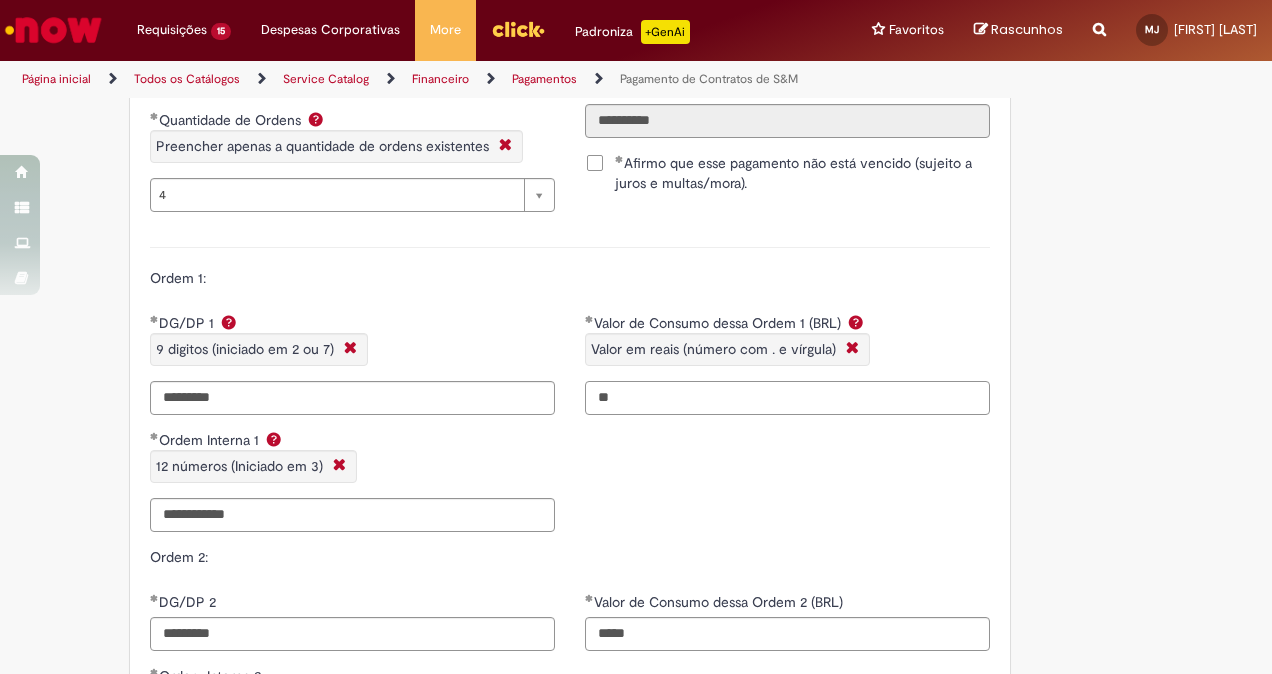 type on "*" 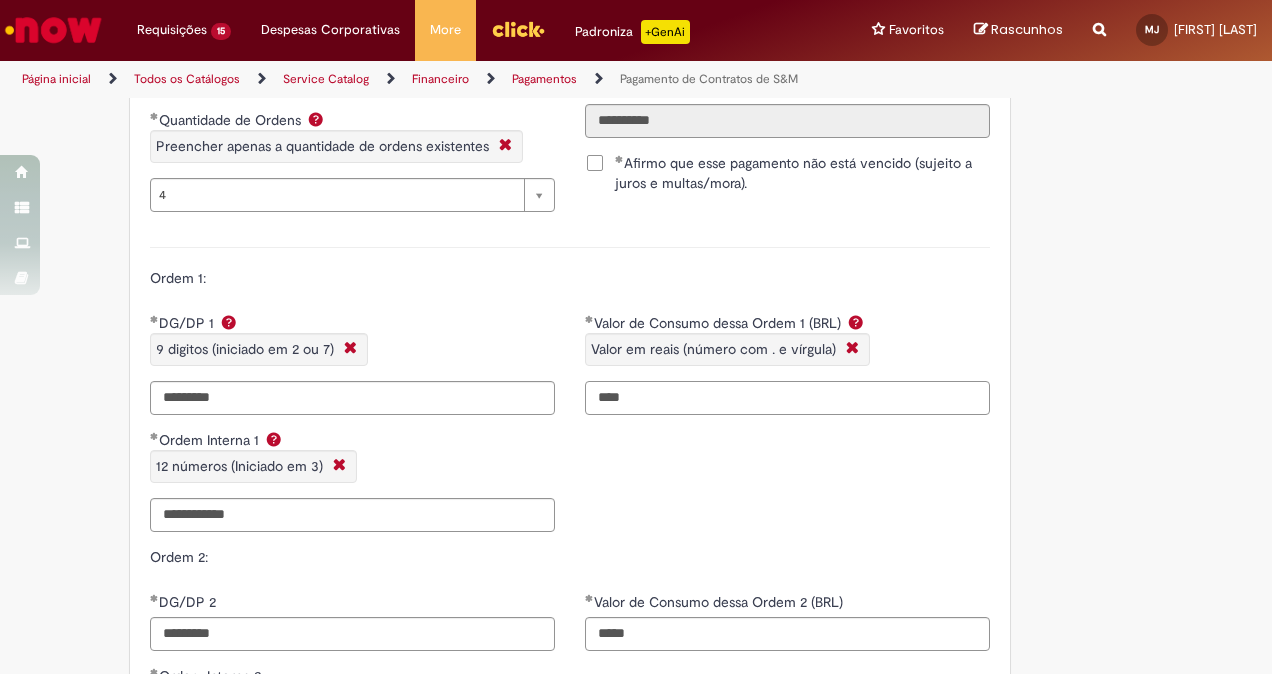 type on "****" 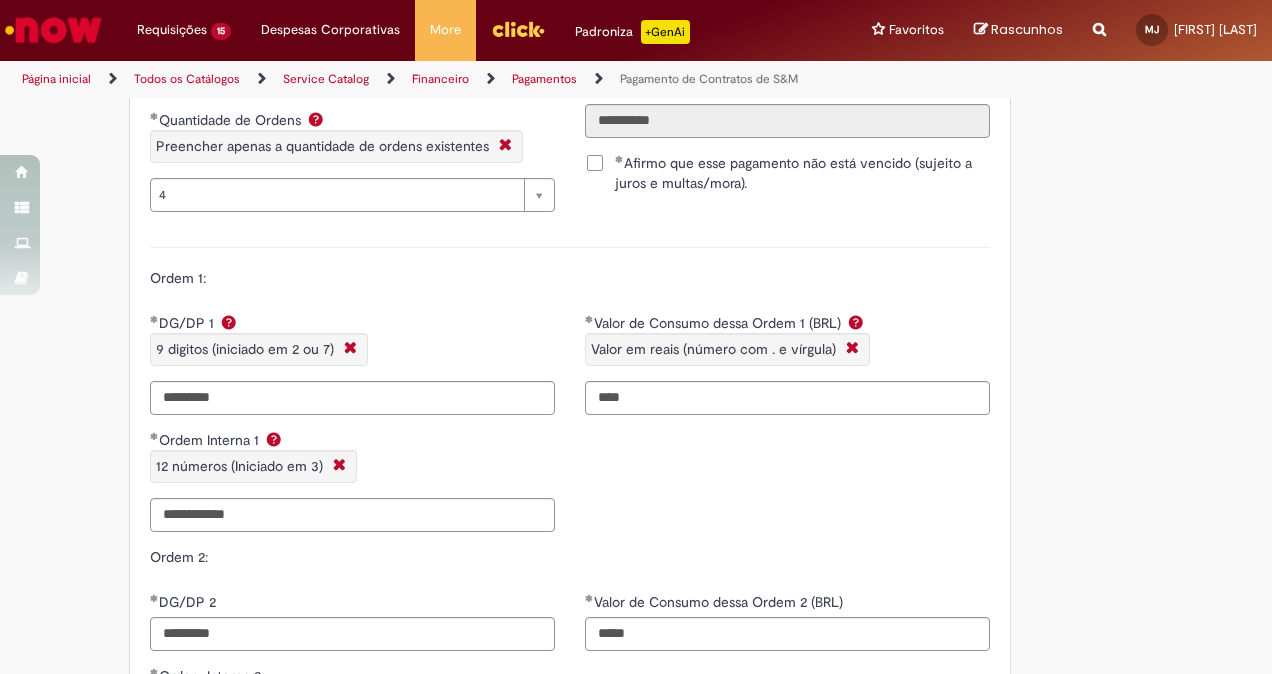type on "**********" 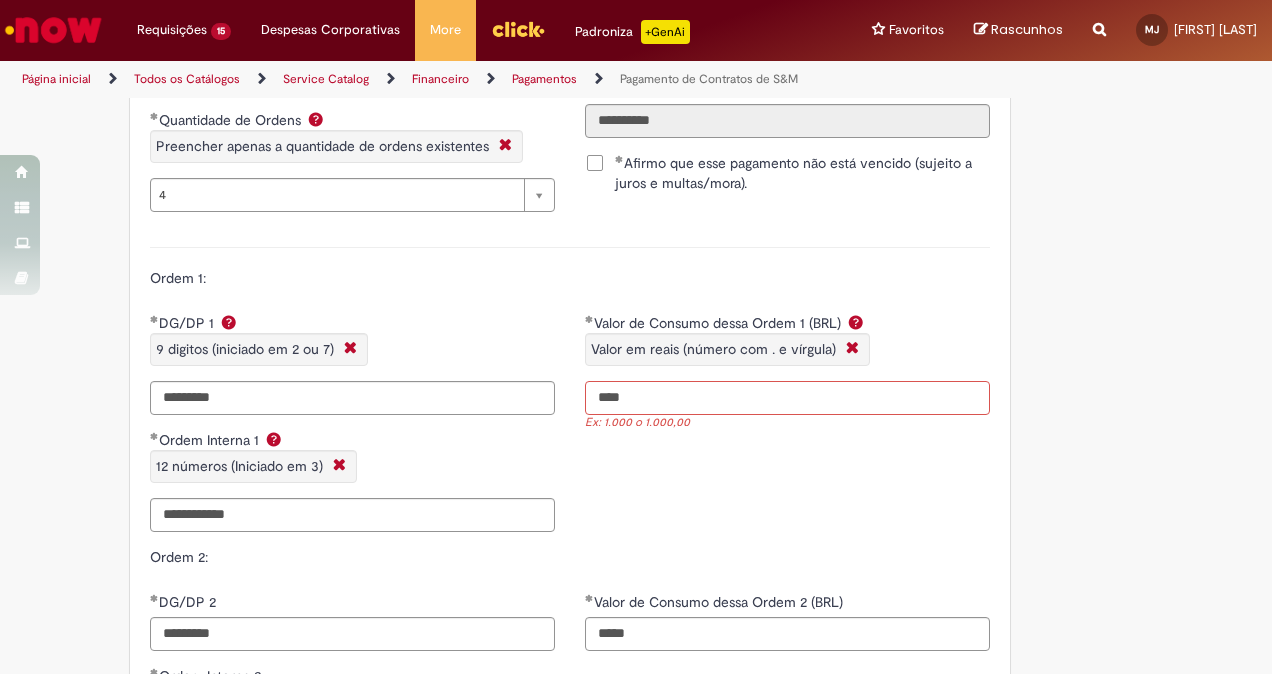 click on "****" at bounding box center (787, 398) 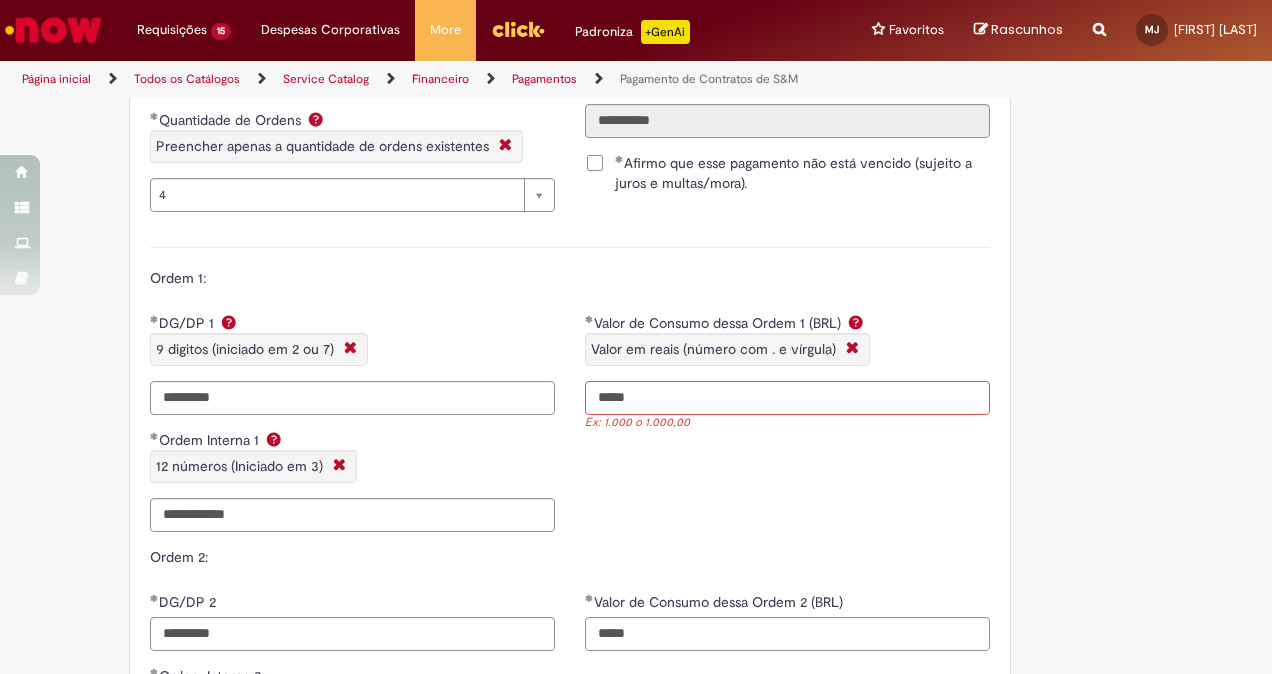 type on "*****" 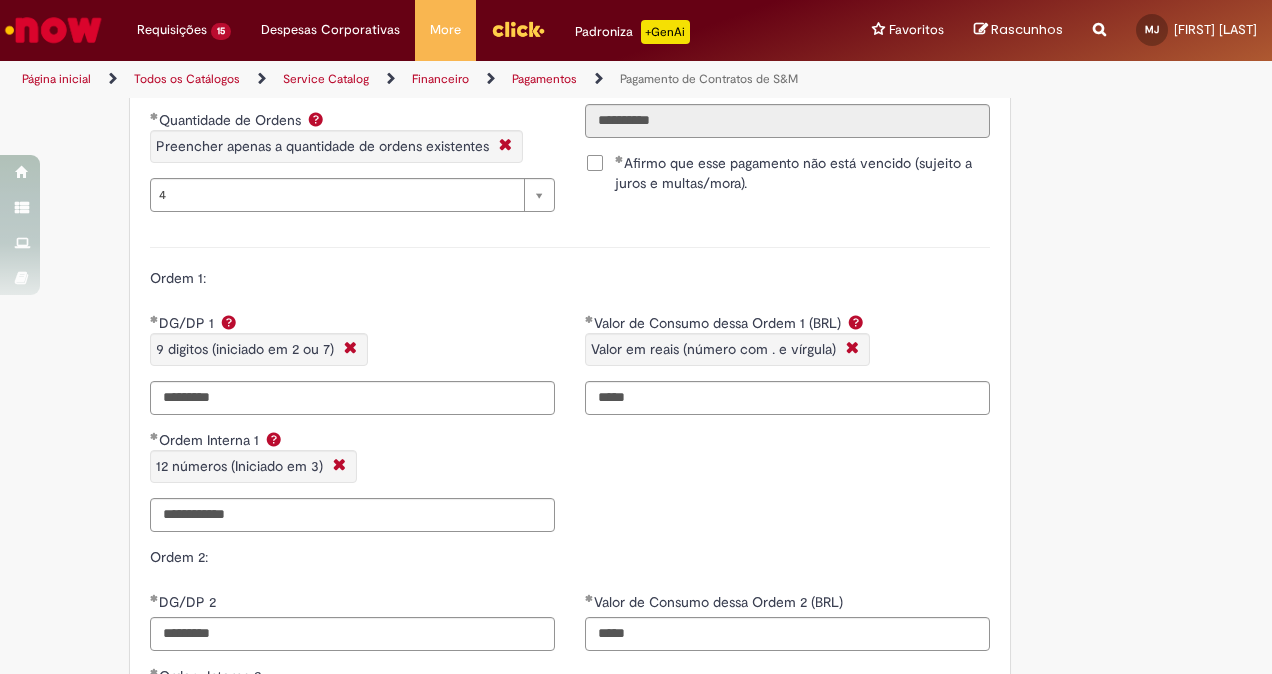 click on "**********" at bounding box center (570, 430) 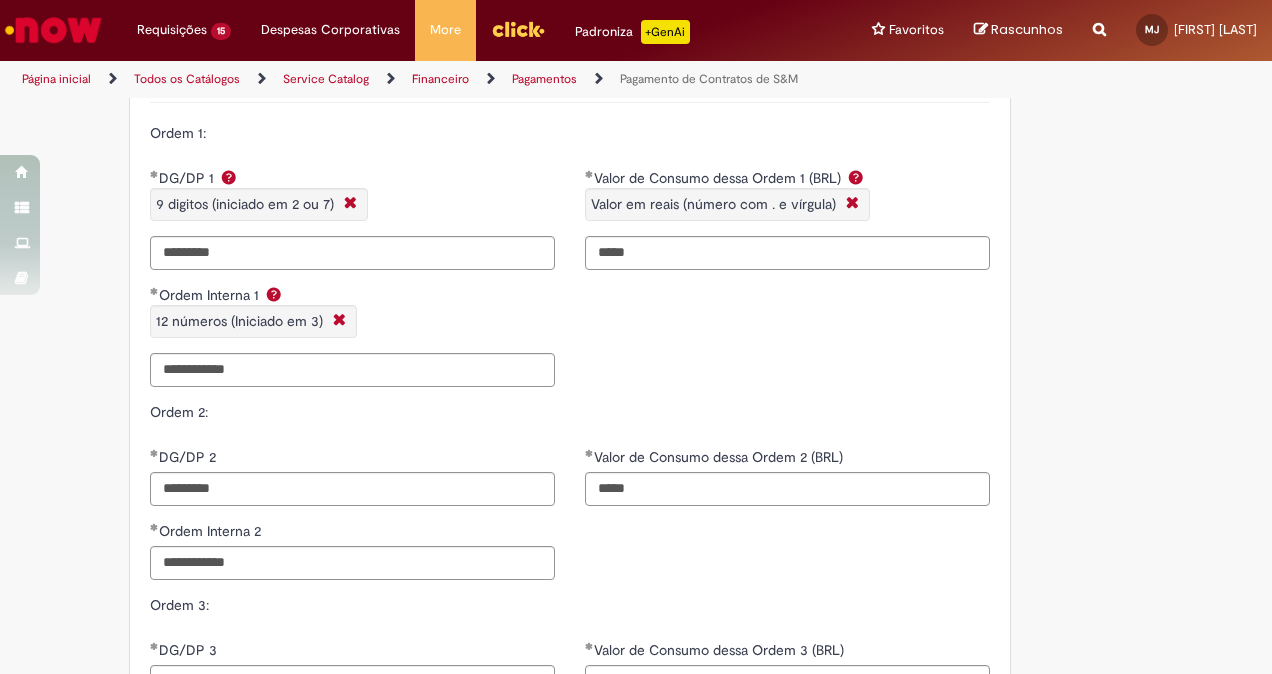 scroll, scrollTop: 2137, scrollLeft: 0, axis: vertical 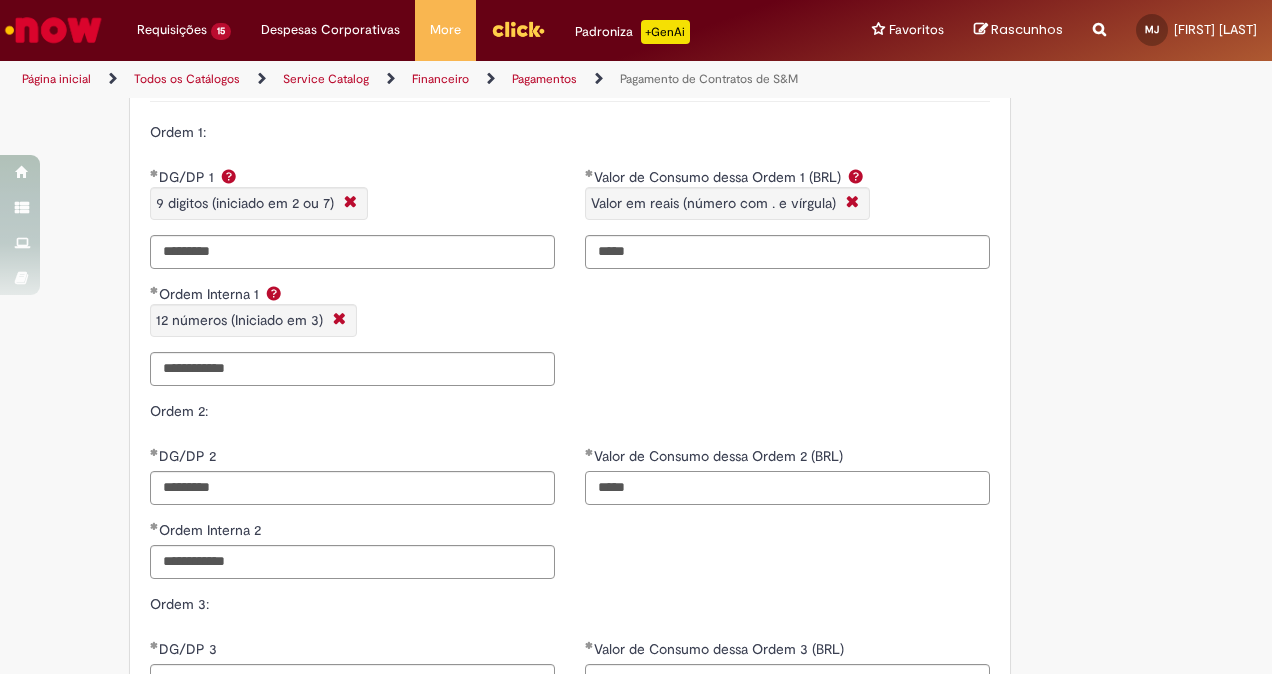 click on "*****" at bounding box center [787, 488] 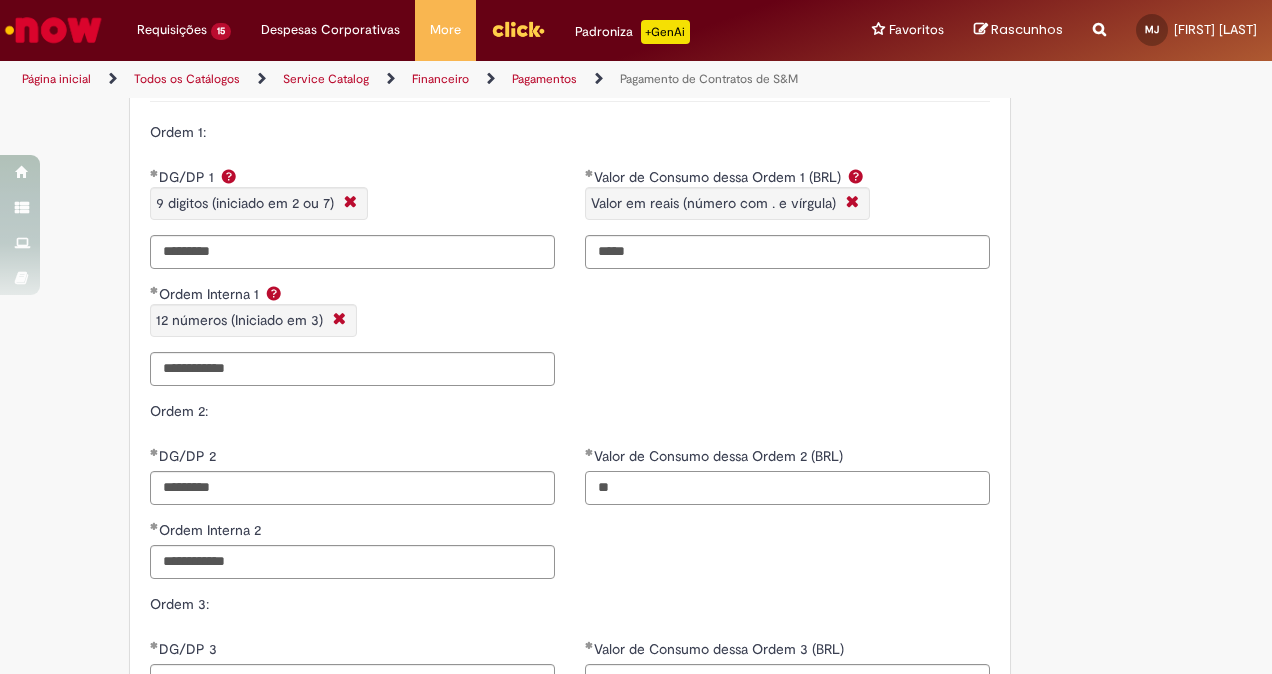 type on "*" 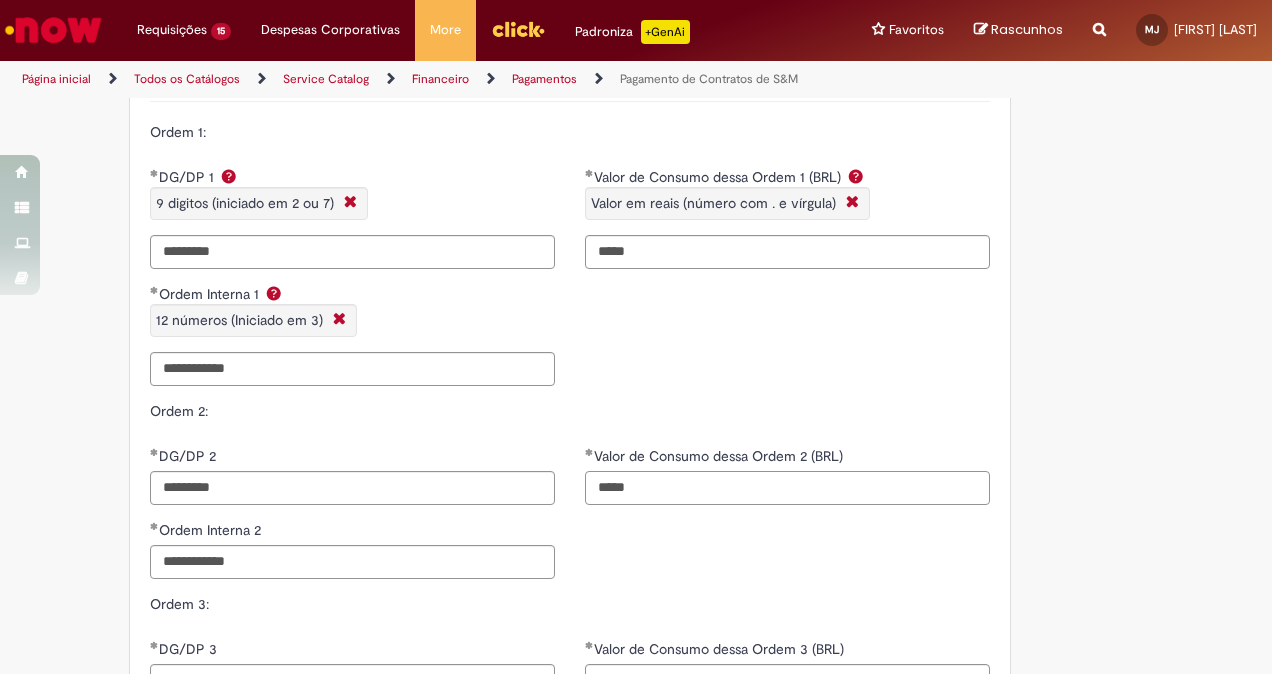 drag, startPoint x: 582, startPoint y: 486, endPoint x: 644, endPoint y: 492, distance: 62.289646 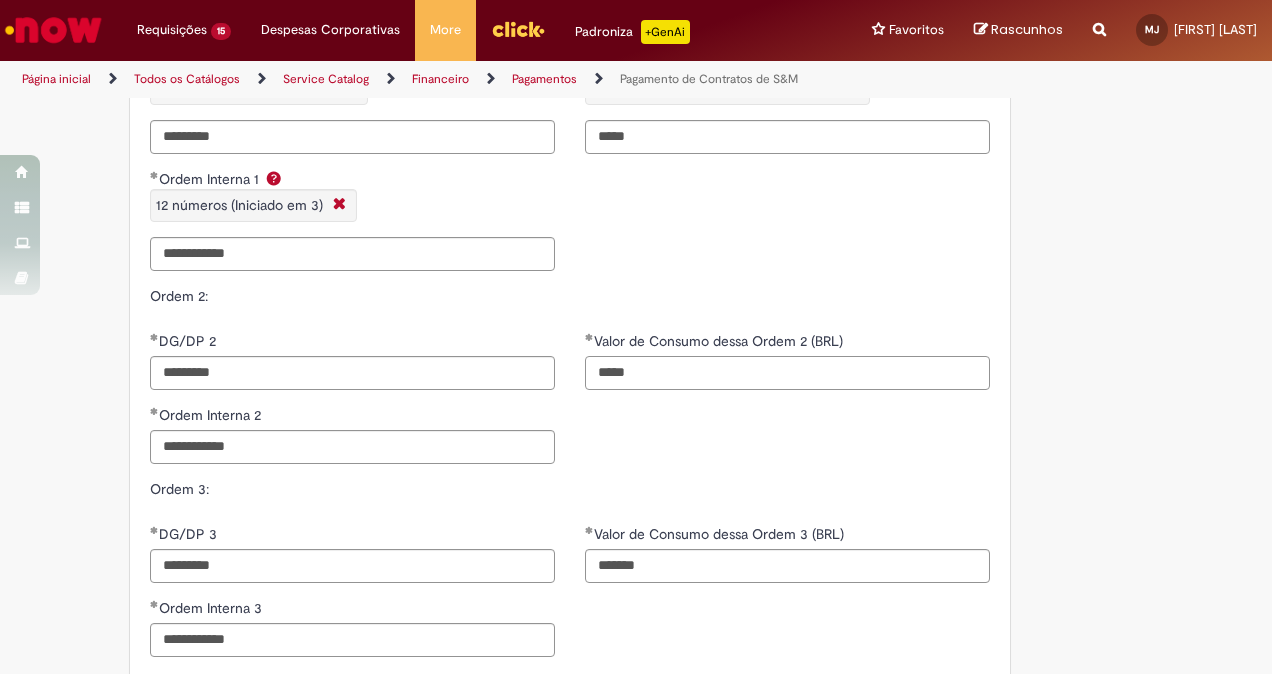 scroll, scrollTop: 2257, scrollLeft: 0, axis: vertical 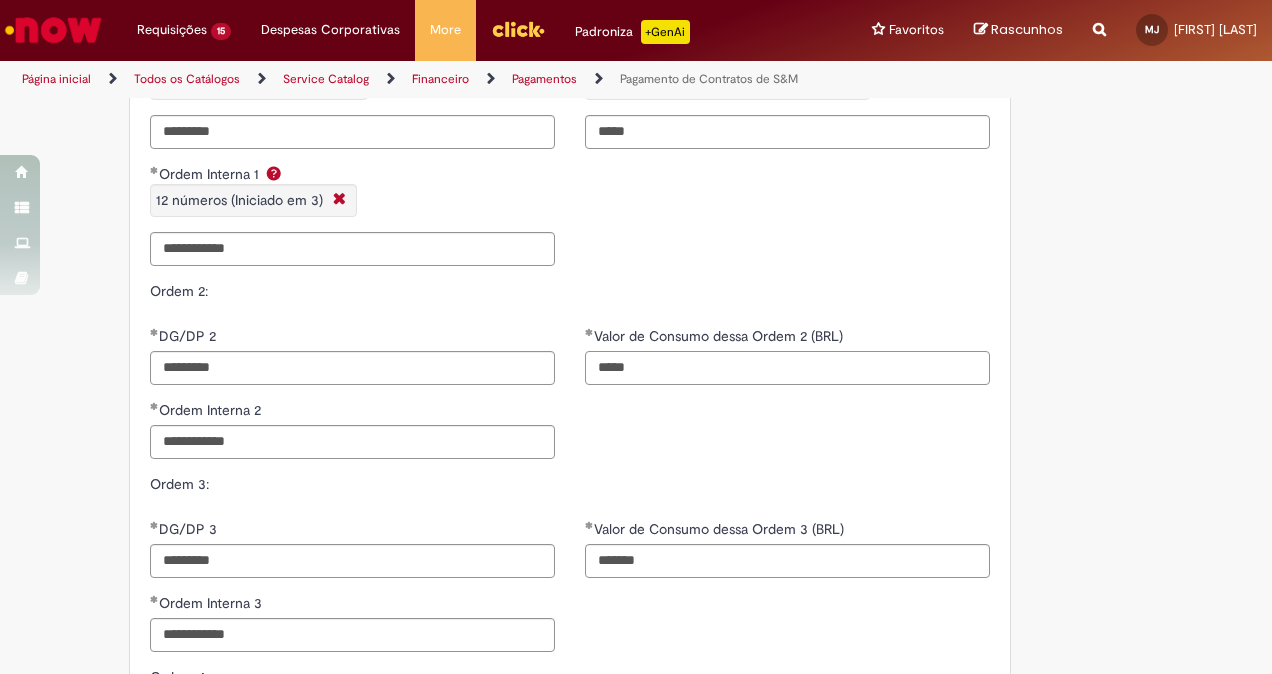 type on "*****" 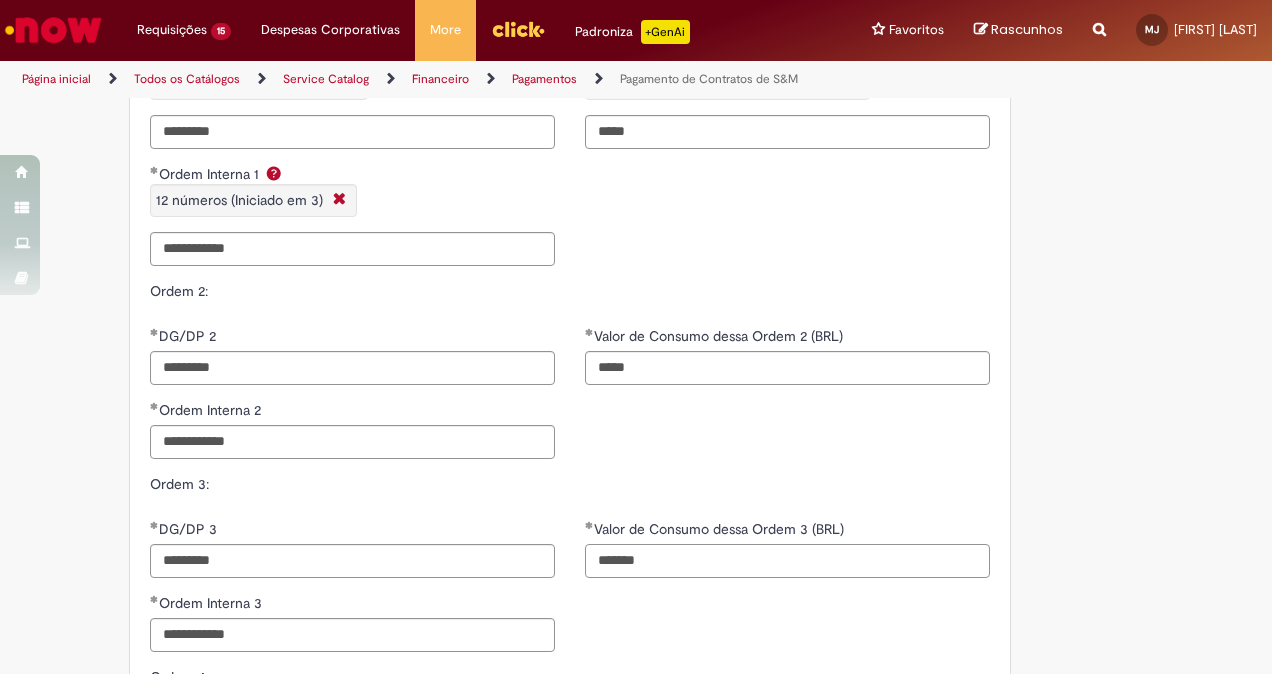 type on "**********" 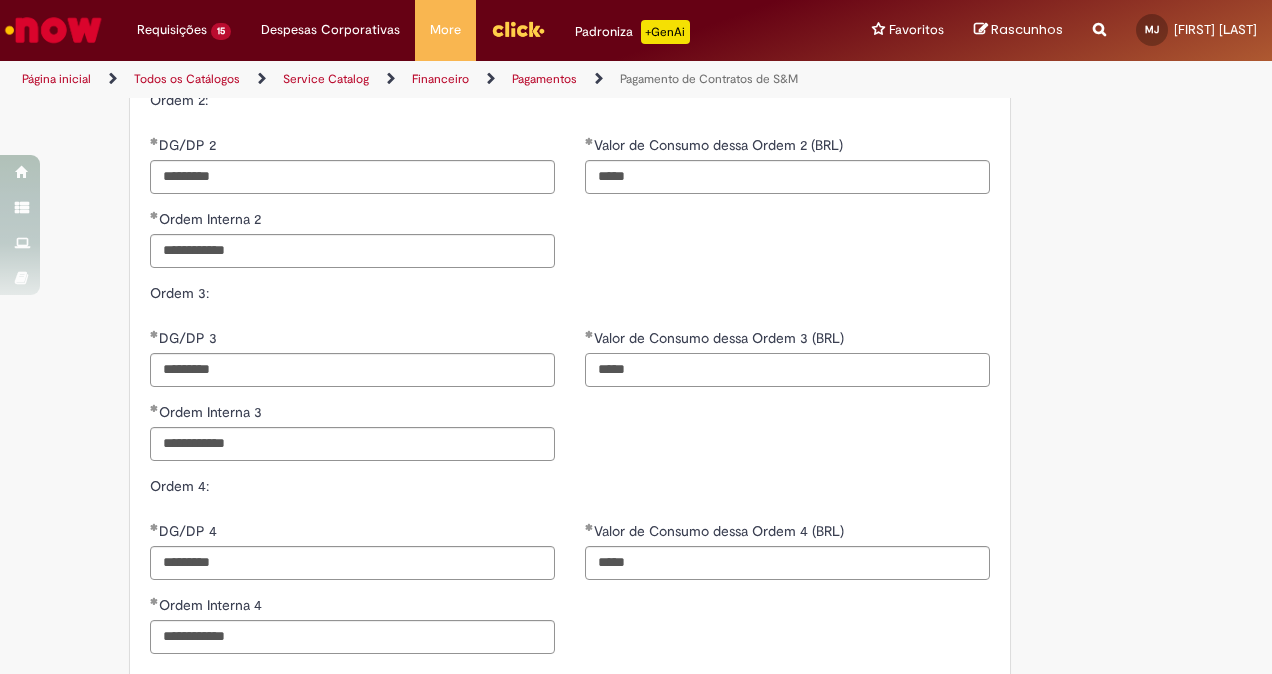 scroll, scrollTop: 2477, scrollLeft: 0, axis: vertical 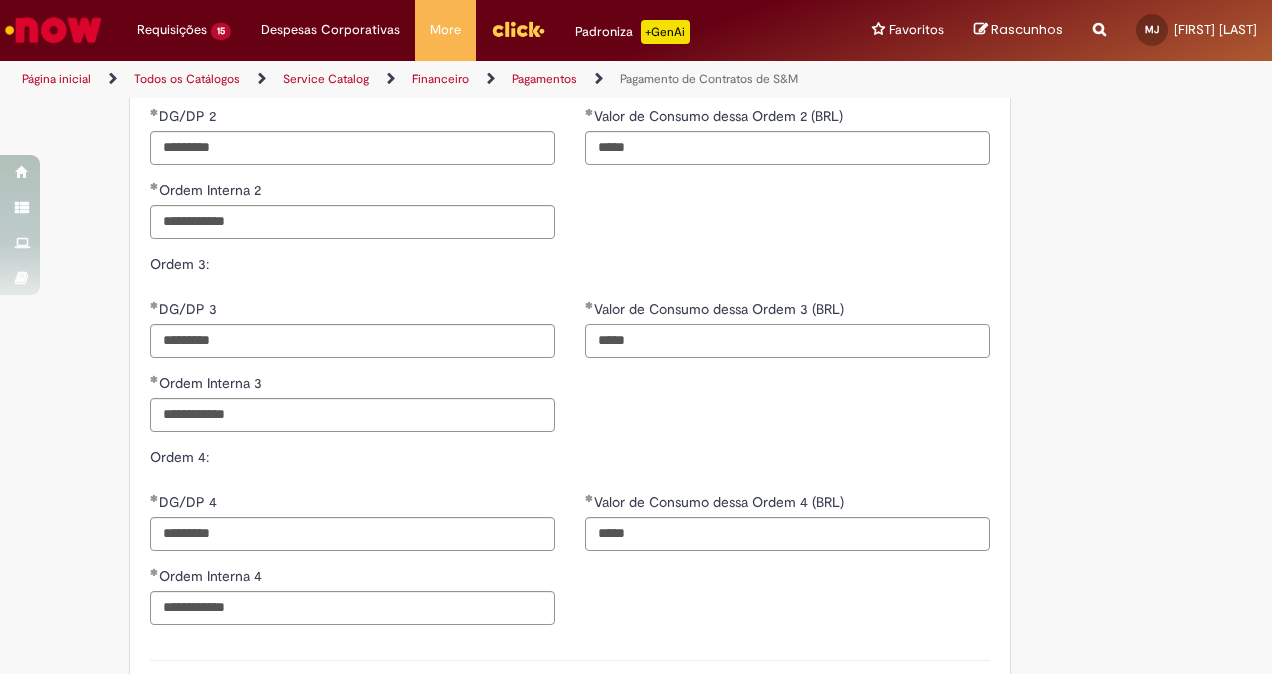 type on "*****" 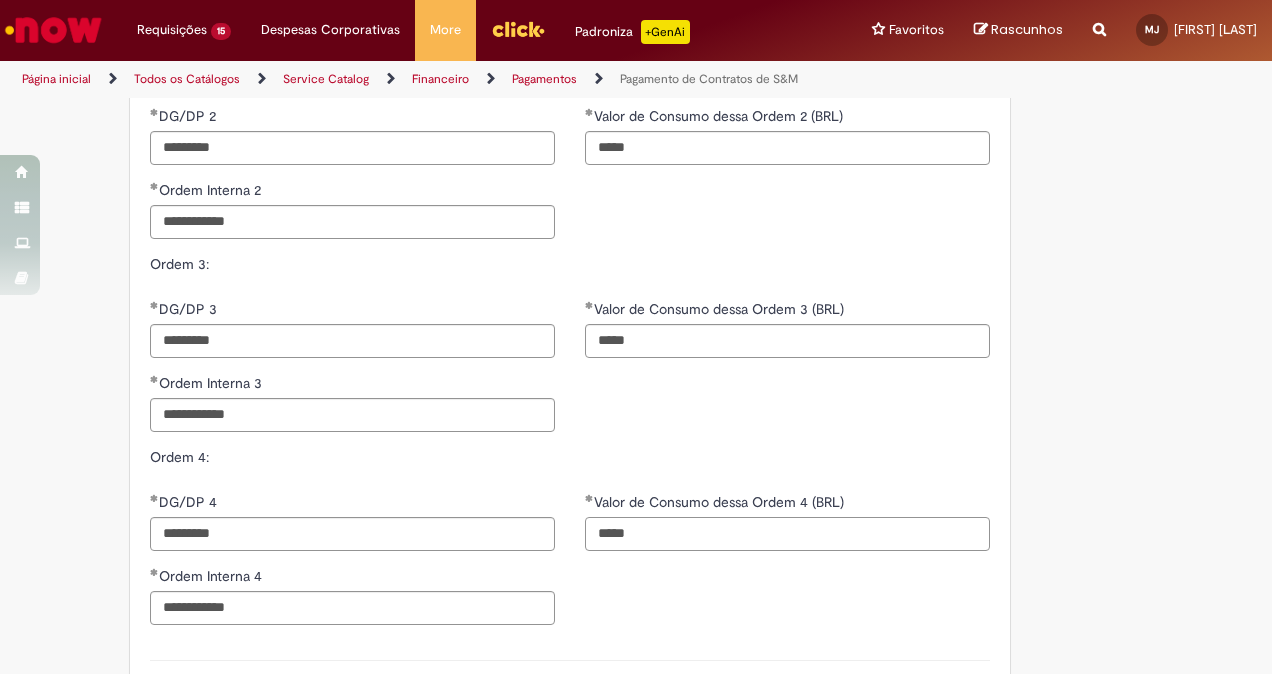 type on "**********" 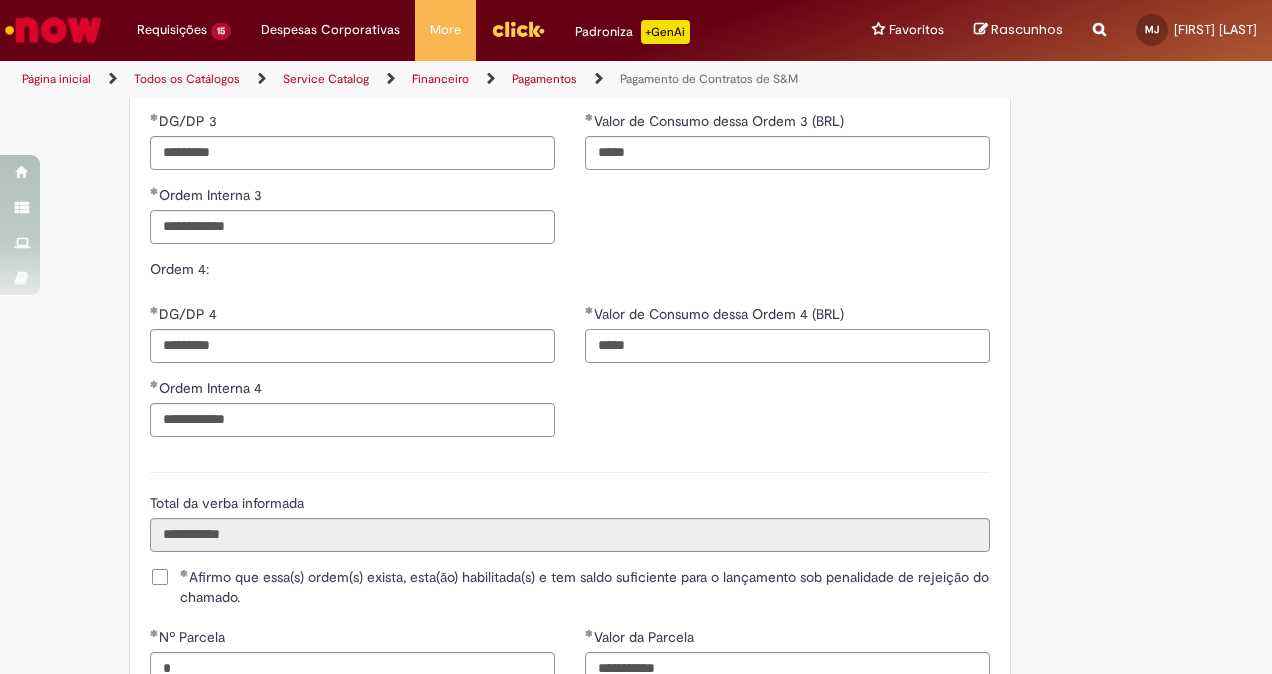 type on "*****" 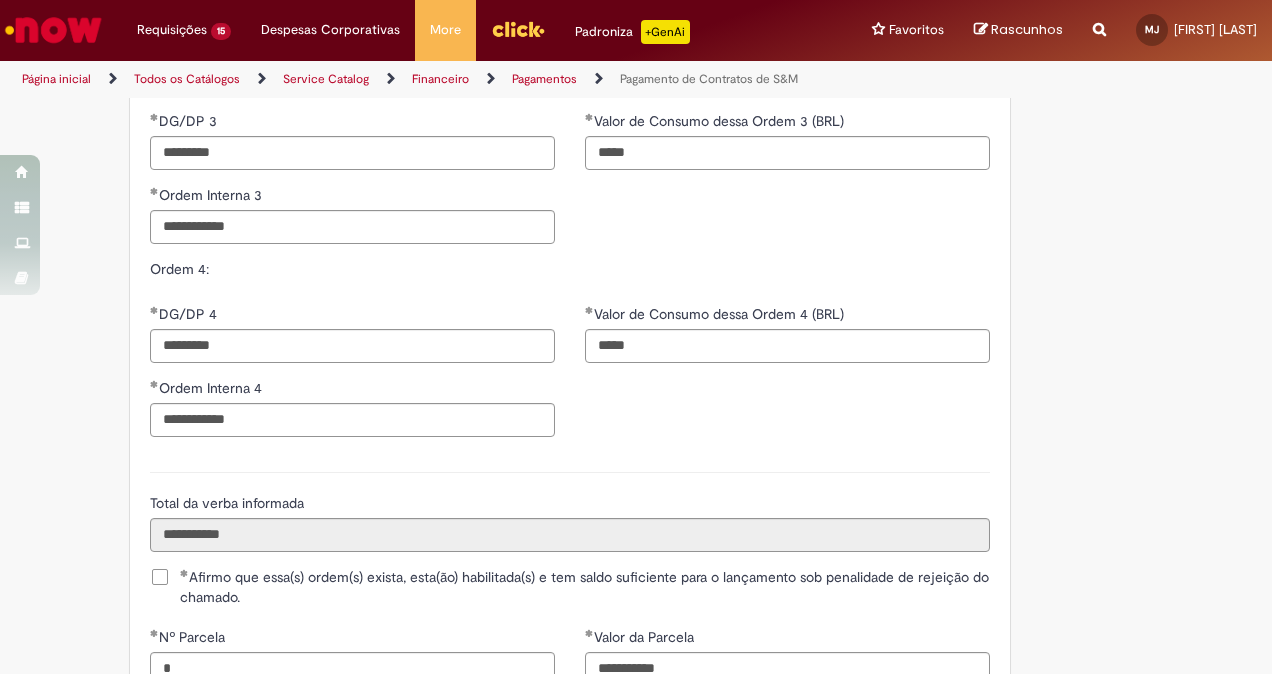 type on "**********" 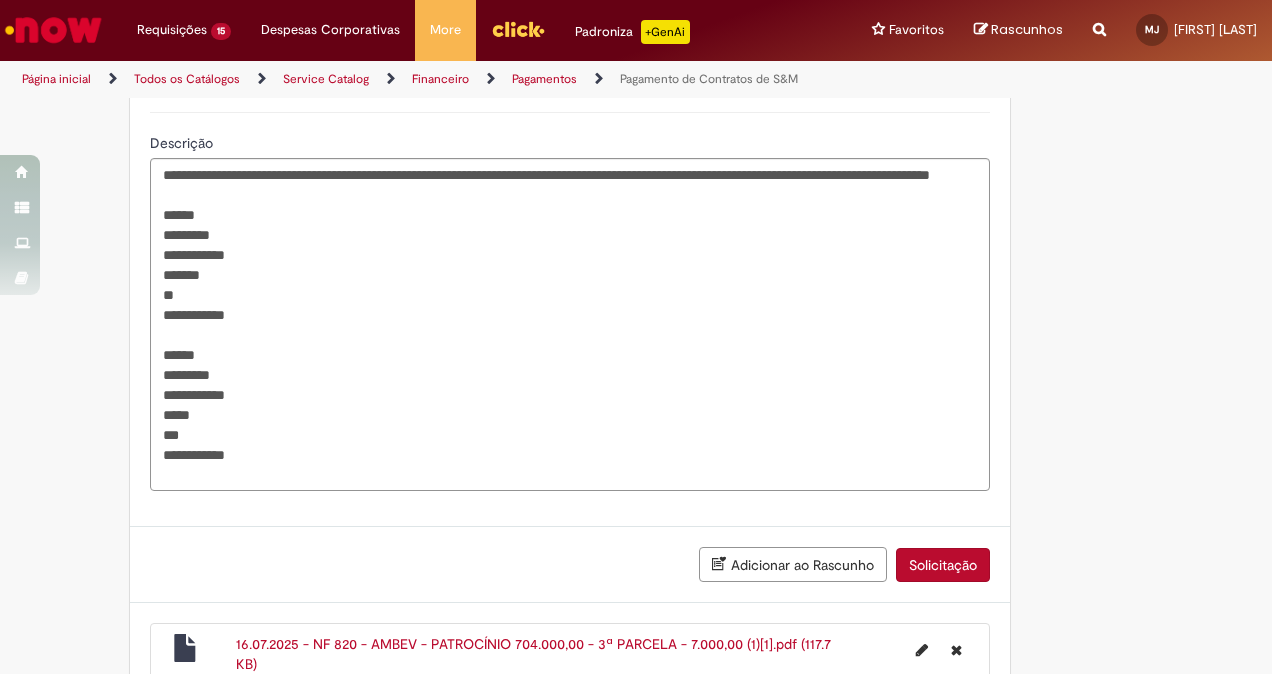 scroll, scrollTop: 3625, scrollLeft: 0, axis: vertical 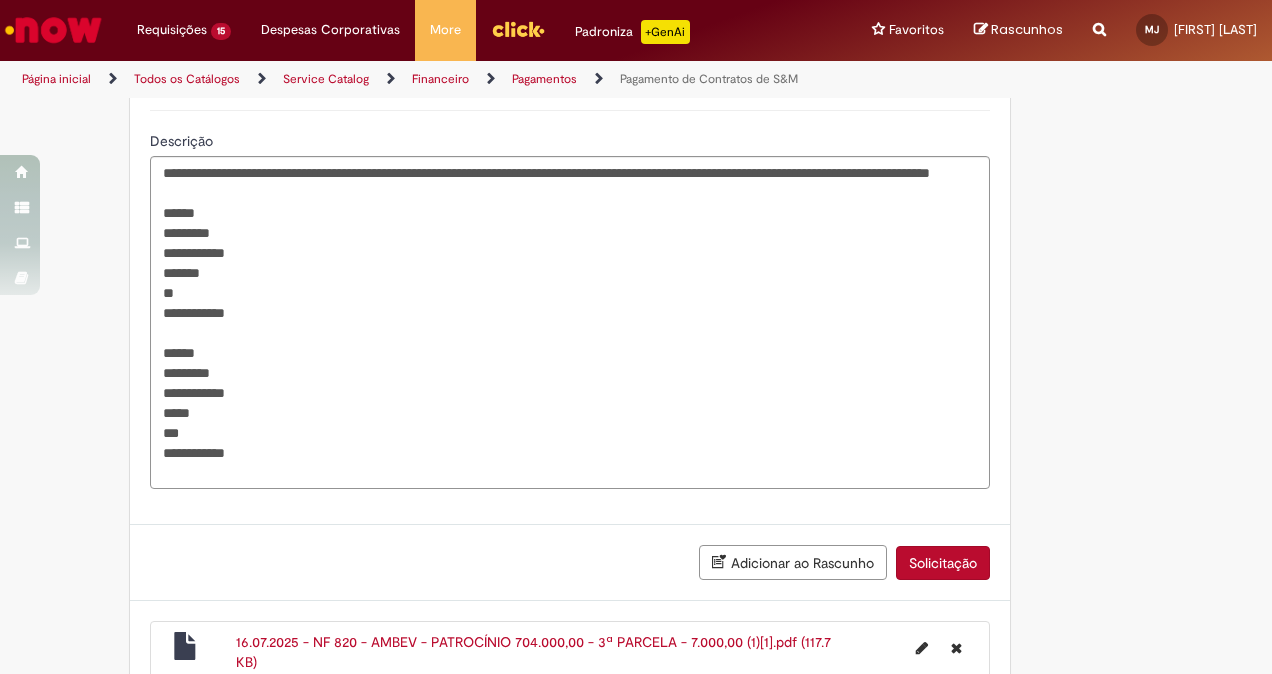 click on "Solicitação" at bounding box center [943, 563] 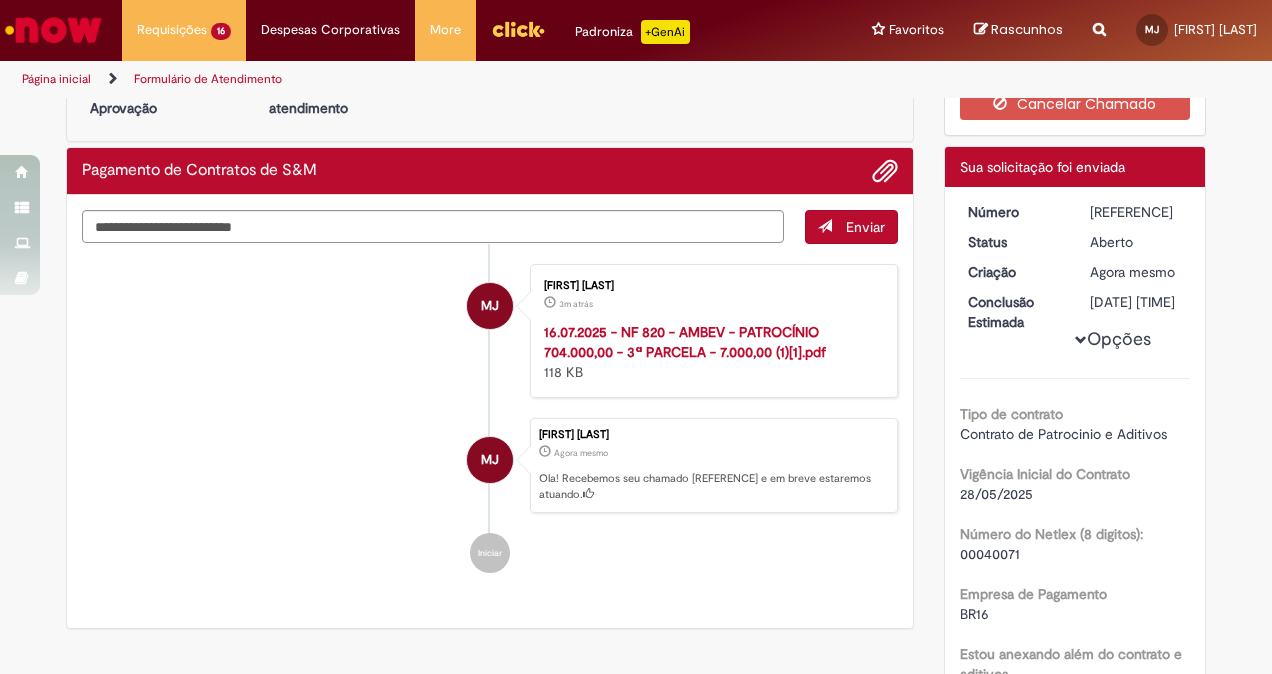scroll, scrollTop: 70, scrollLeft: 0, axis: vertical 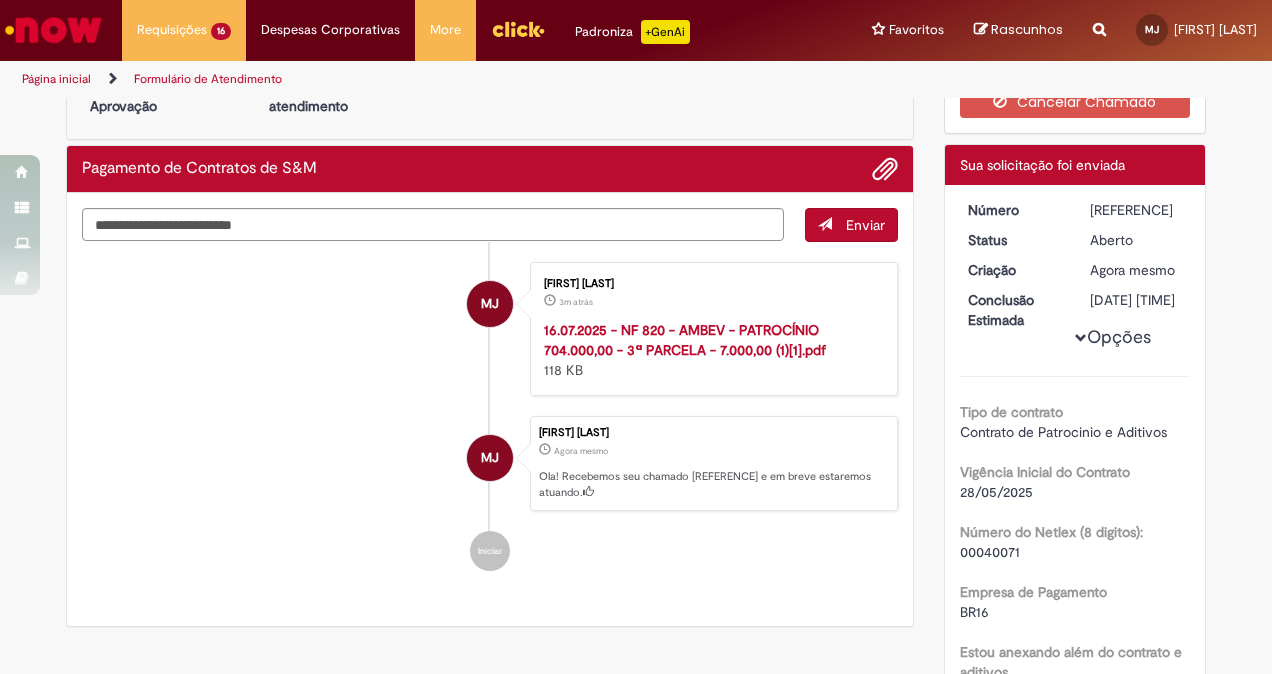 drag, startPoint x: 1080, startPoint y: 208, endPoint x: 1150, endPoint y: 210, distance: 70.028564 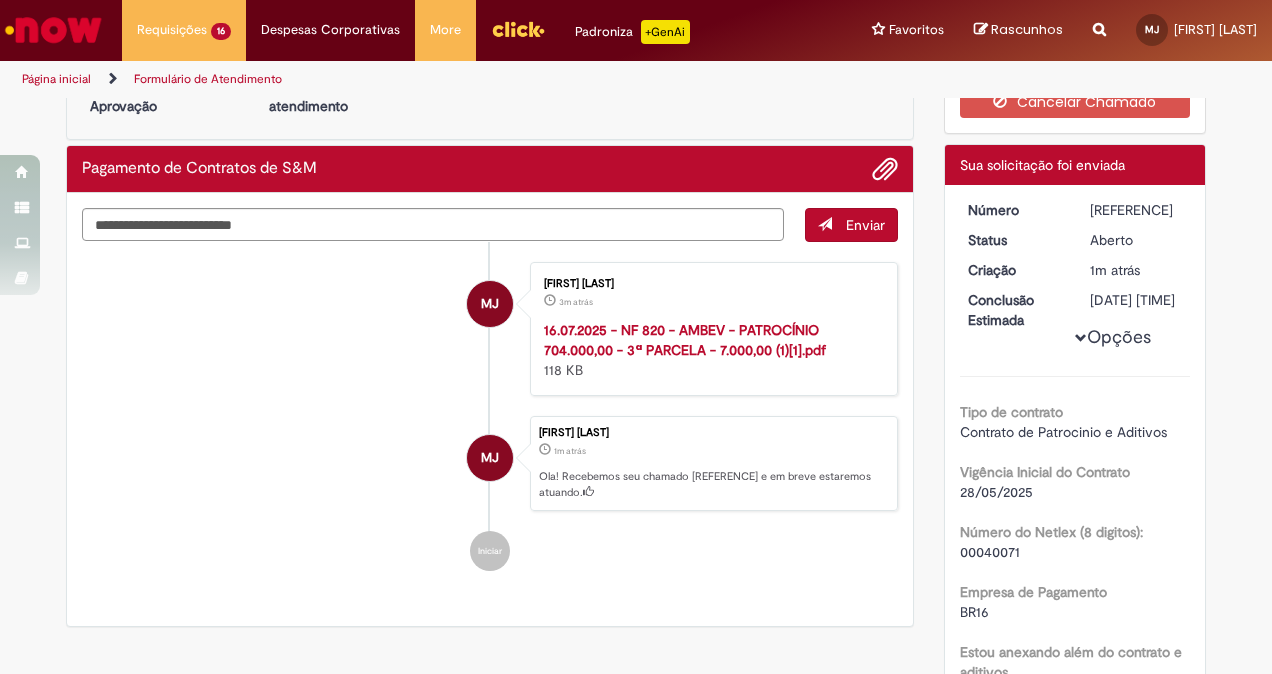 copy on "[REFERENCE]" 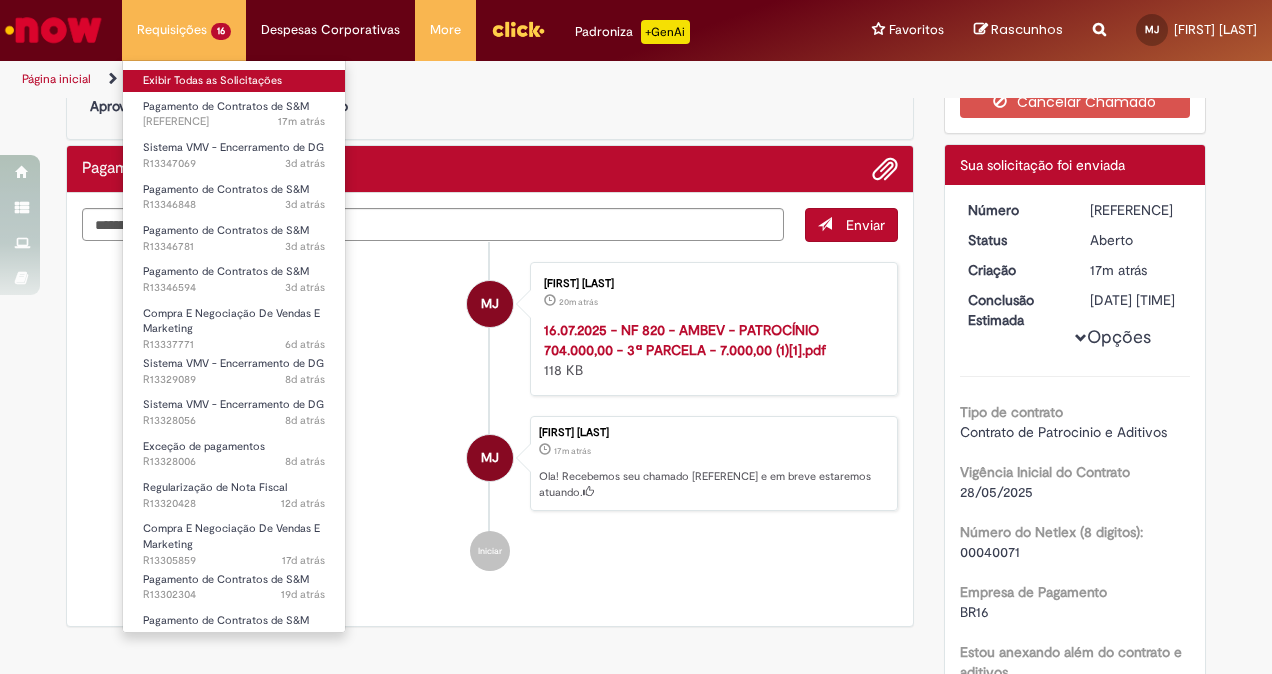 click on "Exibir Todas as Solicitações" at bounding box center (234, 81) 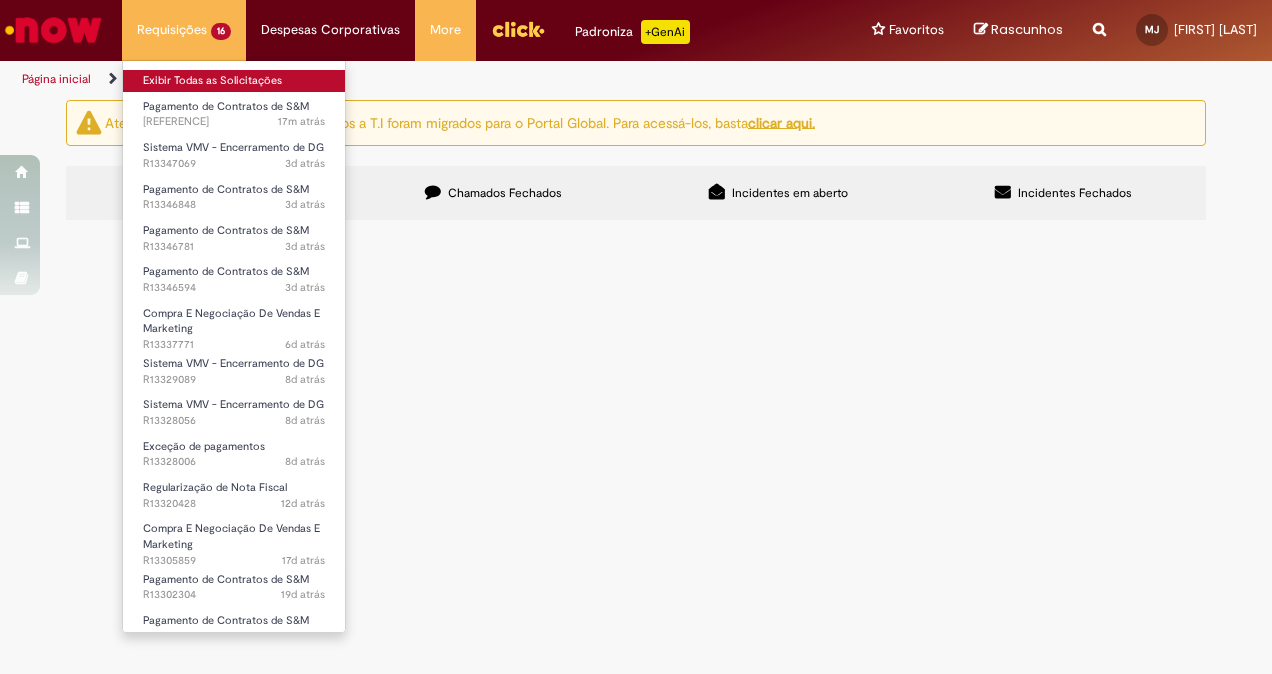 scroll, scrollTop: 0, scrollLeft: 0, axis: both 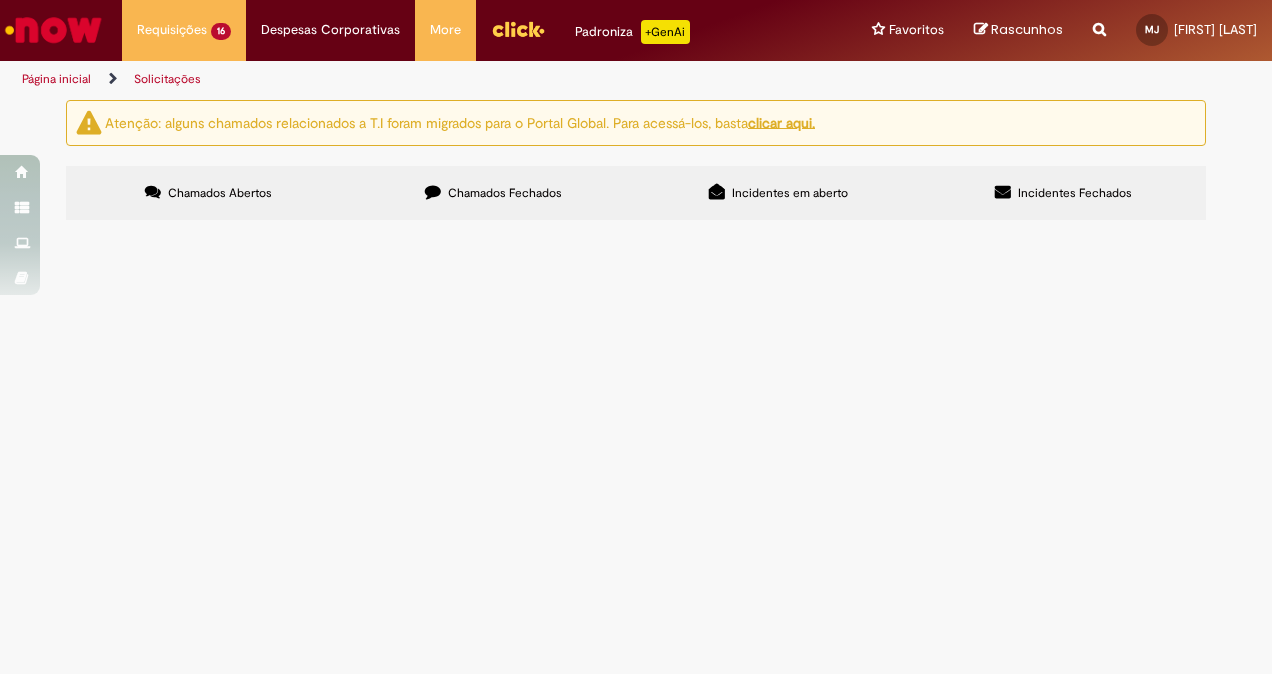 click on "Chamados Fechados" at bounding box center [505, 193] 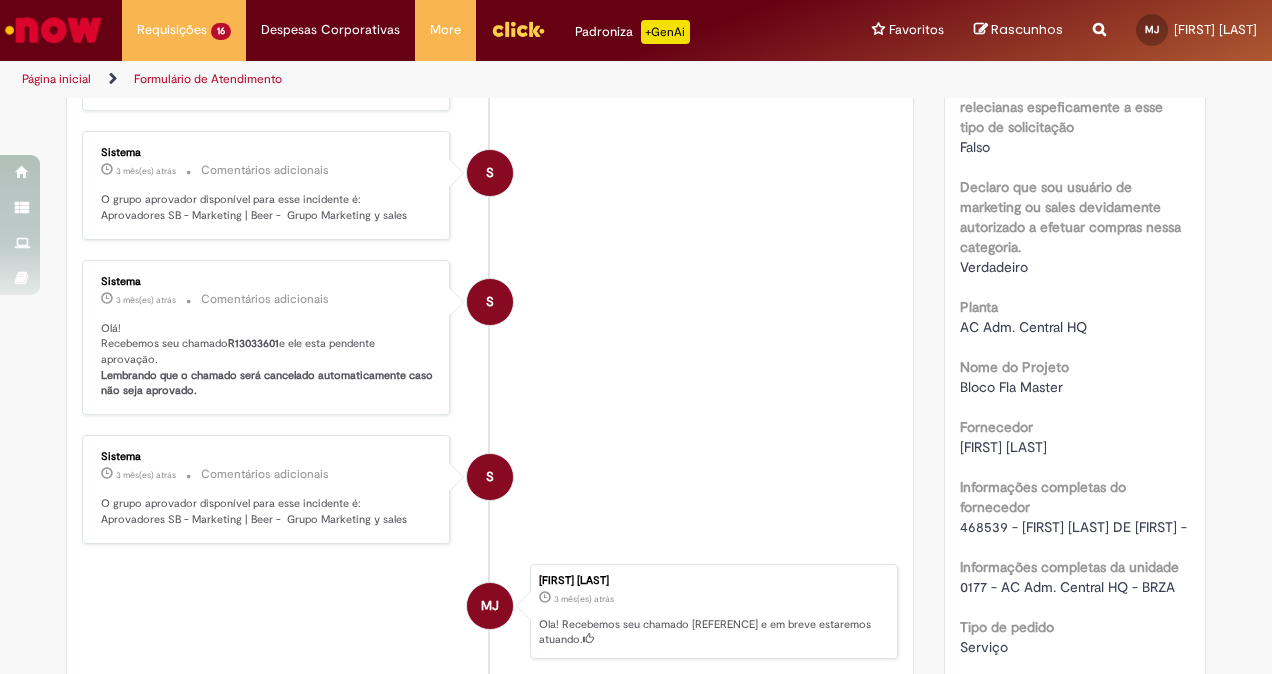 scroll, scrollTop: 1373, scrollLeft: 0, axis: vertical 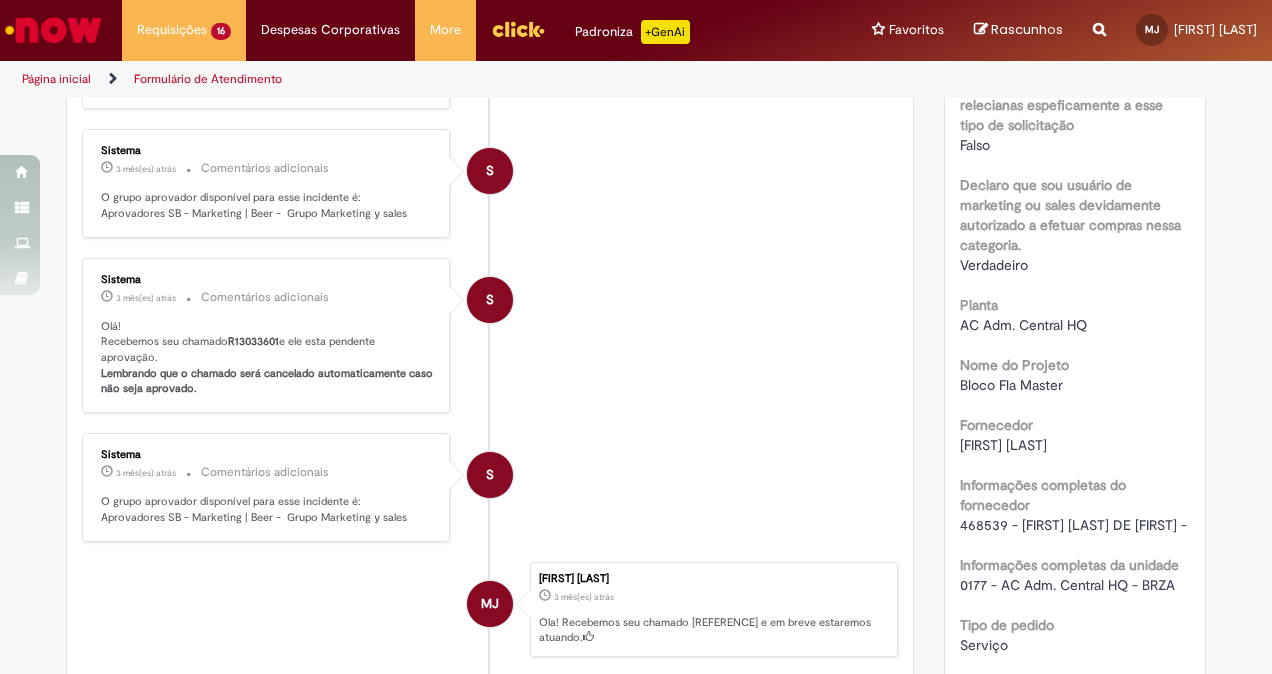 drag, startPoint x: 948, startPoint y: 443, endPoint x: 1154, endPoint y: 444, distance: 206.00243 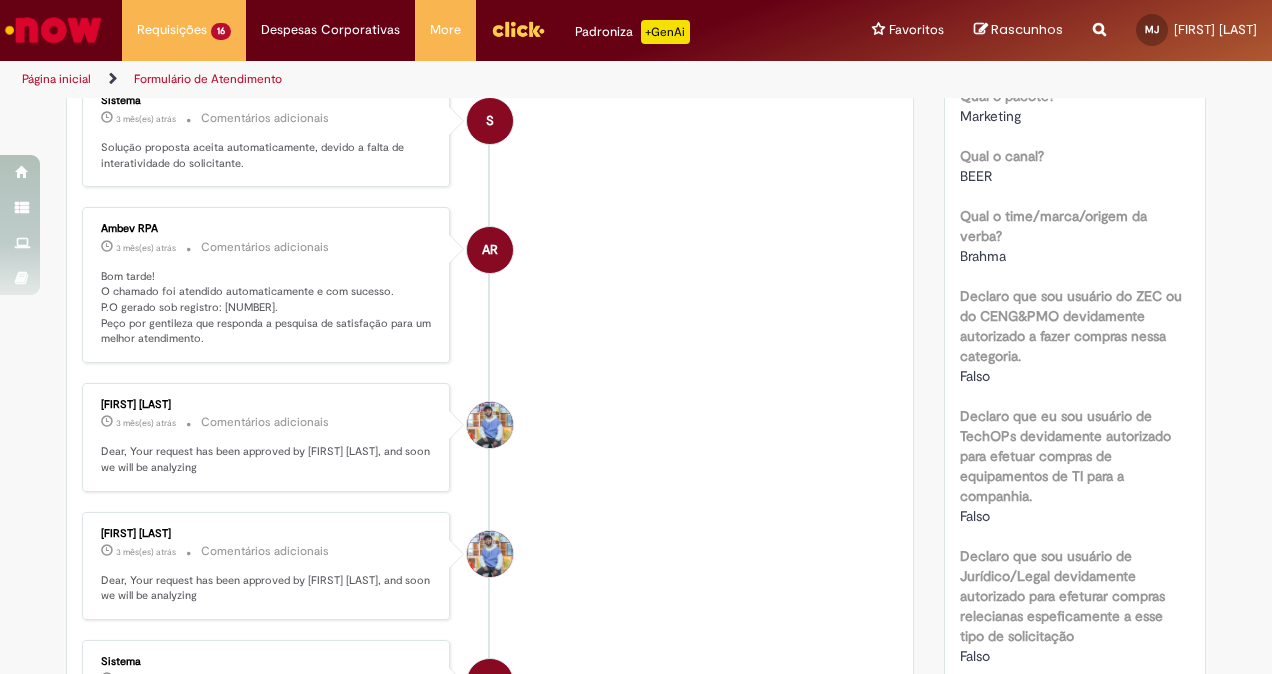 scroll, scrollTop: 861, scrollLeft: 0, axis: vertical 